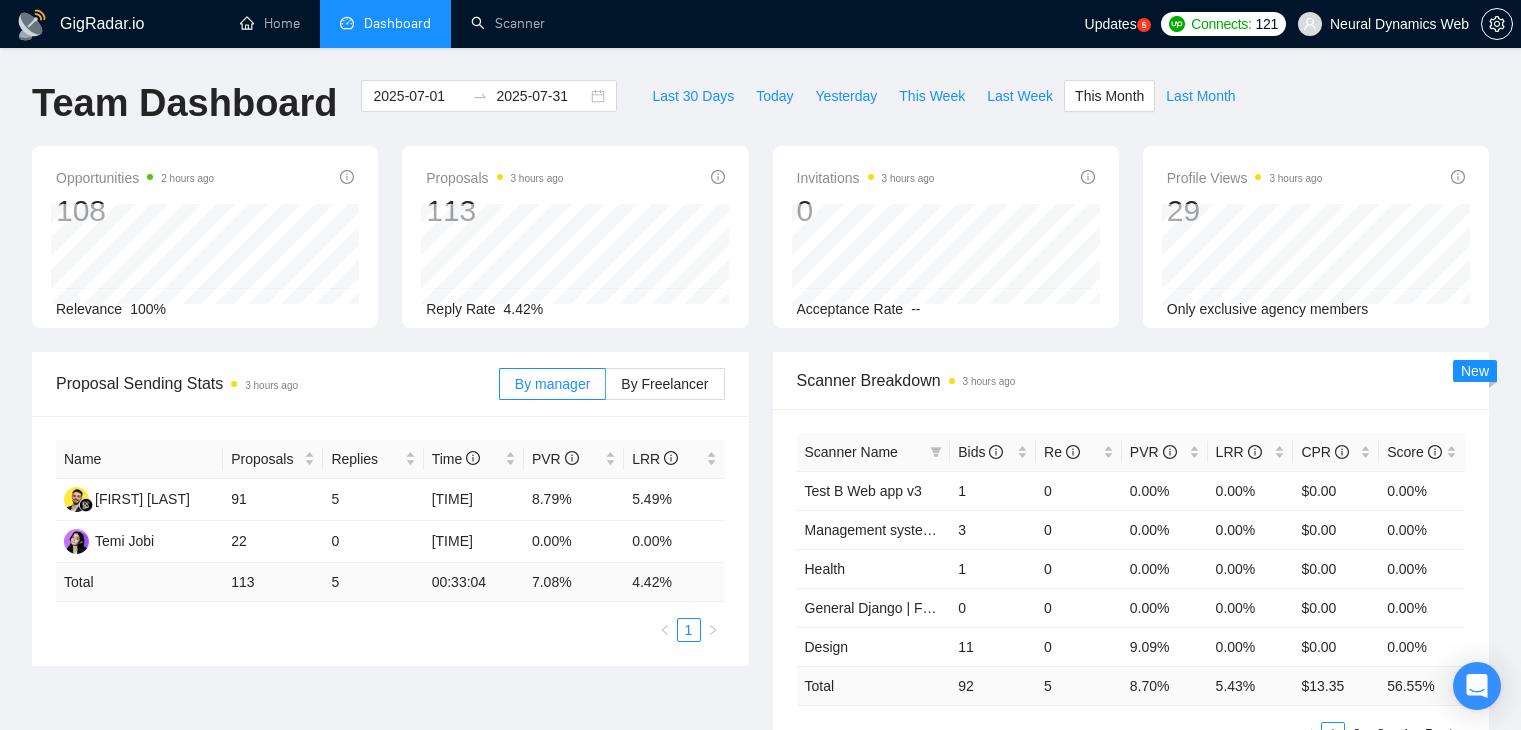 scroll, scrollTop: 0, scrollLeft: 0, axis: both 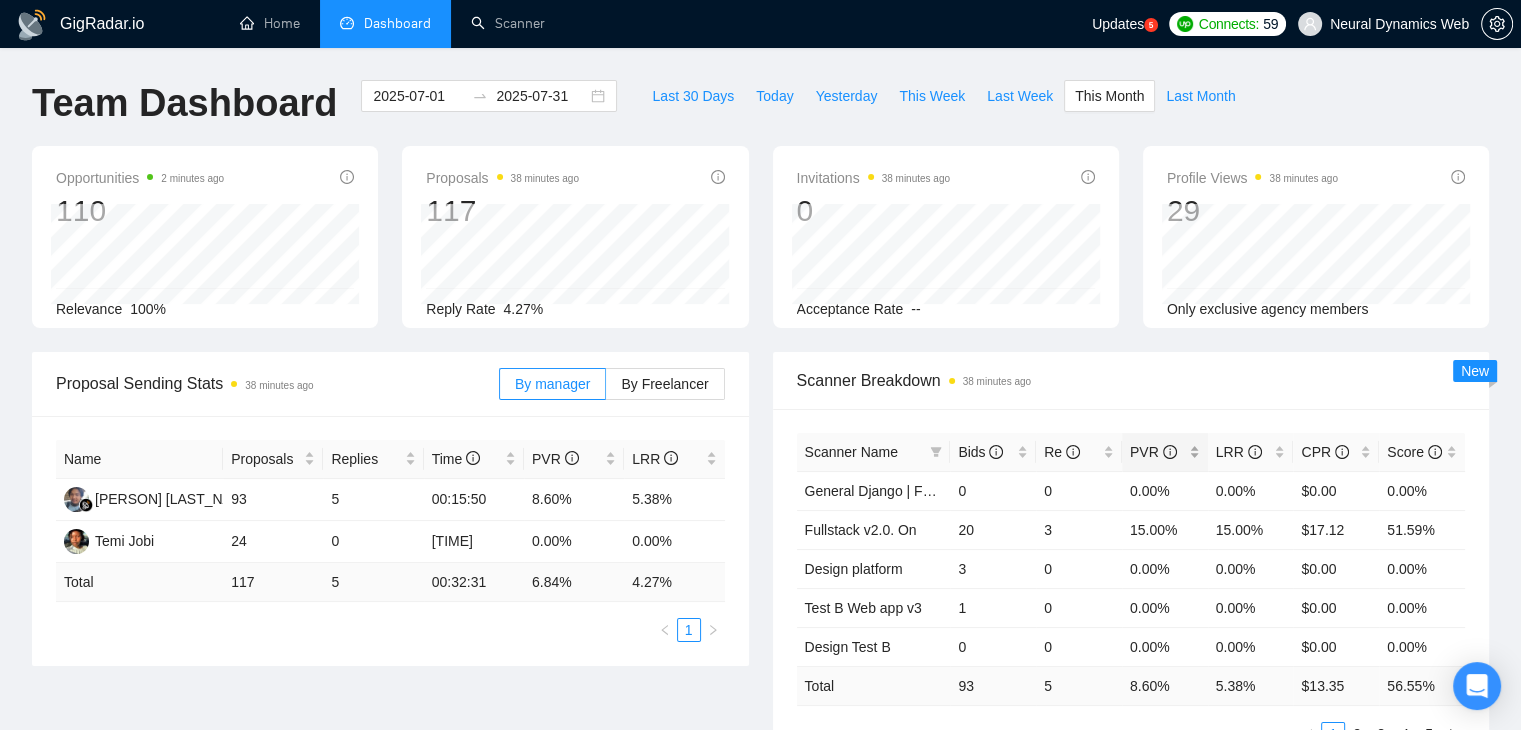 click on "PVR" at bounding box center (1165, 452) 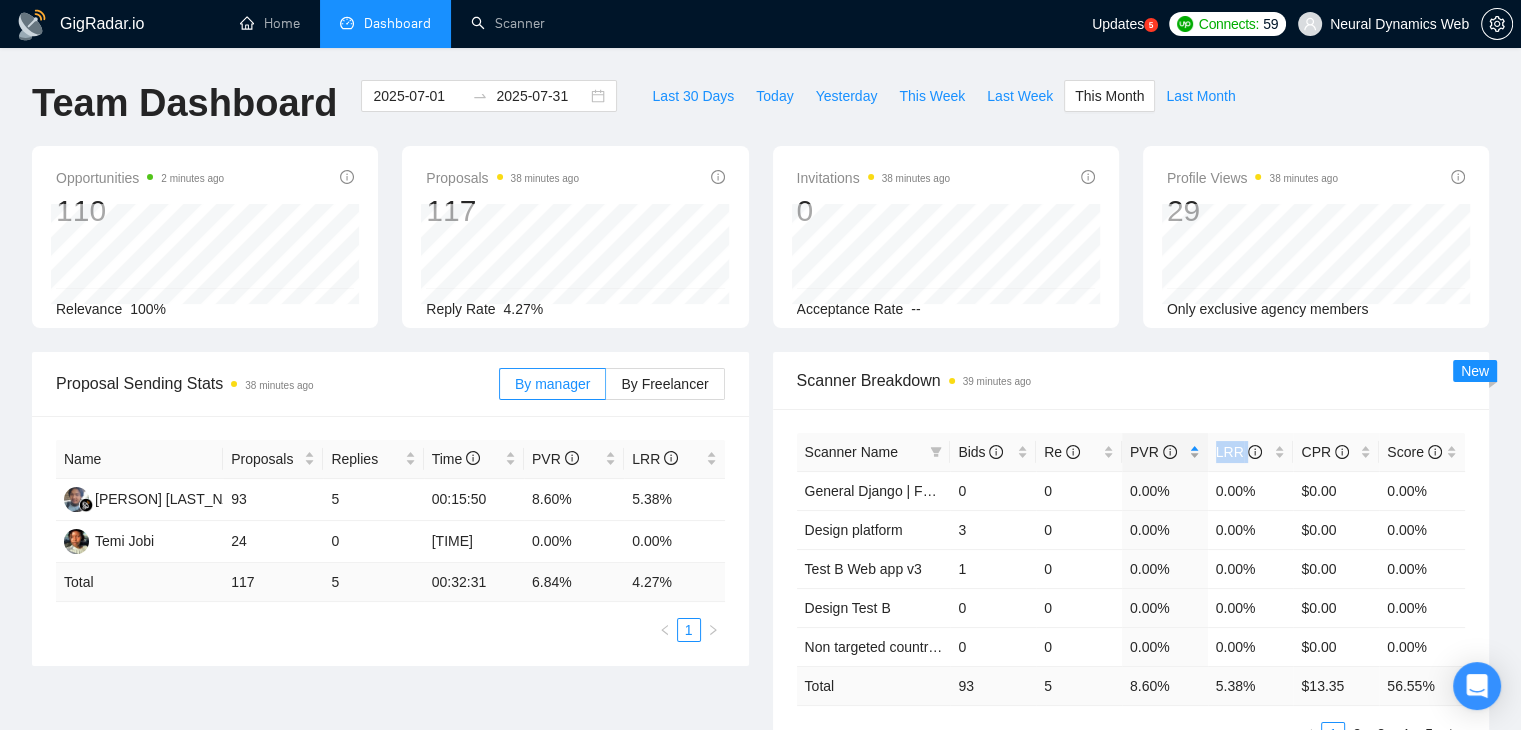 click on "PVR" at bounding box center [1165, 452] 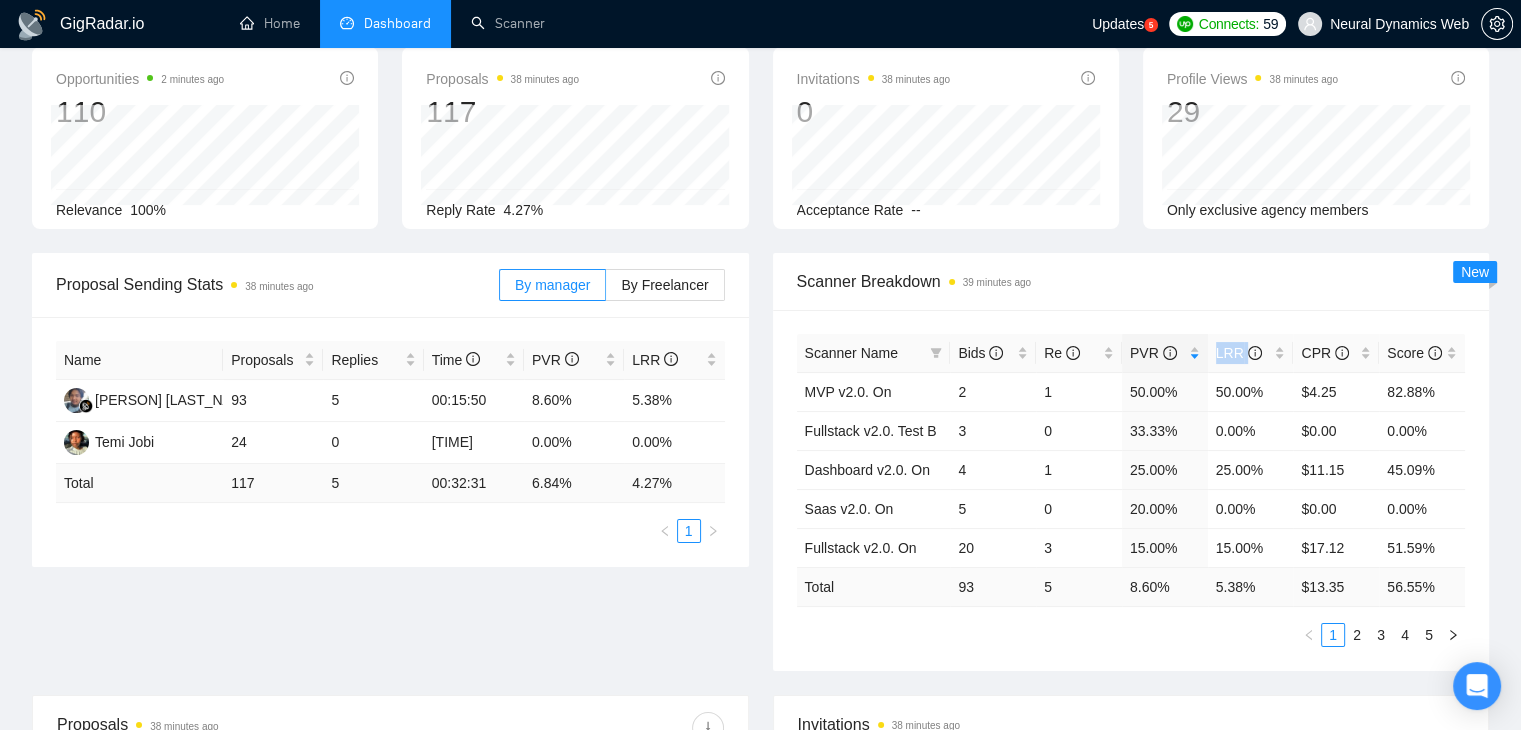 scroll, scrollTop: 100, scrollLeft: 0, axis: vertical 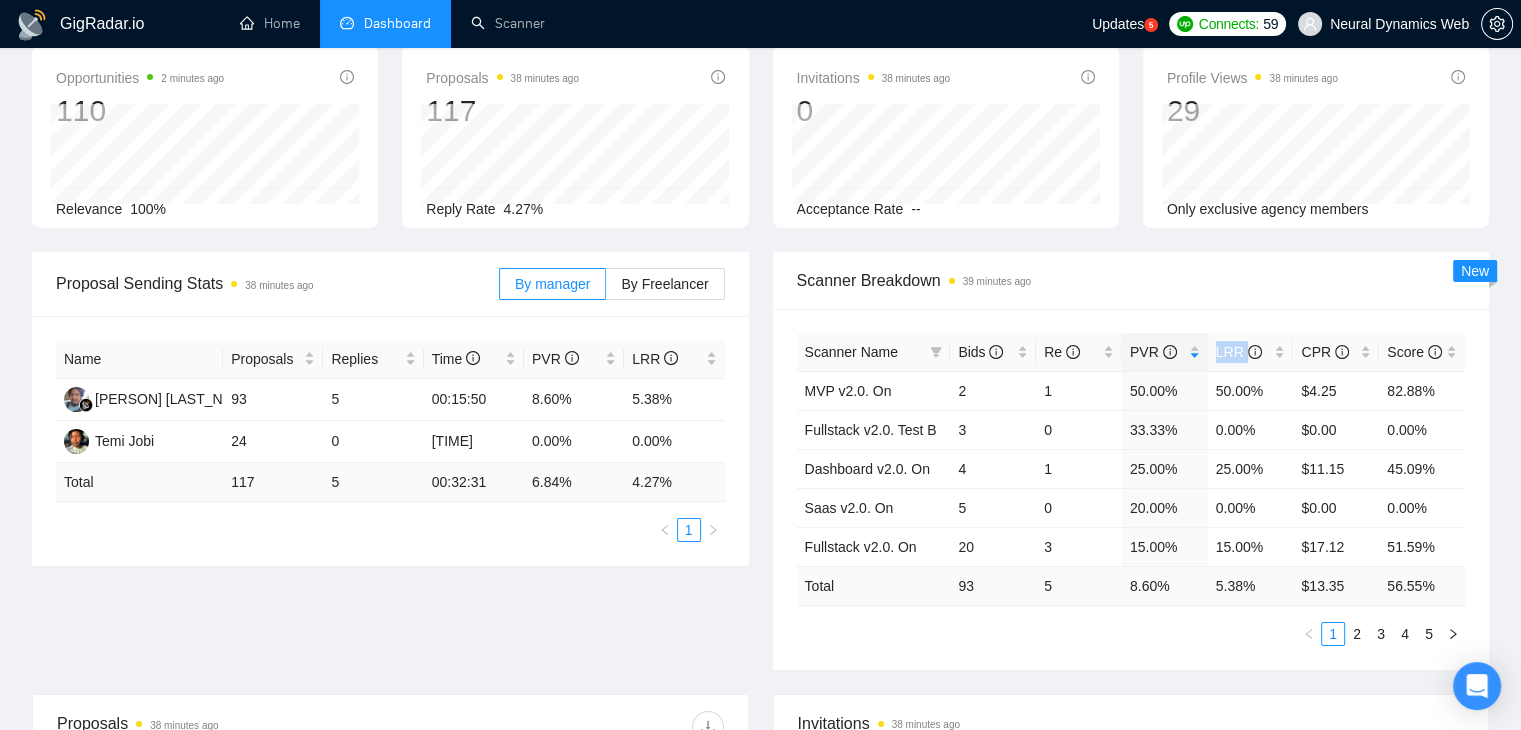 click on "Scanner Breakdown 39 minutes ago" at bounding box center [1131, 280] 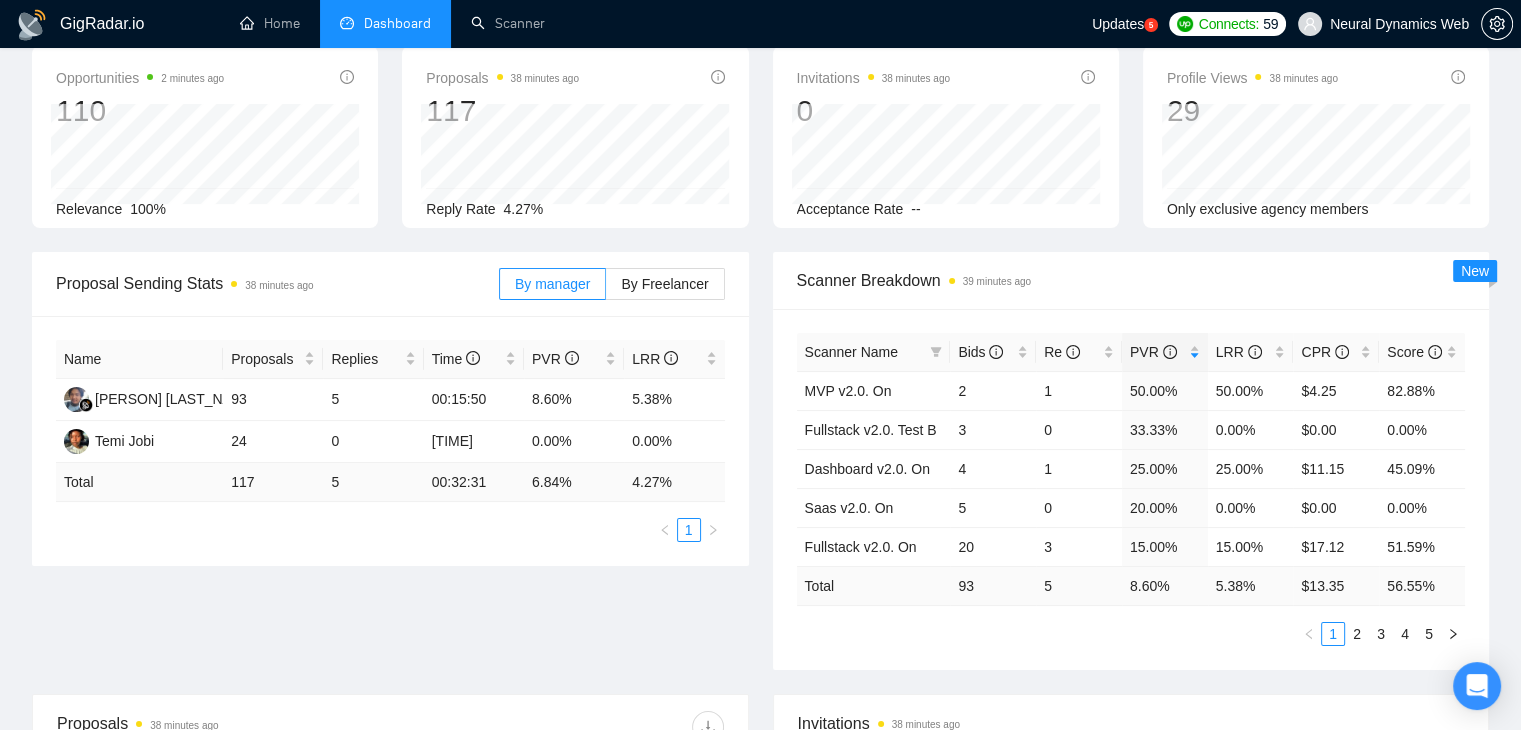 click on "Scanner Name Bids   Re   PVR   LRR   CPR   Score   MVP v2.0. On 2 1 50.00% 50.00% $4.25 82.88% Fullstack v2.0. Test B  3 0 33.33% 0.00% $0.00 0.00% Dashboard v2.0. On 4 1 25.00% 25.00% $11.15 45.09% Saas v2.0.  On 5 0 20.00% 0.00% $0.00 0.00% Fullstack v2.0. On 20 3 15.00% 15.00% $17.12 51.59% Total 93 5 8.60 % 5.32 % $ 13.35 56.55 % 1 2 3 4 5" at bounding box center (1131, 489) 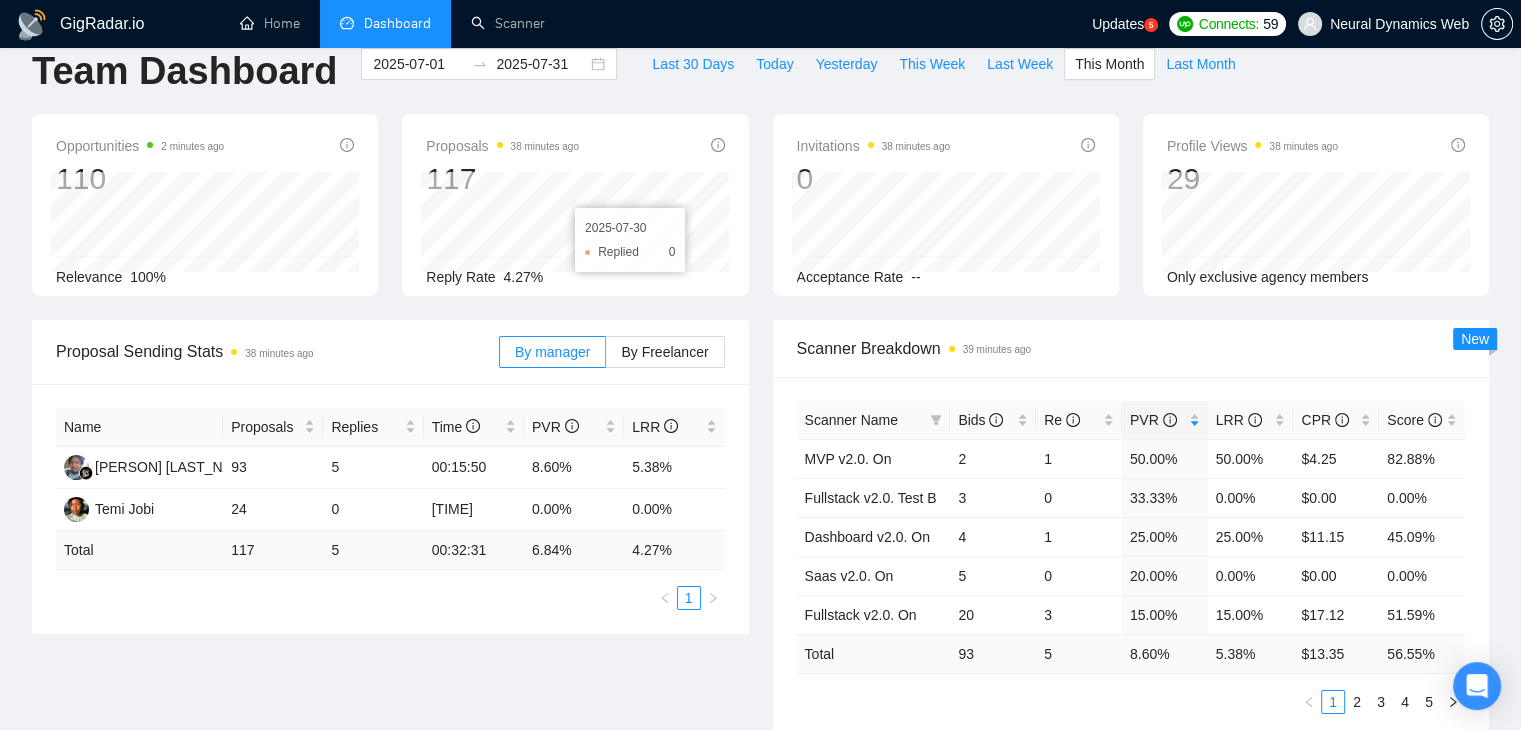 scroll, scrollTop: 0, scrollLeft: 0, axis: both 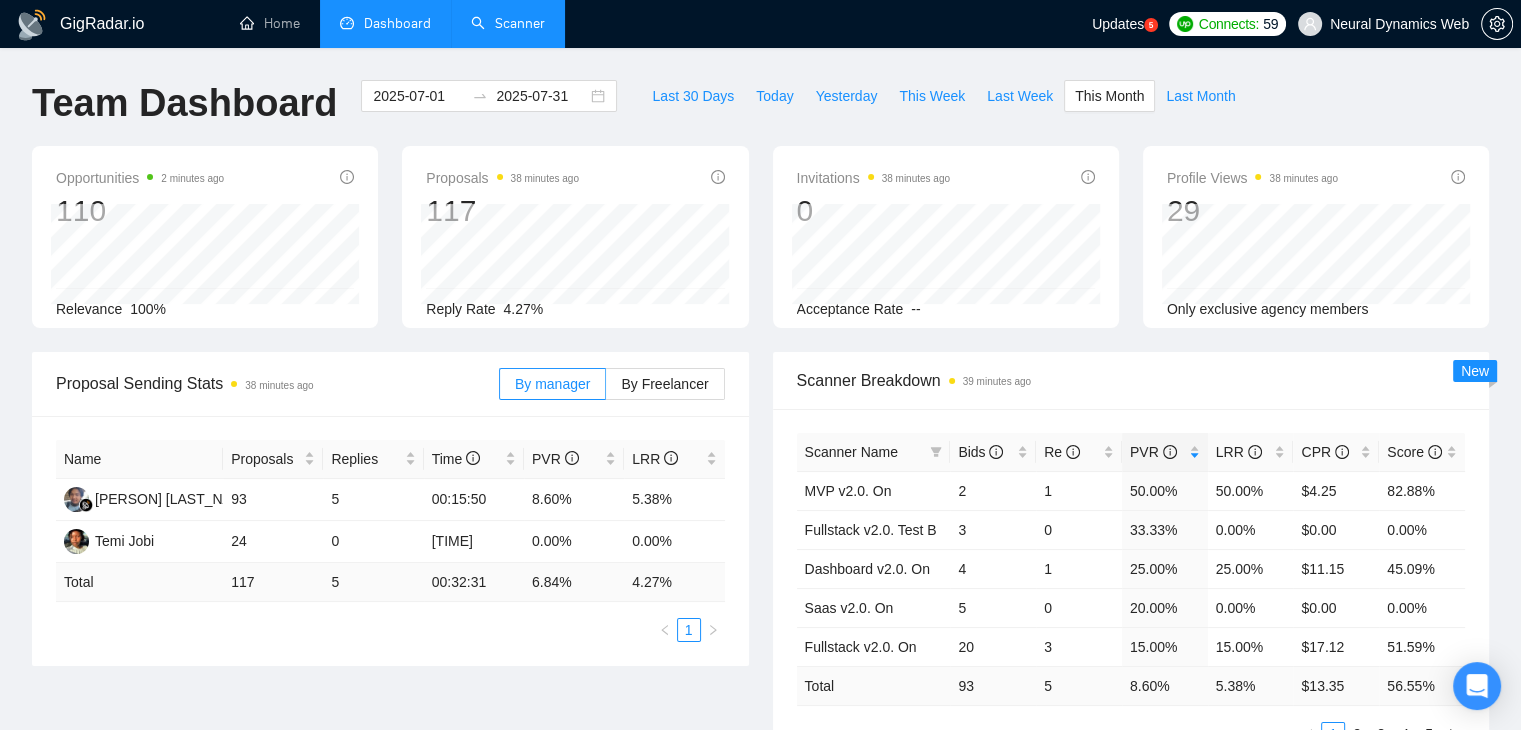 click on "Scanner" at bounding box center [508, 23] 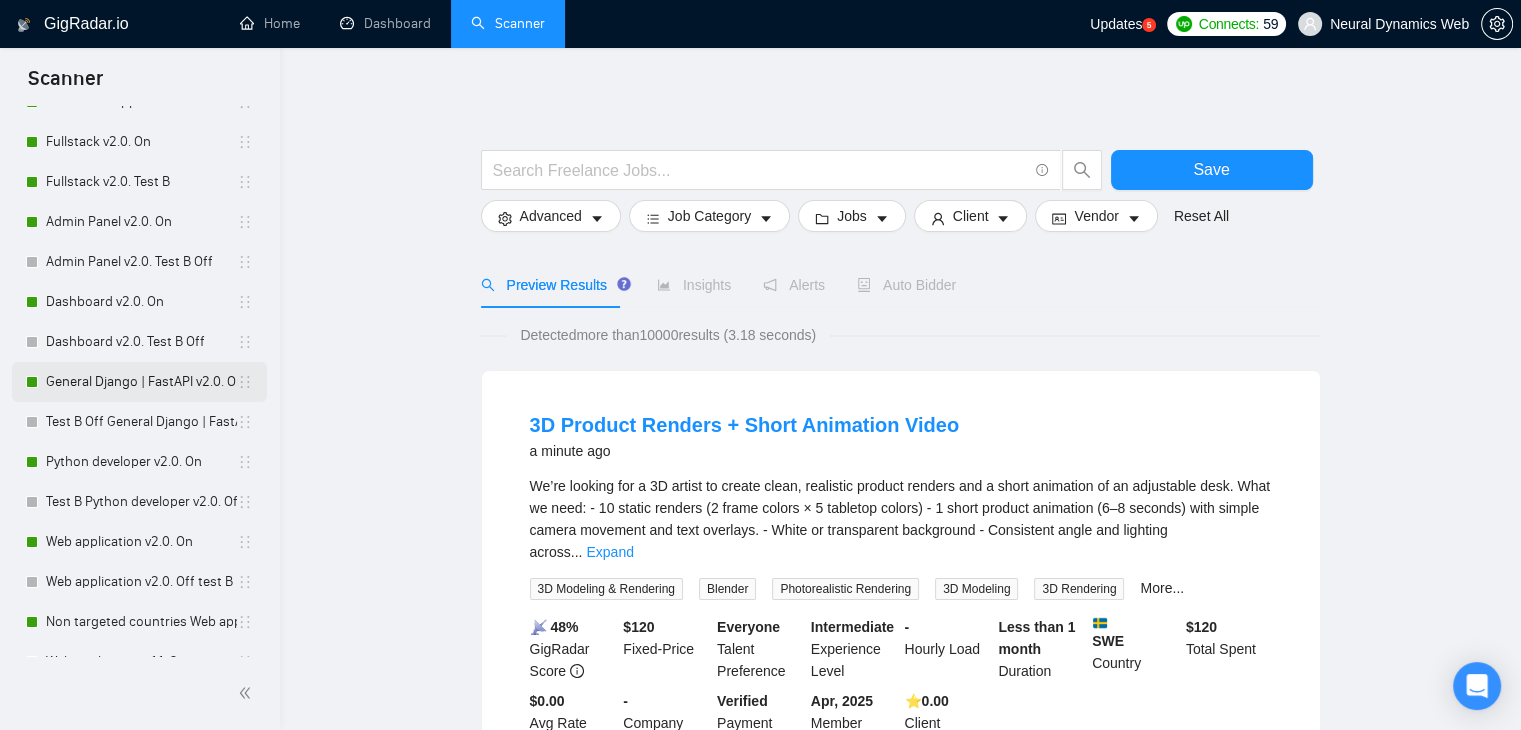 scroll, scrollTop: 800, scrollLeft: 0, axis: vertical 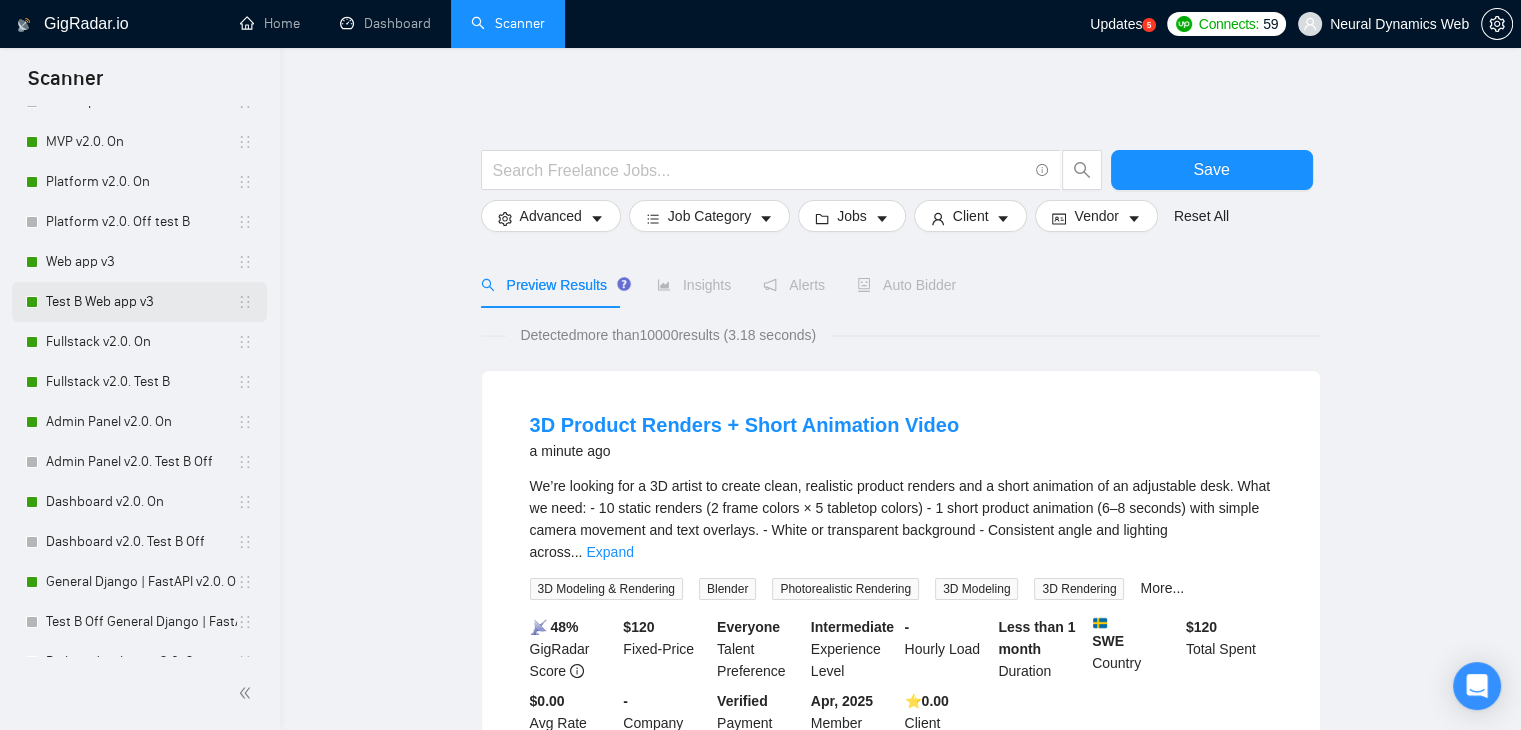 click on "Test B Web app v3" at bounding box center (141, 302) 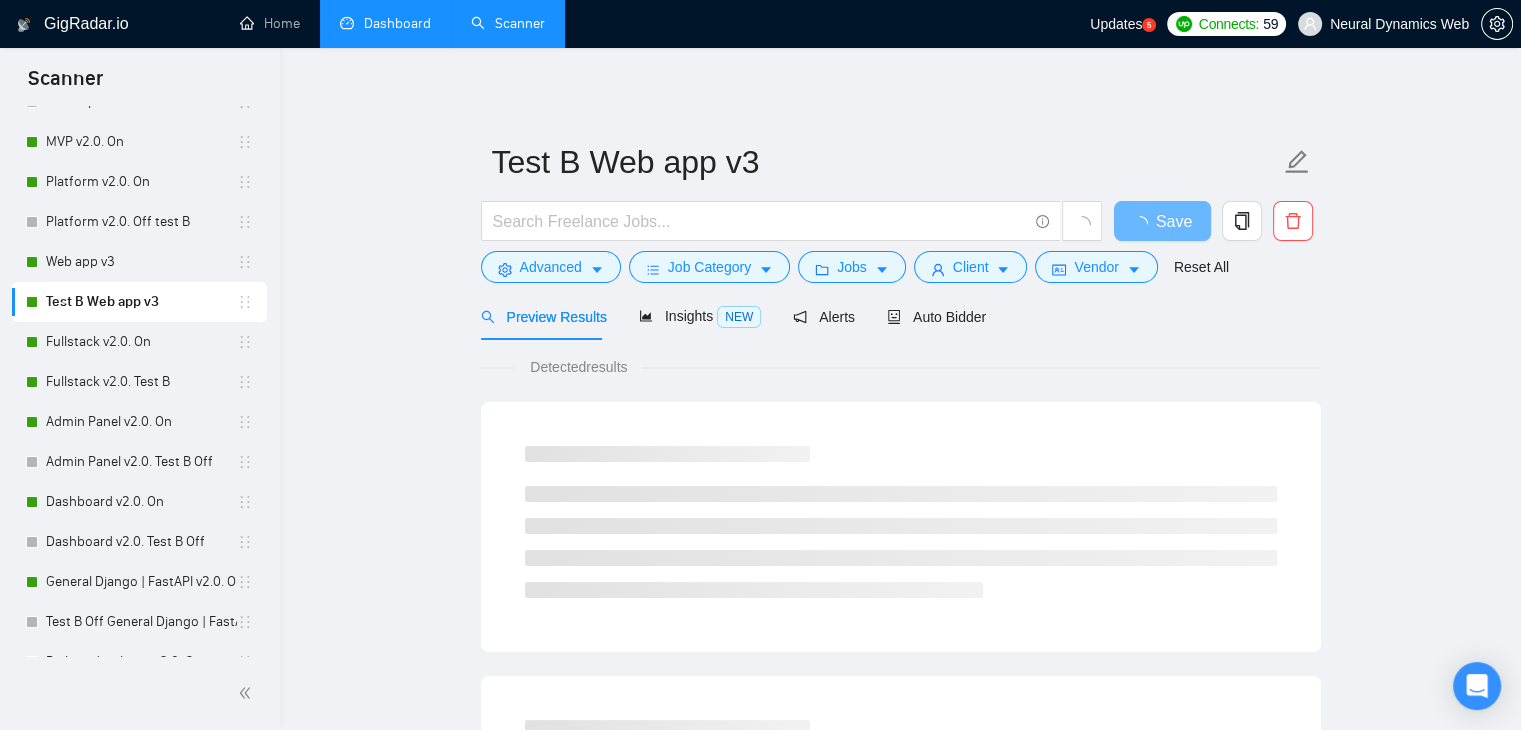 click on "Dashboard" at bounding box center (385, 23) 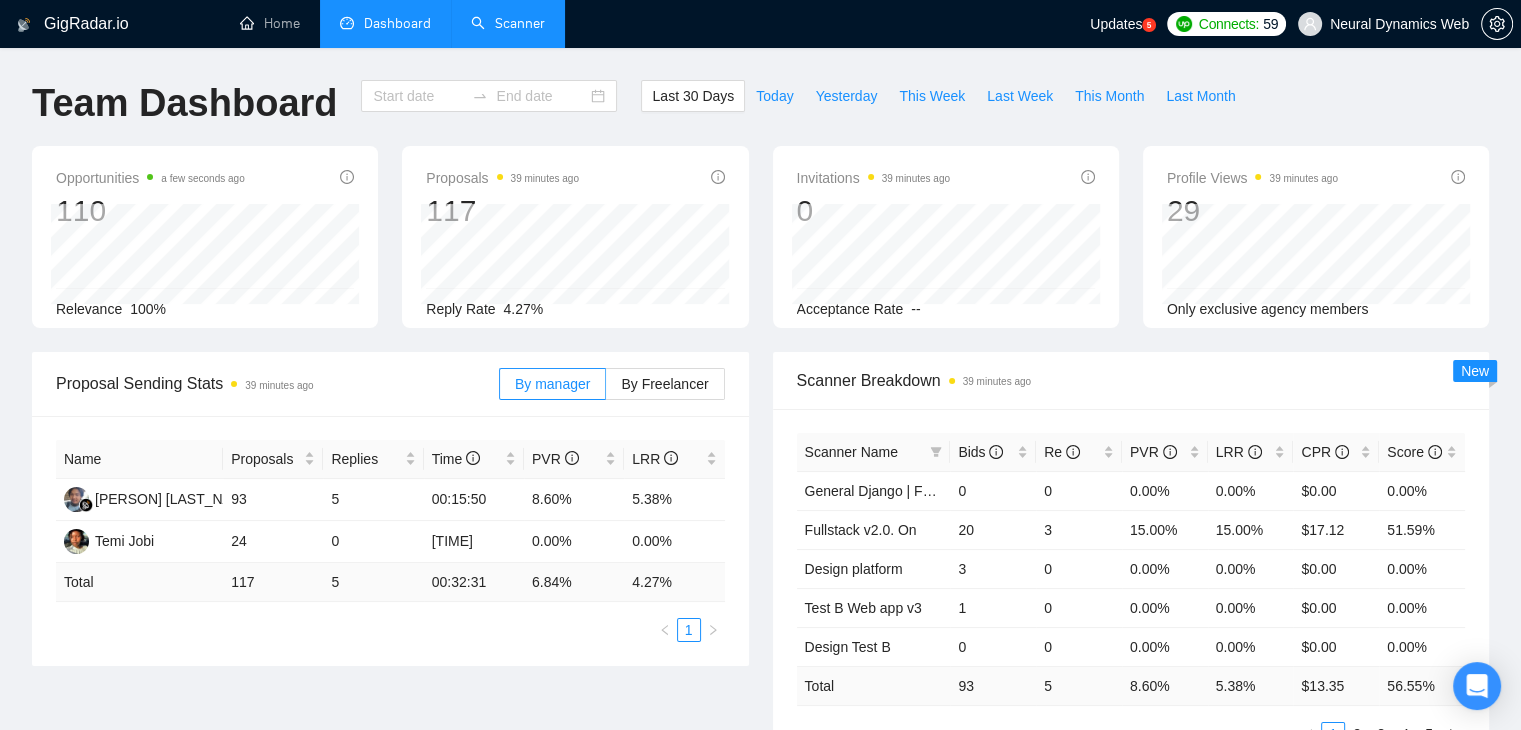 type on "2025-06-14" 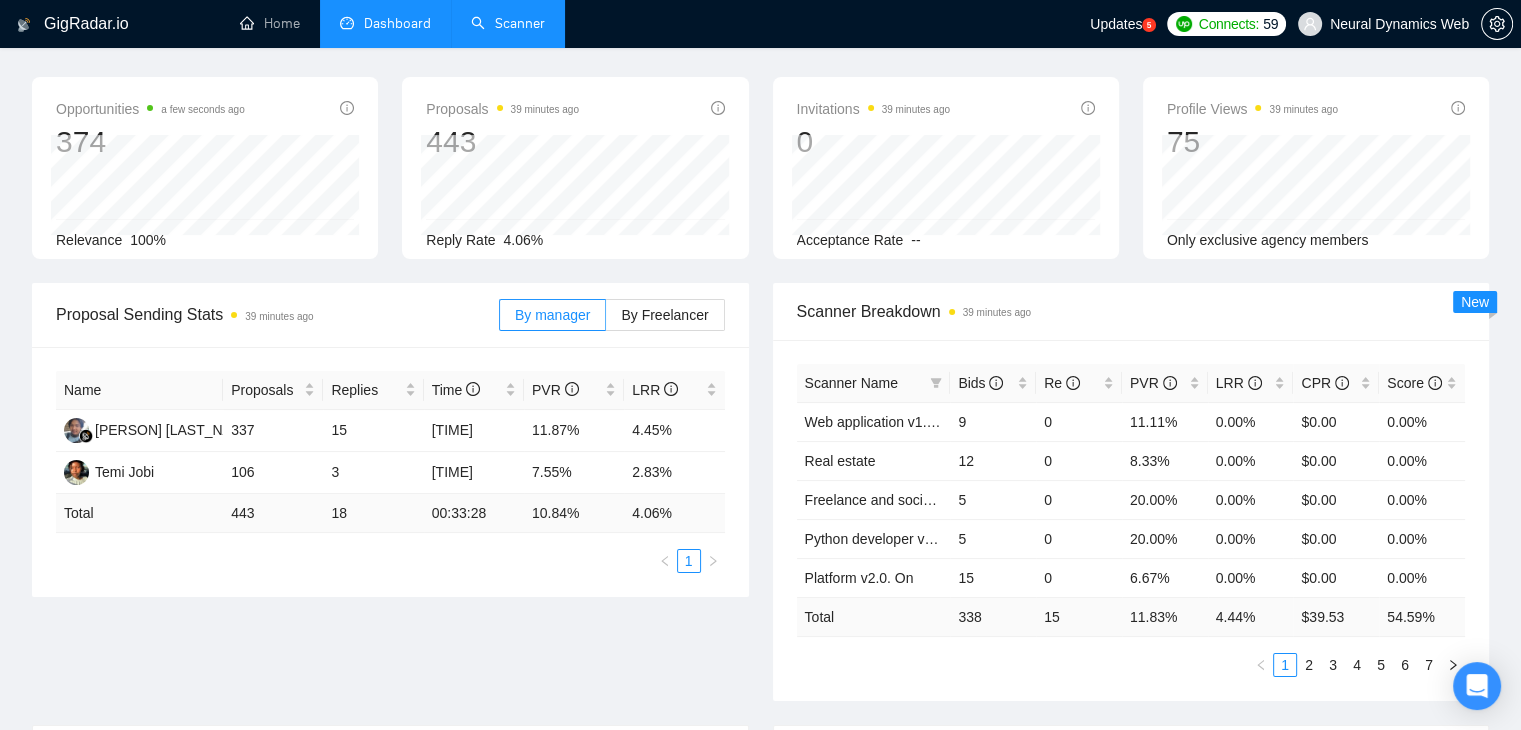 scroll, scrollTop: 0, scrollLeft: 0, axis: both 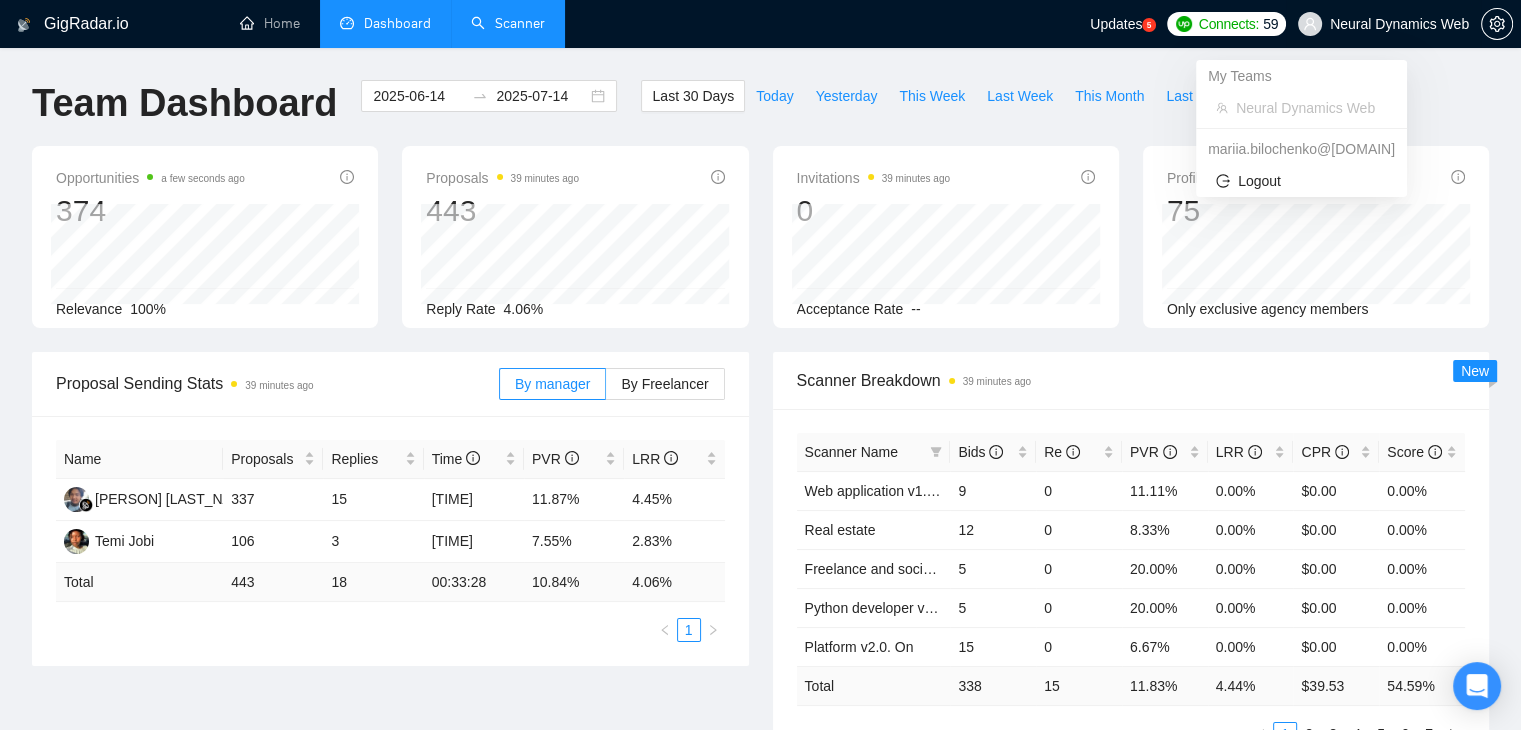 click on "Neural Dynamics Web" at bounding box center (1383, 24) 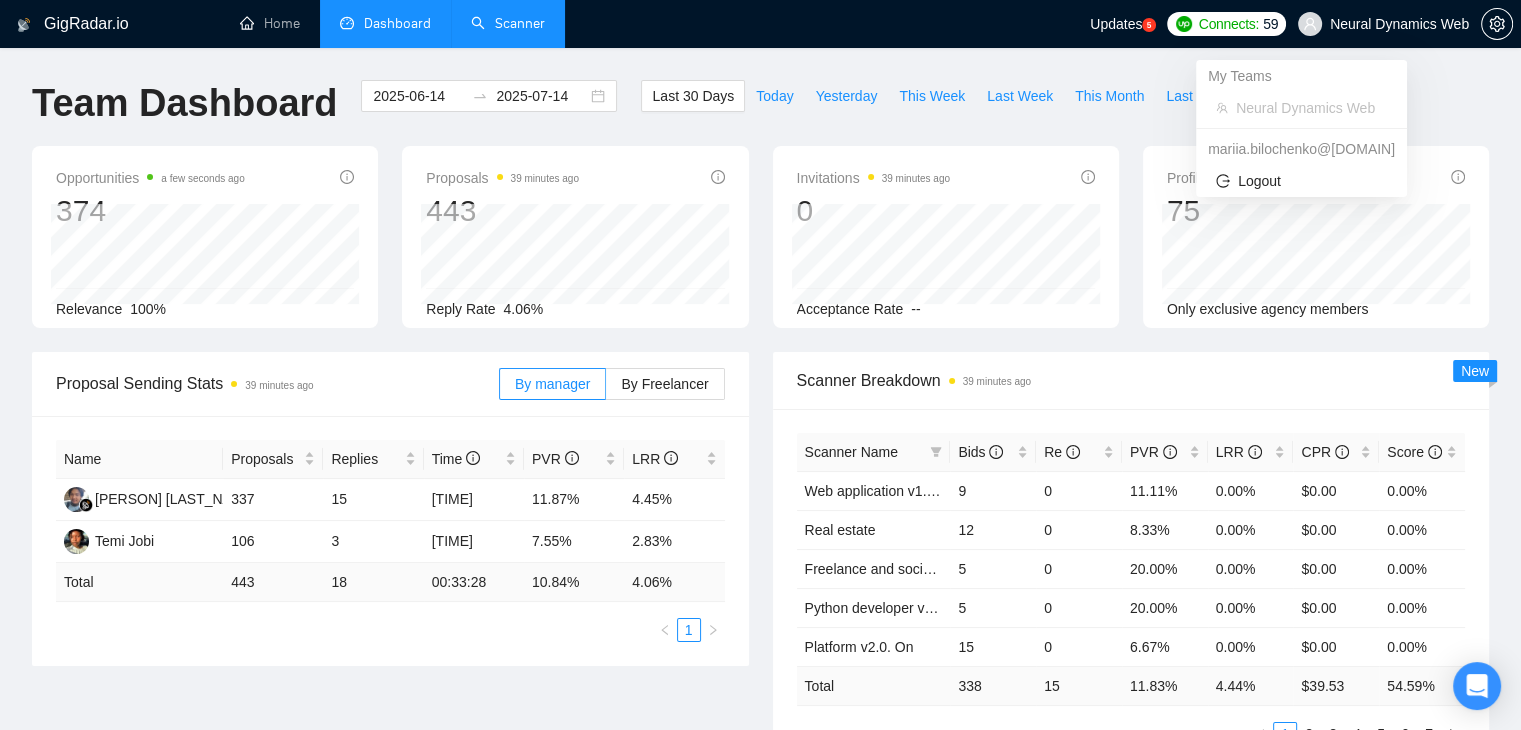 click on "Profile Views 39 minutes ago 75   Only exclusive agency members" at bounding box center (1316, 237) 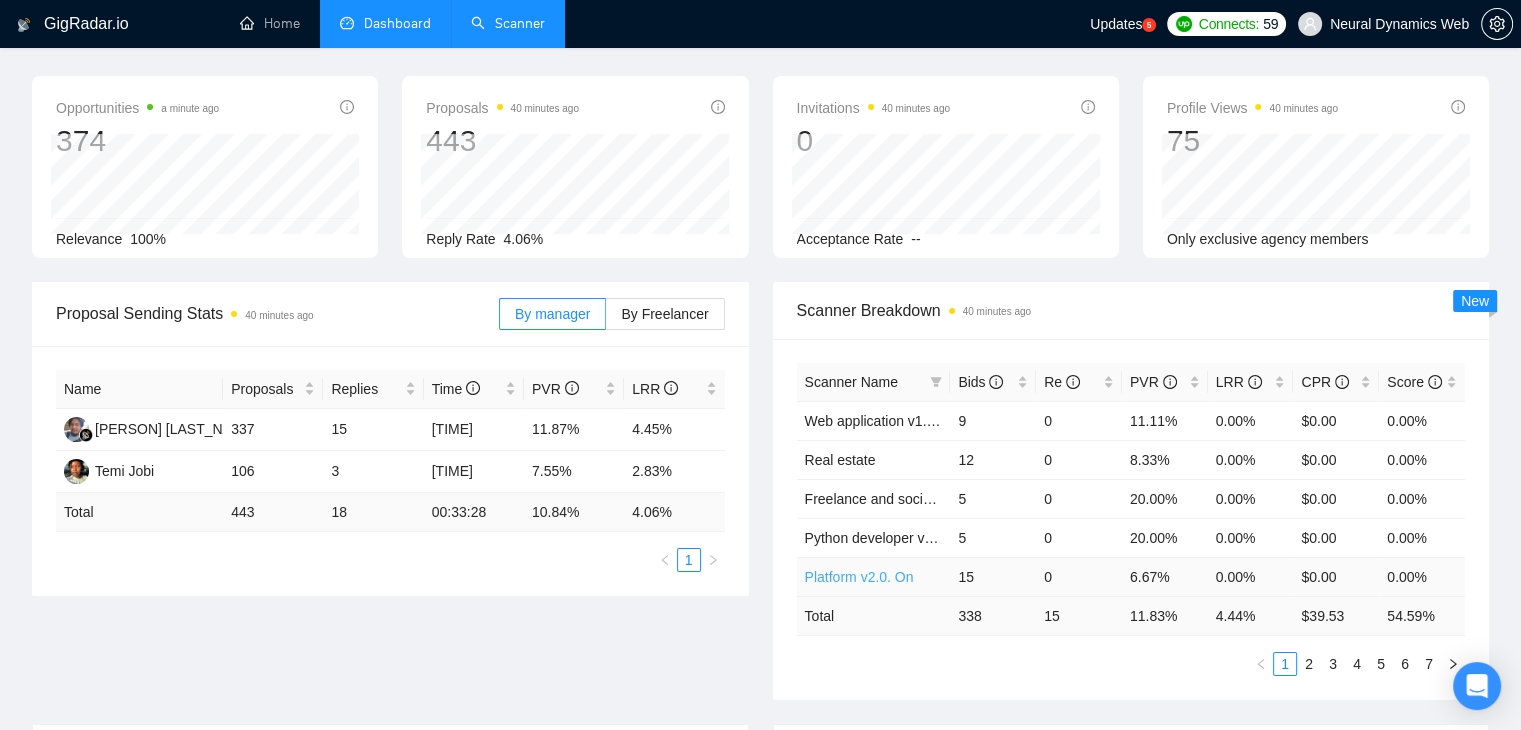 scroll, scrollTop: 0, scrollLeft: 0, axis: both 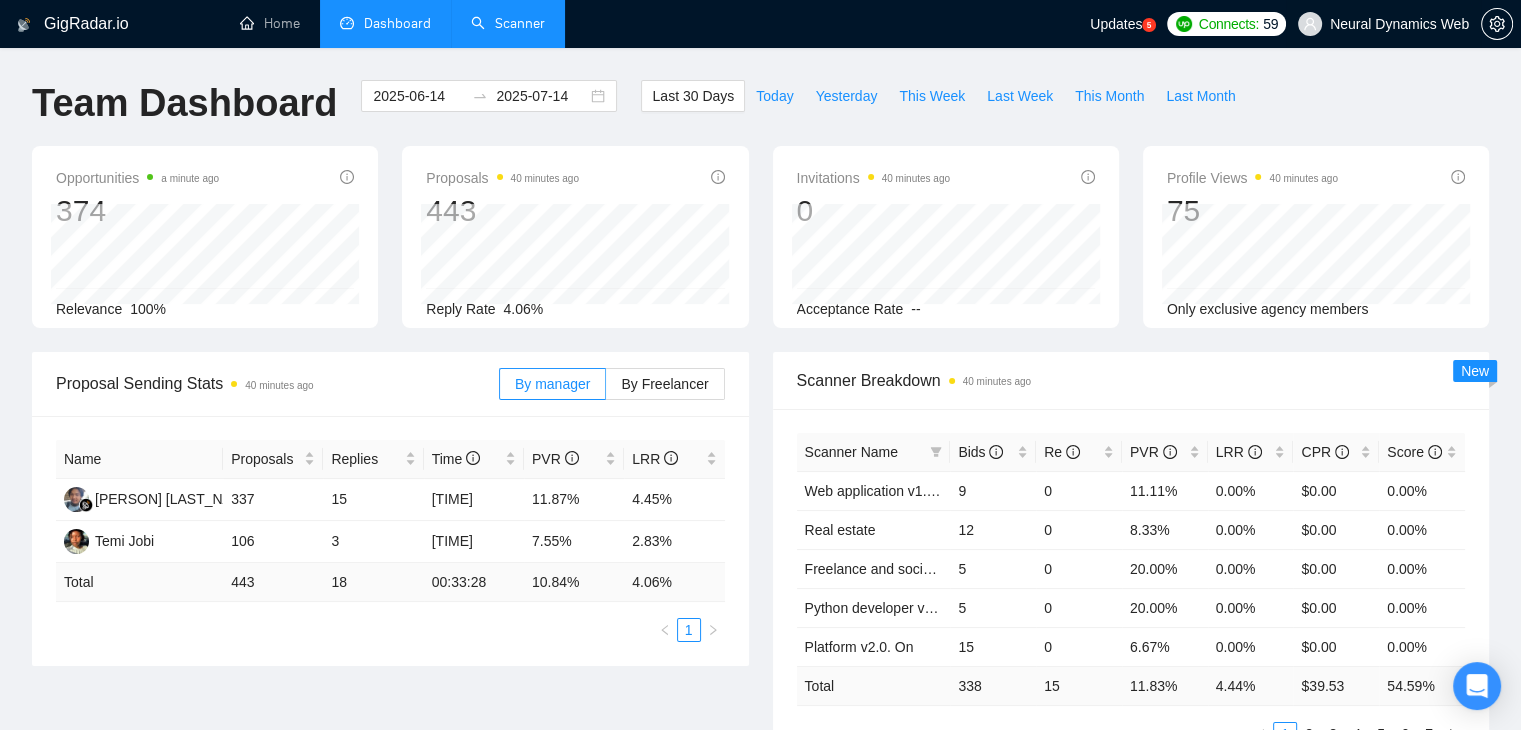 click on "Neural Dynamics Web" at bounding box center (1399, 24) 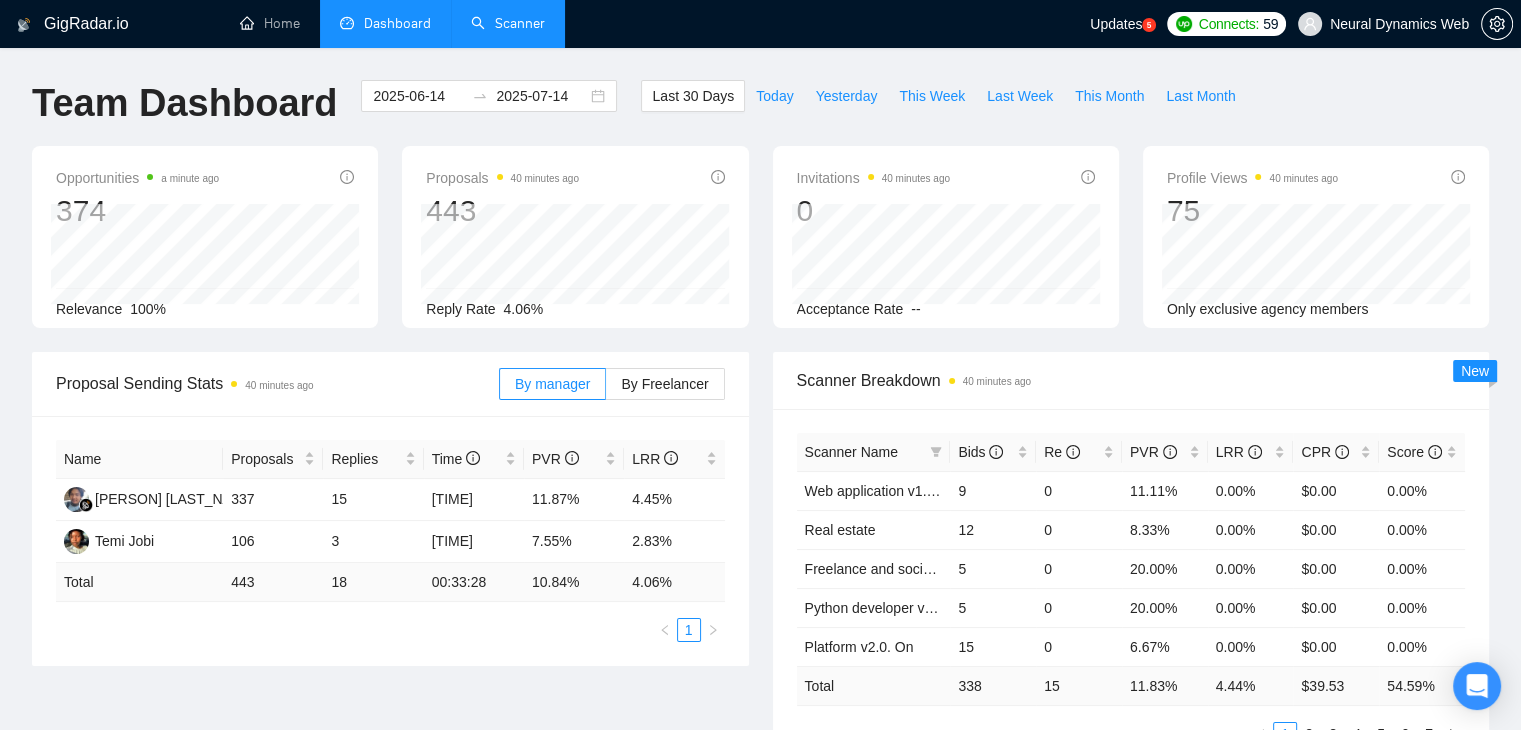 click on "Scanner" at bounding box center [508, 23] 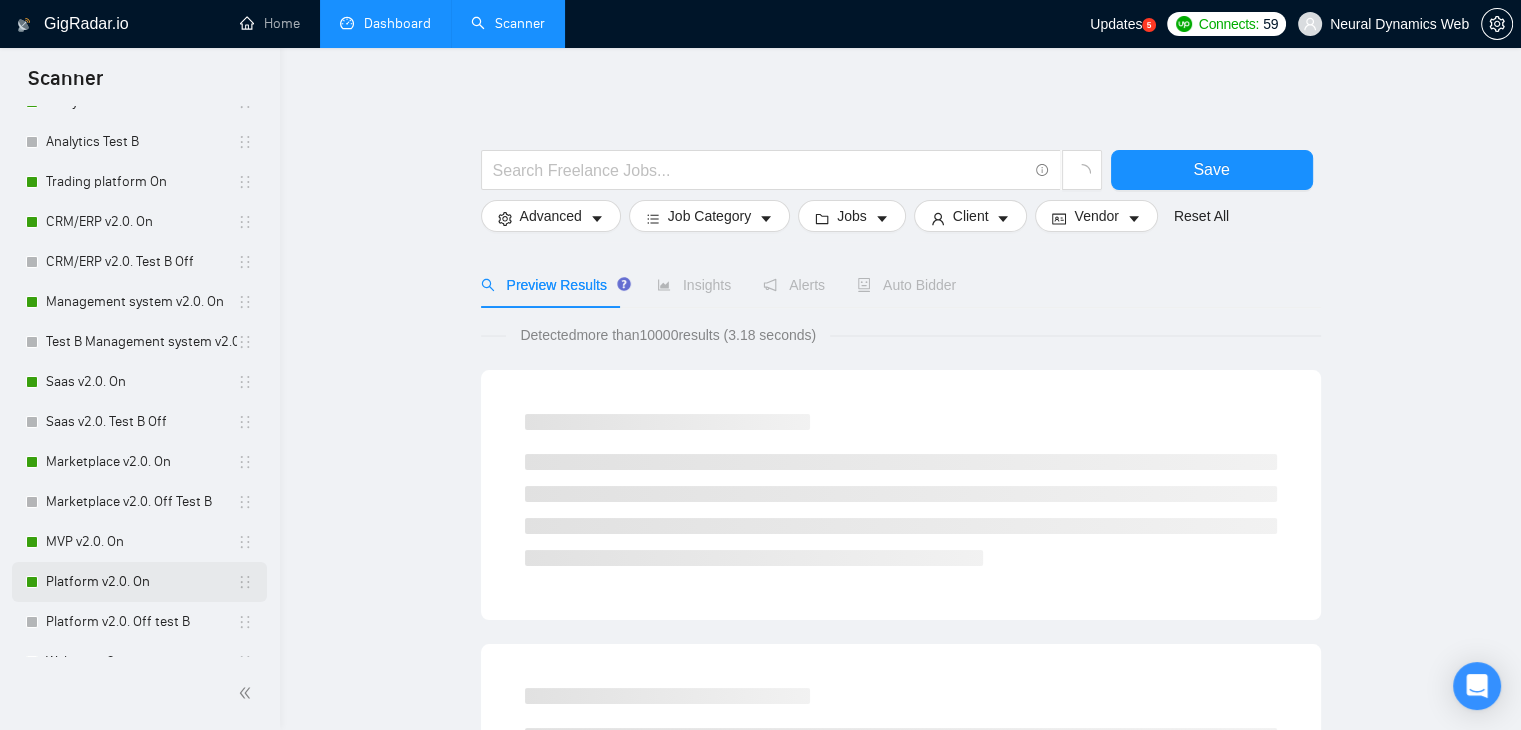 scroll, scrollTop: 700, scrollLeft: 0, axis: vertical 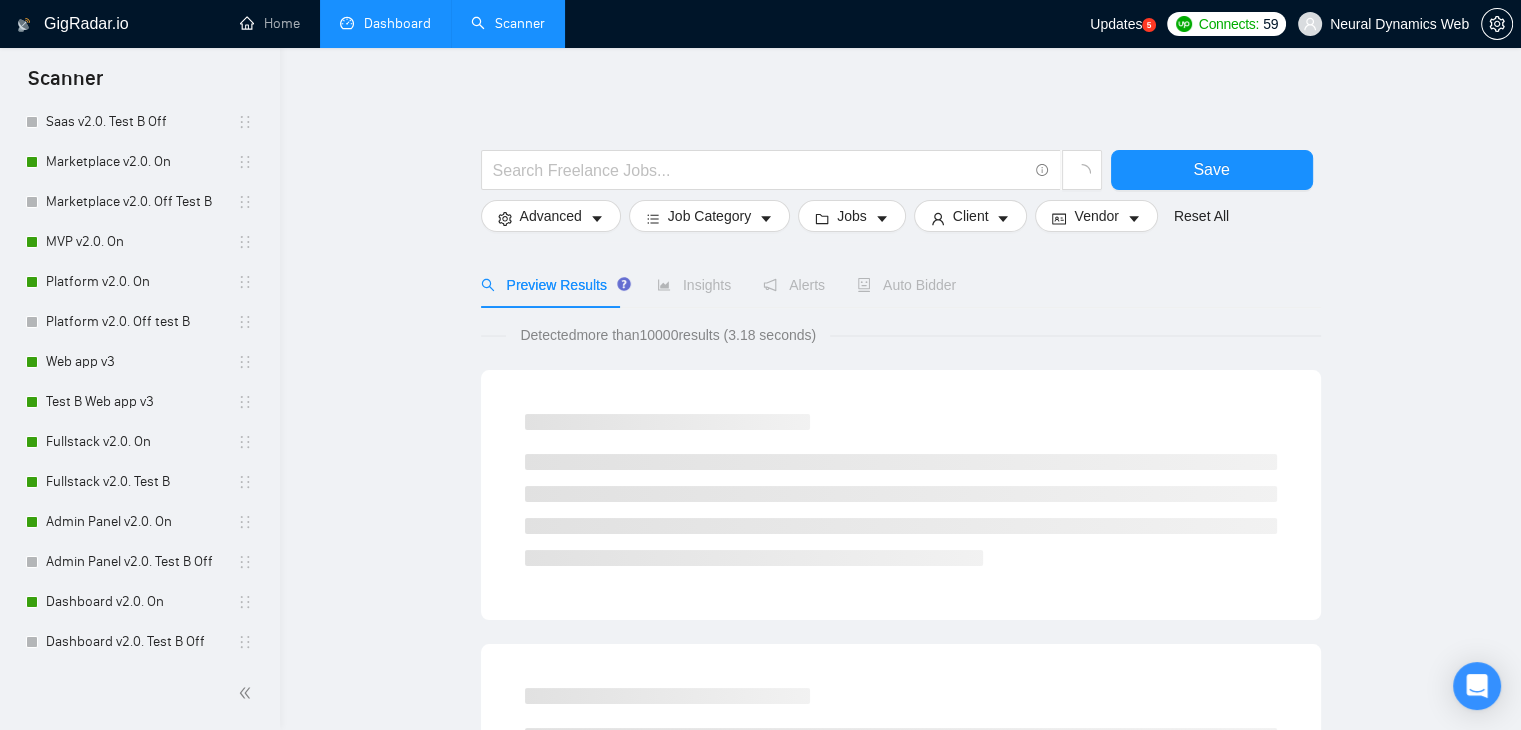 click on "Dashboard" at bounding box center [385, 23] 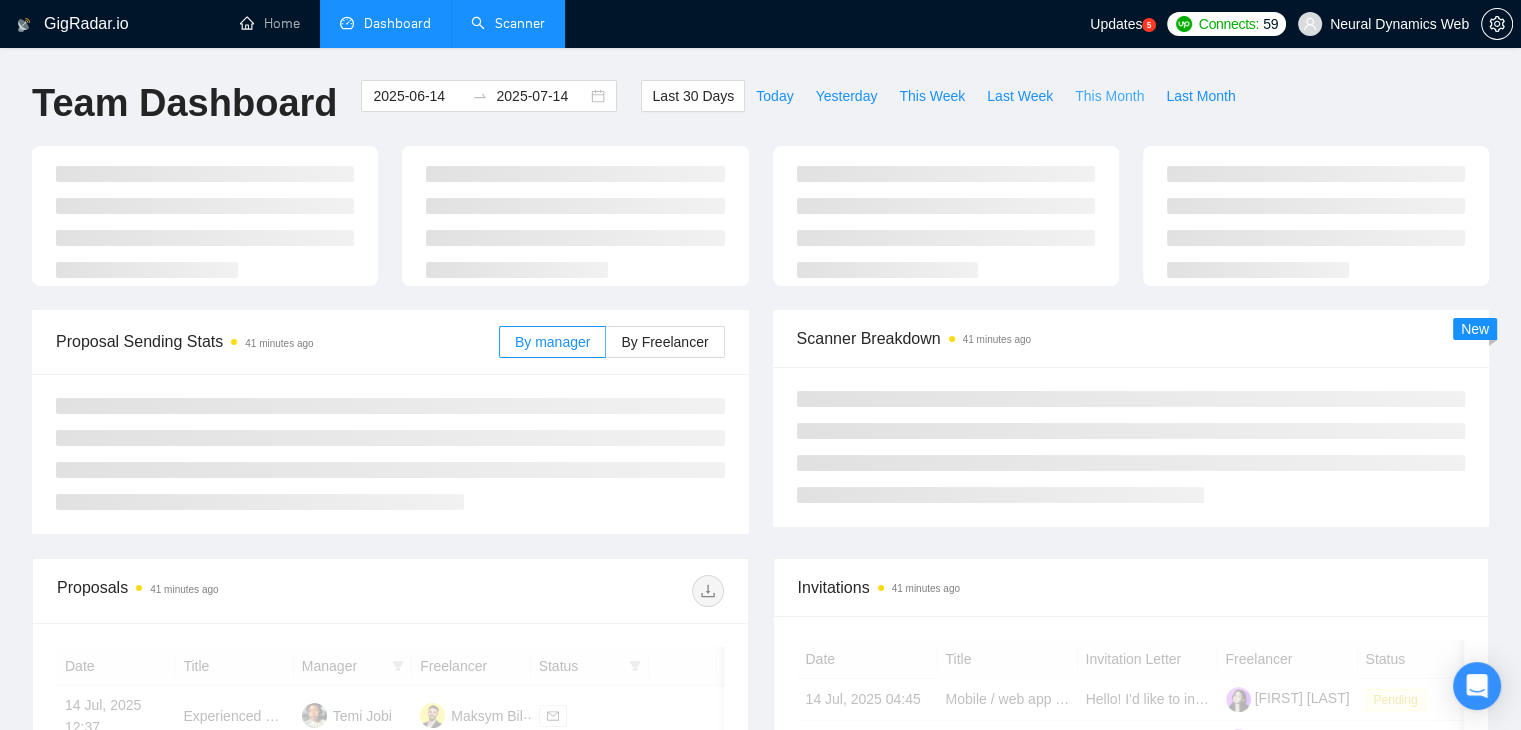 click on "This Month" at bounding box center [1109, 96] 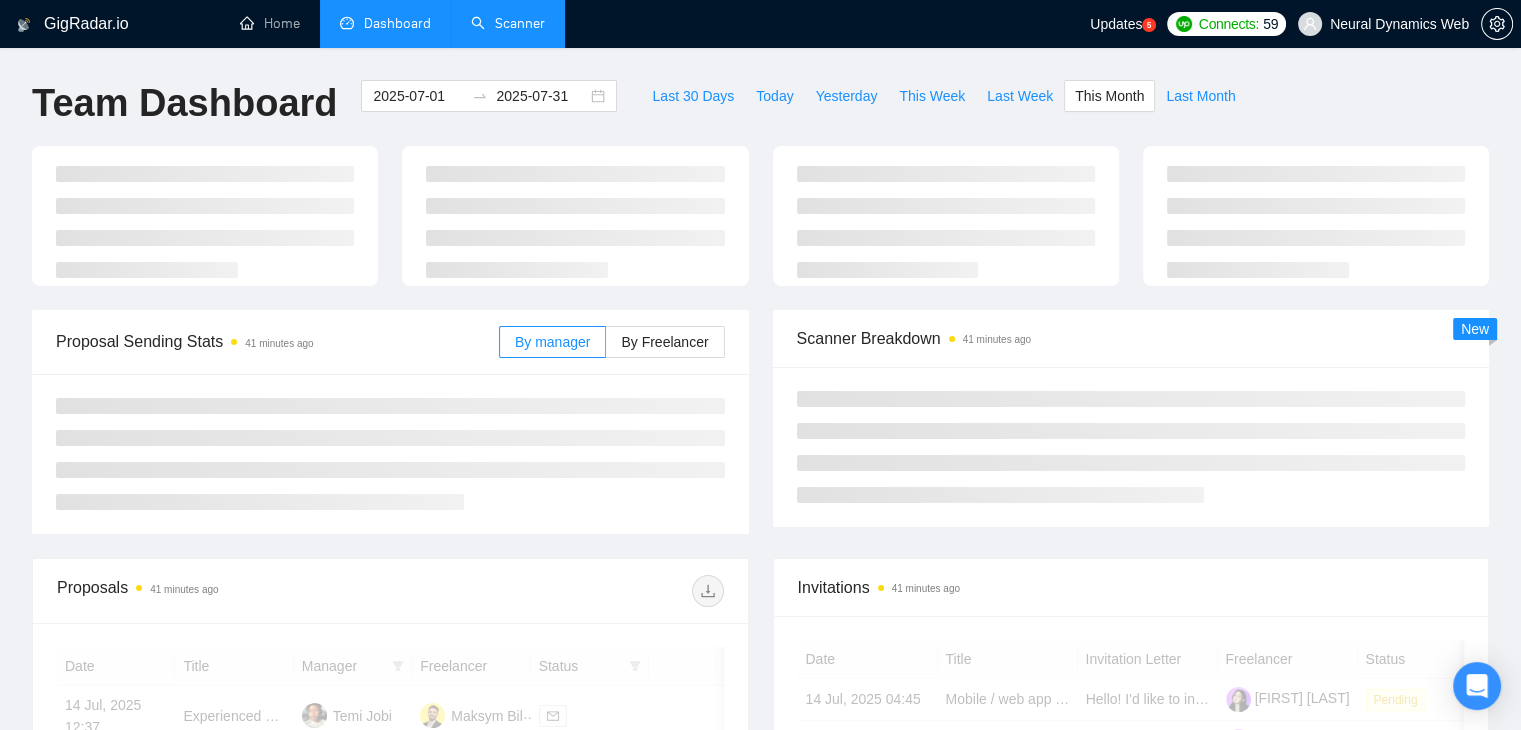 type on "2025-07-01" 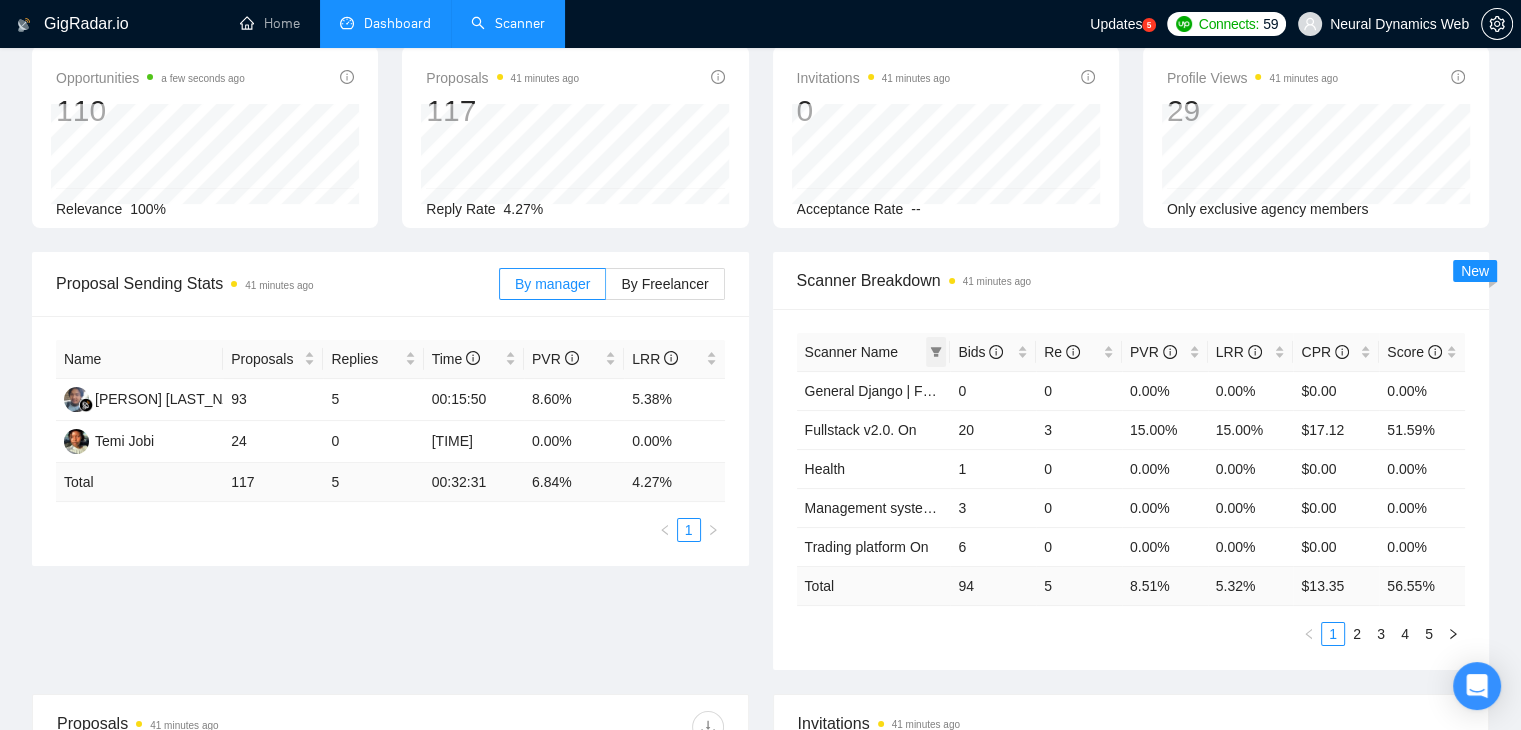 click 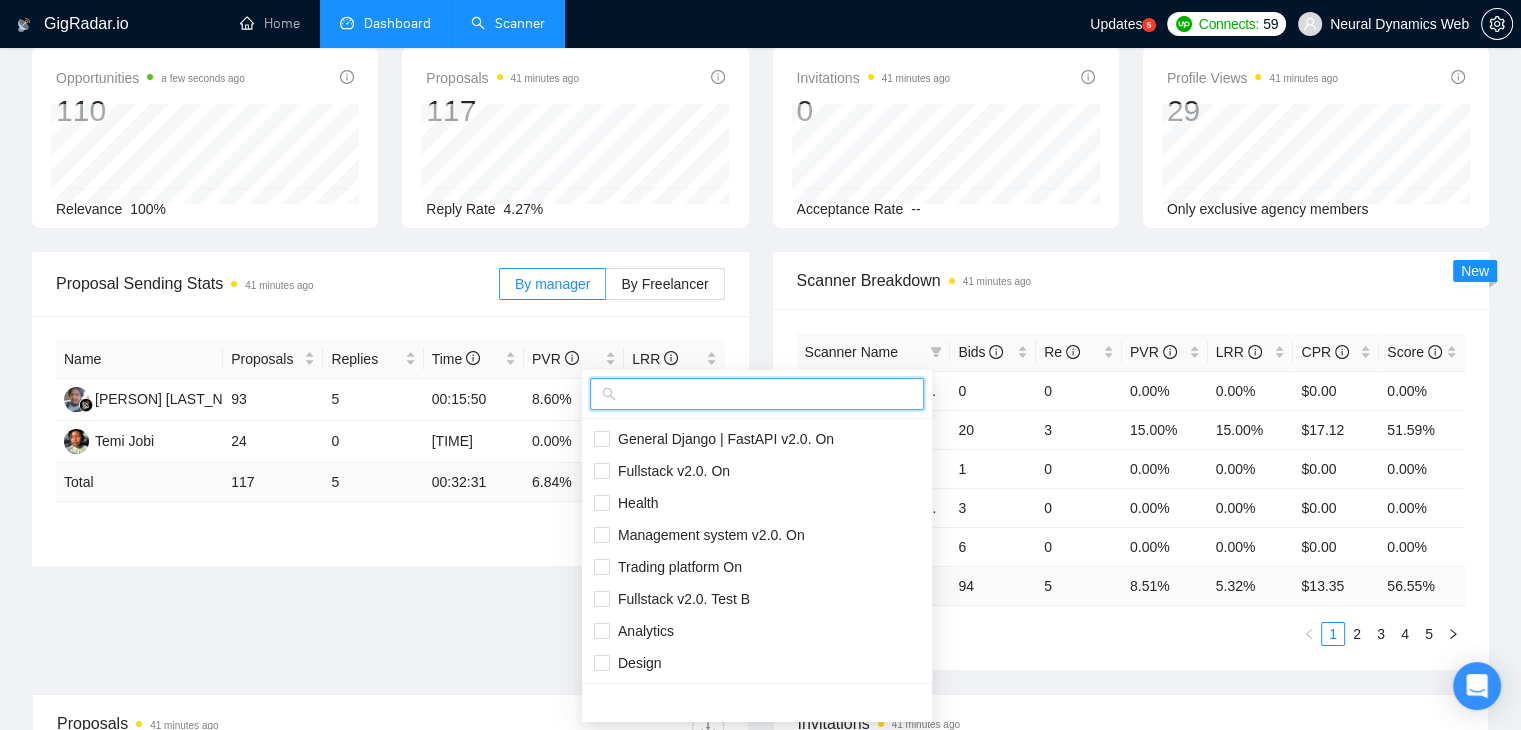 click at bounding box center (766, 394) 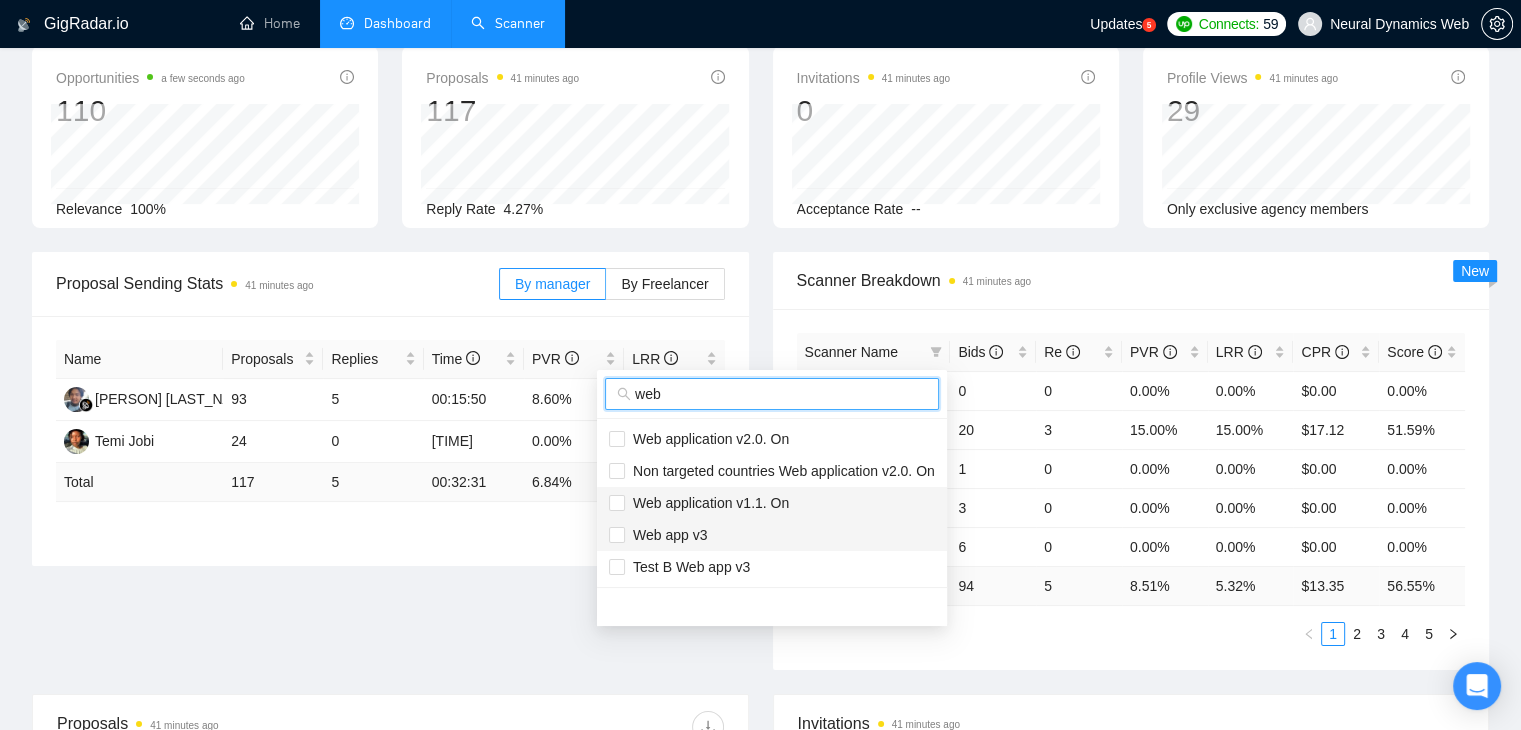 type on "web" 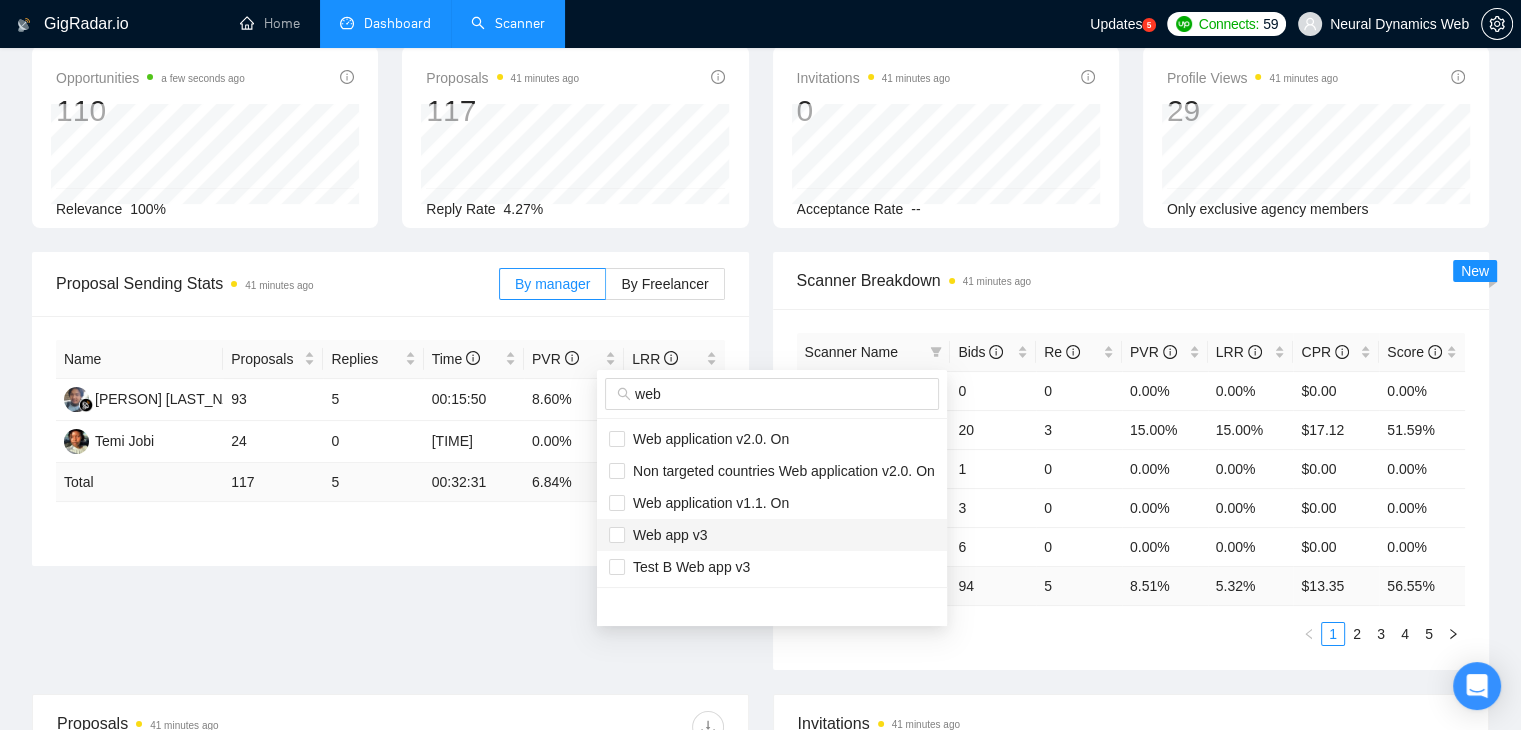 drag, startPoint x: 712, startPoint y: 540, endPoint x: 698, endPoint y: 547, distance: 15.652476 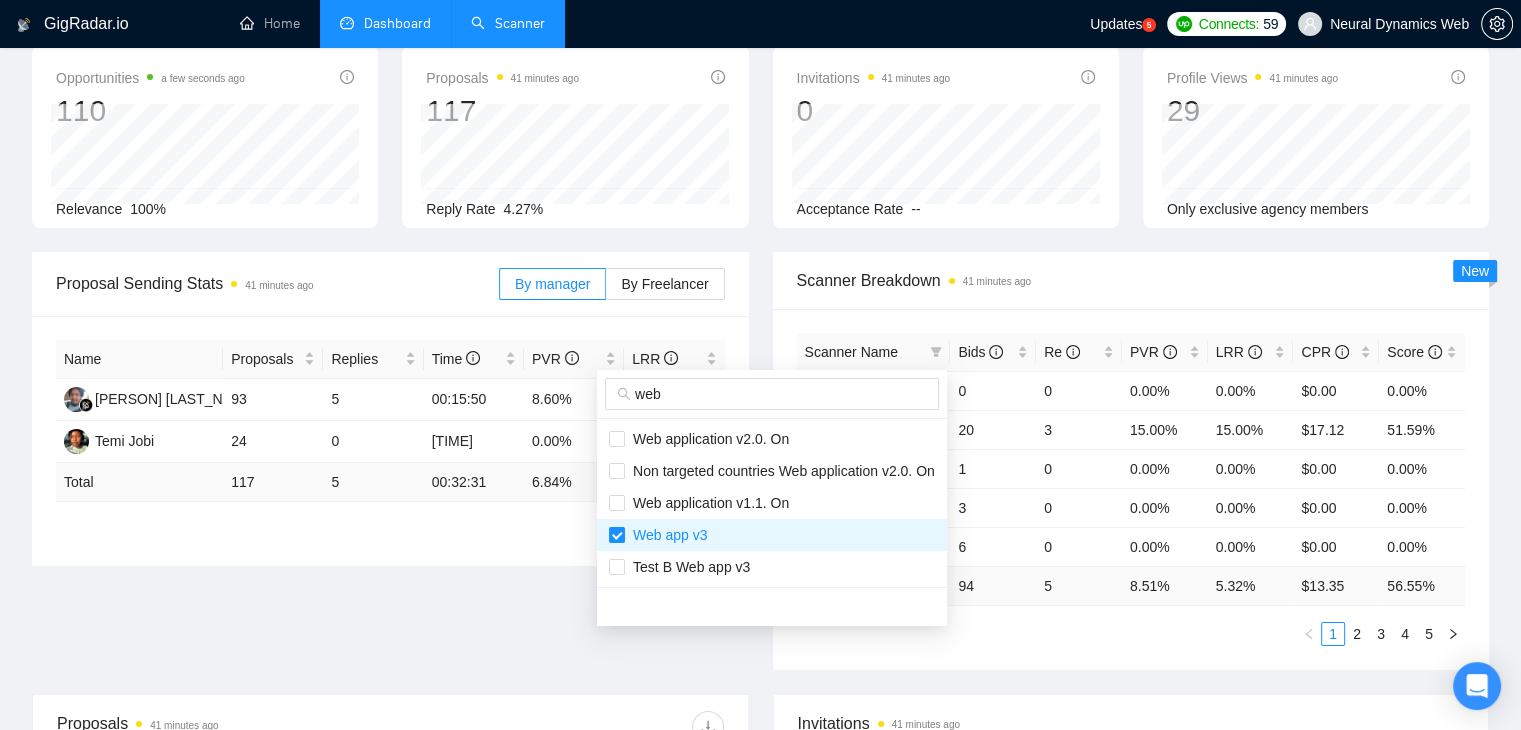 type 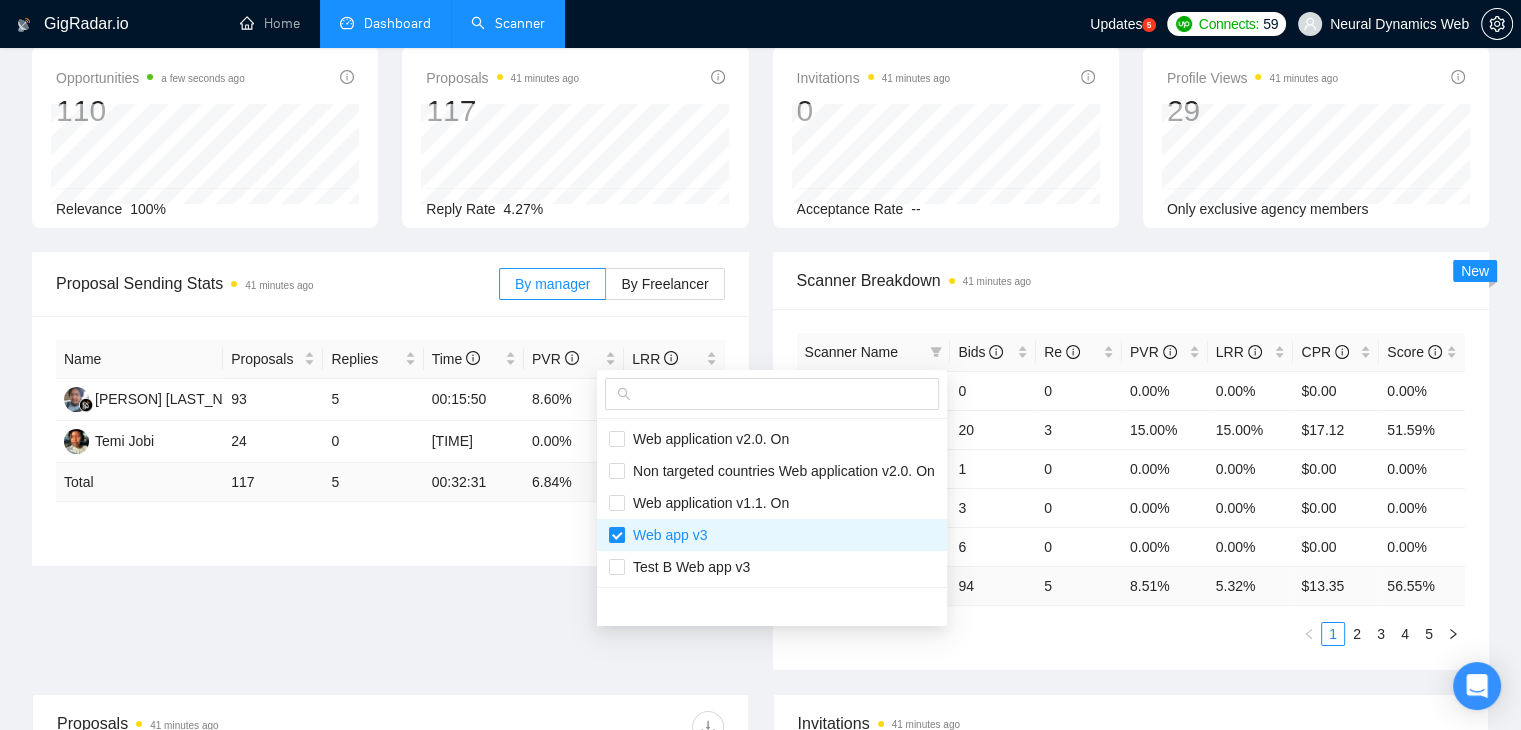 click on "Team Dashboard [YEAR]-[MONTH]-[DAY] [YEAR]-[MONTH]-[DAY] Last 30 Days Today Yesterday This Week Last Week This Month Last Month Opportunities a few seconds ago 110   Relevance 100% Proposals 41 minutes ago 117   Reply Rate 4.27% Invitations 41 minutes ago 0   Acceptance Rate -- Profile Views 41 minutes ago 29   Only exclusive agency members Proposal Sending Stats 41 minutes ago By manager By Freelancer Name Proposals Replies Time   PVR   LRR   Adi Sumantra 93 5 00:15:50 8.60% 5.38% Temi  Jobi 24 0 01:37:06 0.00% 0.00% Total 117 5 00:32:31 6.84 % 4.27 % 1 Scanner Breakdown 41 minutes ago Scanner Name Bids   Re   PVR   LRR   CPR   Score   General Django | FastAPI v2.0. On 0 0 0.00% 0.00% $0.00 0.00% Fullstack v2.0. On 20 3 15.00% 15.00% $17.12 51.59% Health 1 0 0.00% 0.00% $0.00 0.00% Management system v2.0. On  3 0 0.00% 0.00% $0.00 0.00% Trading platform On 6 0 0.00% 0.00% $0.00 0.00% Total 94 5 8.51 % 5.32 % $ 13.35 56.55 % 1 2 3 4 5 New Proposals 41 minutes ago Date Title Manager Freelancer Status               1 2 3 4" at bounding box center [760, 750] 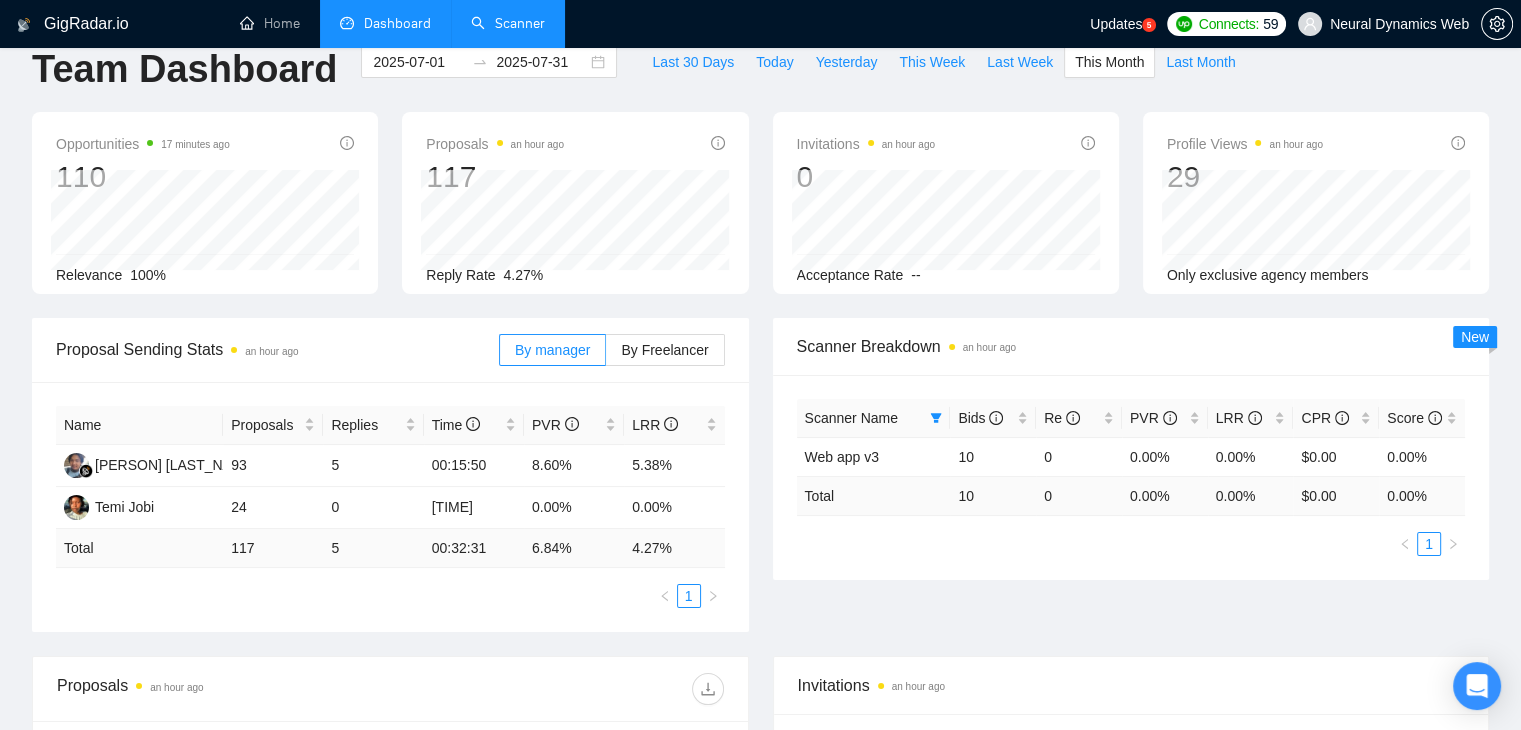 scroll, scrollTop: 0, scrollLeft: 0, axis: both 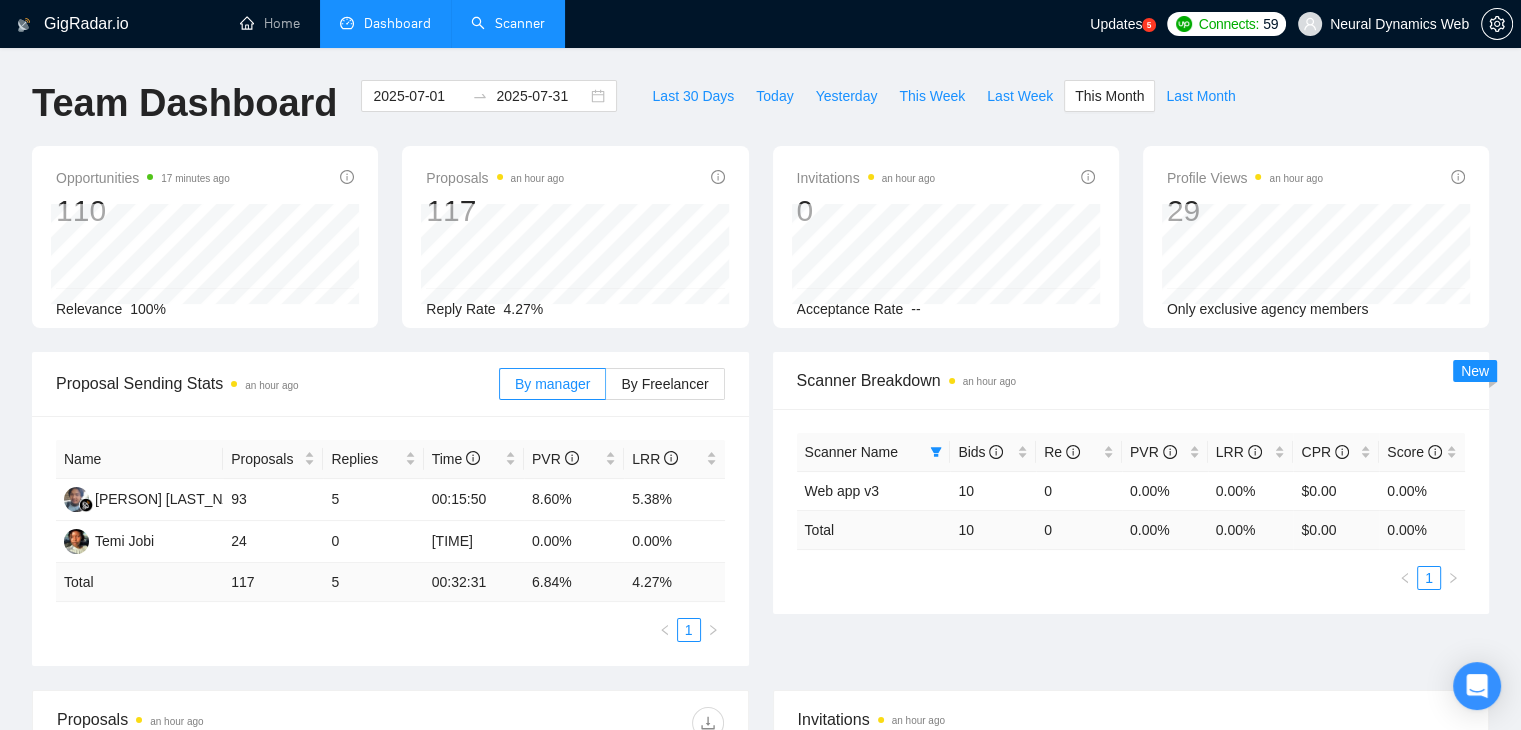 click on "Scanner" at bounding box center [508, 23] 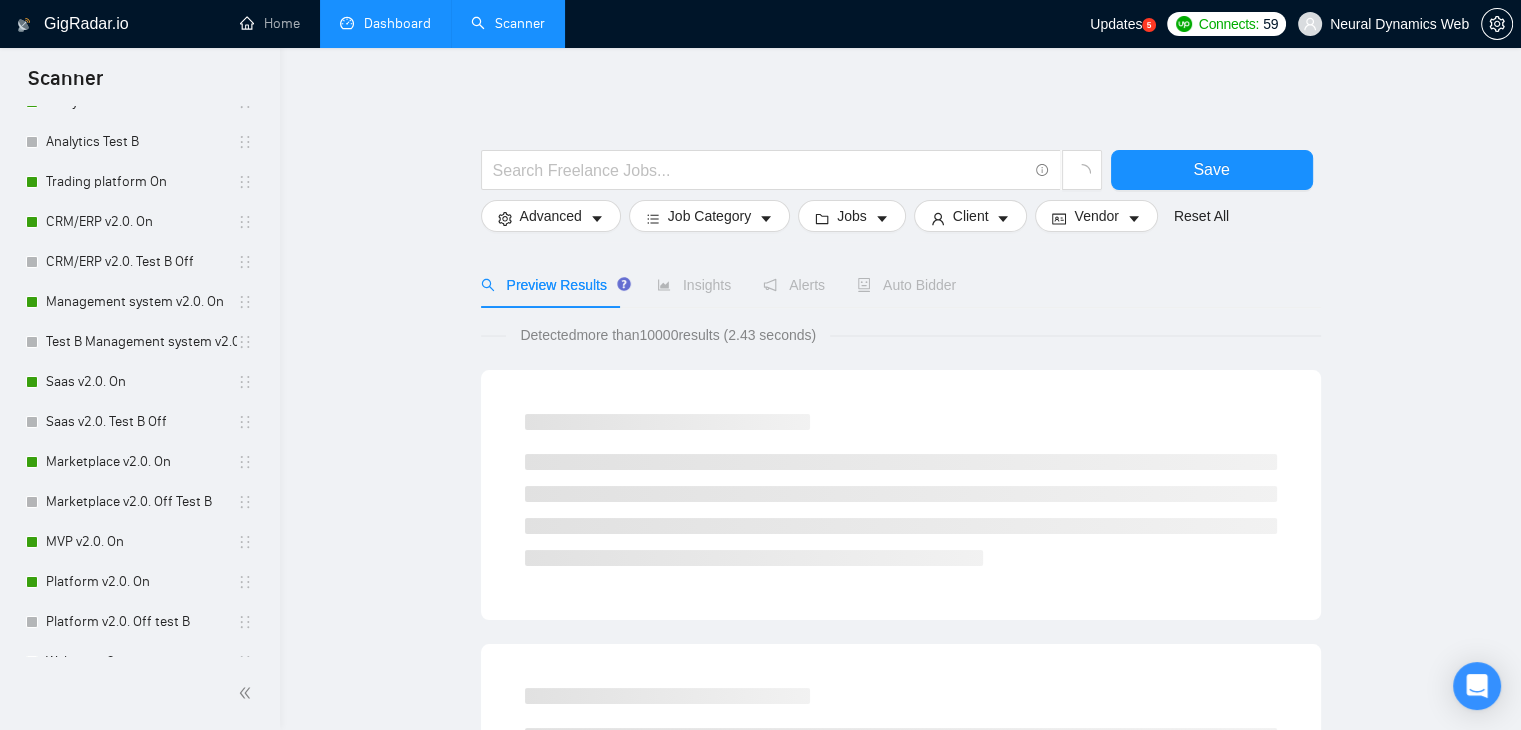 scroll, scrollTop: 600, scrollLeft: 0, axis: vertical 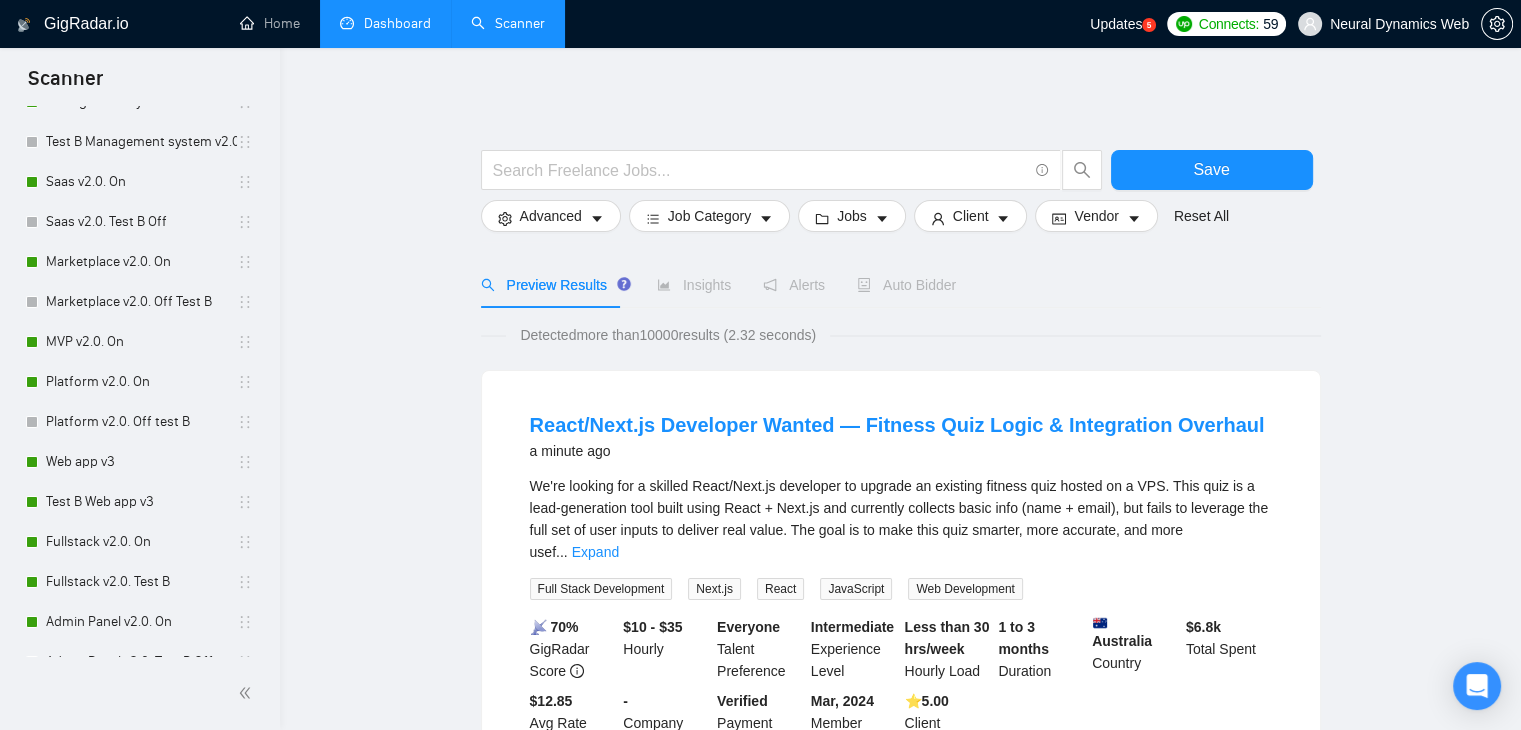 click on "Dashboard" at bounding box center (385, 23) 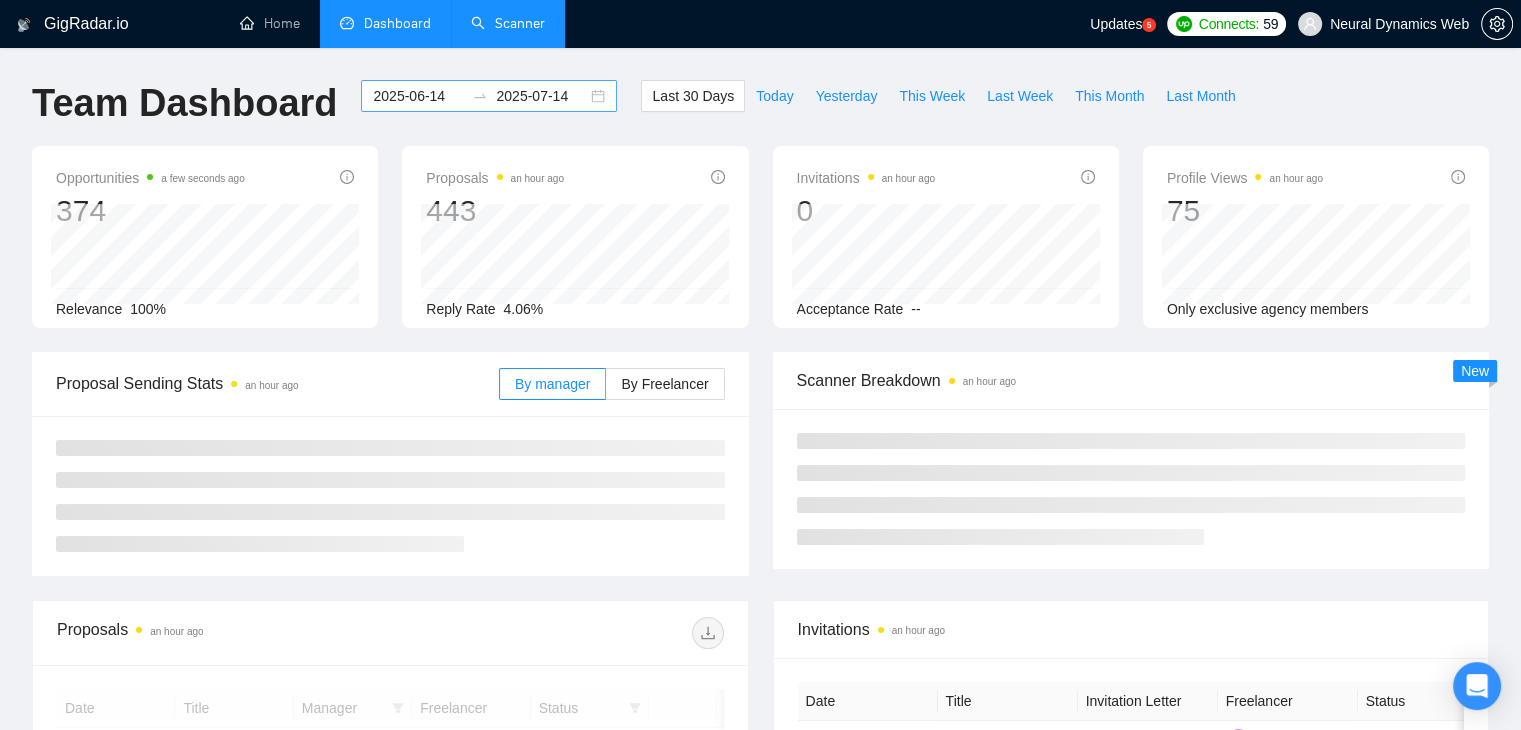 click on "[DATE] [DATE]" at bounding box center (489, 96) 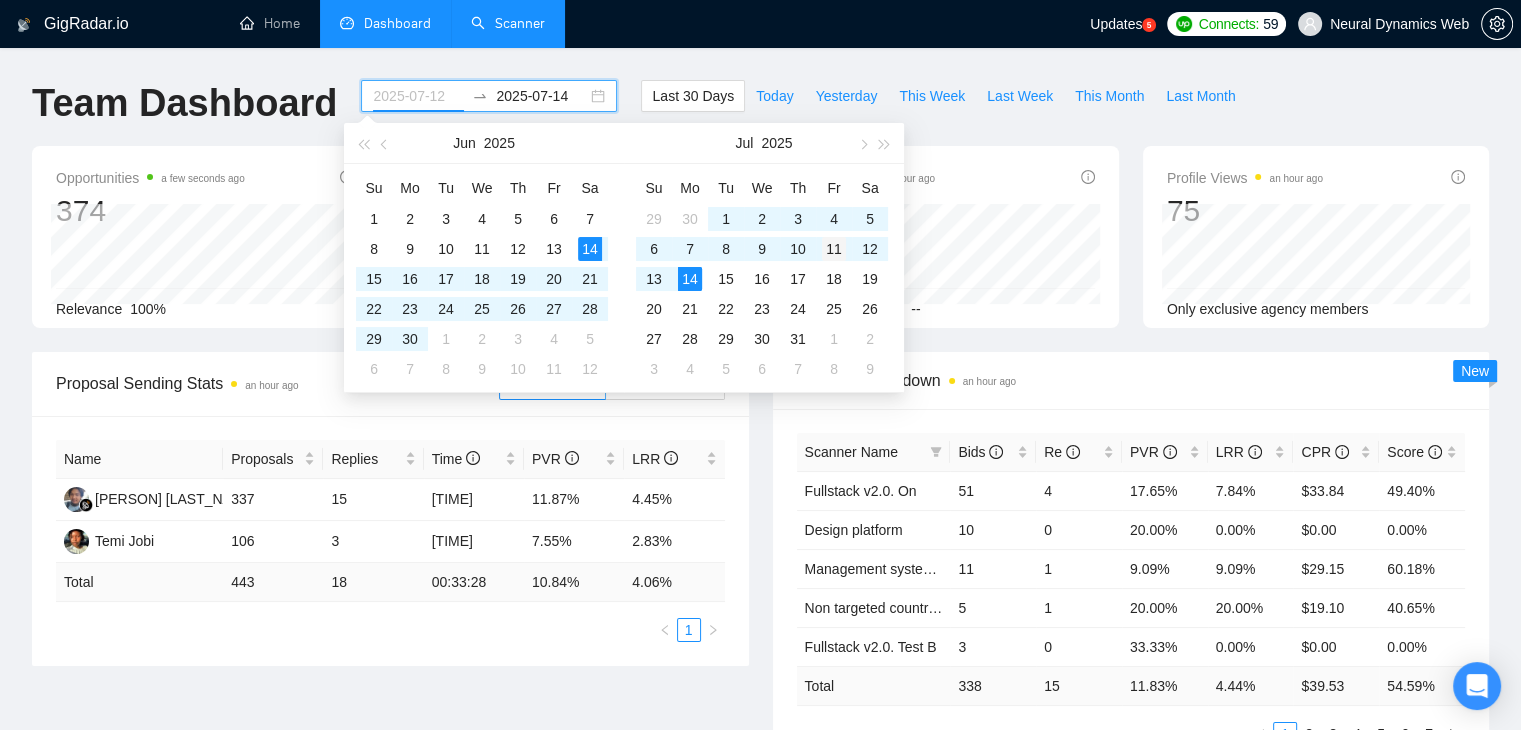 type on "2025-07-11" 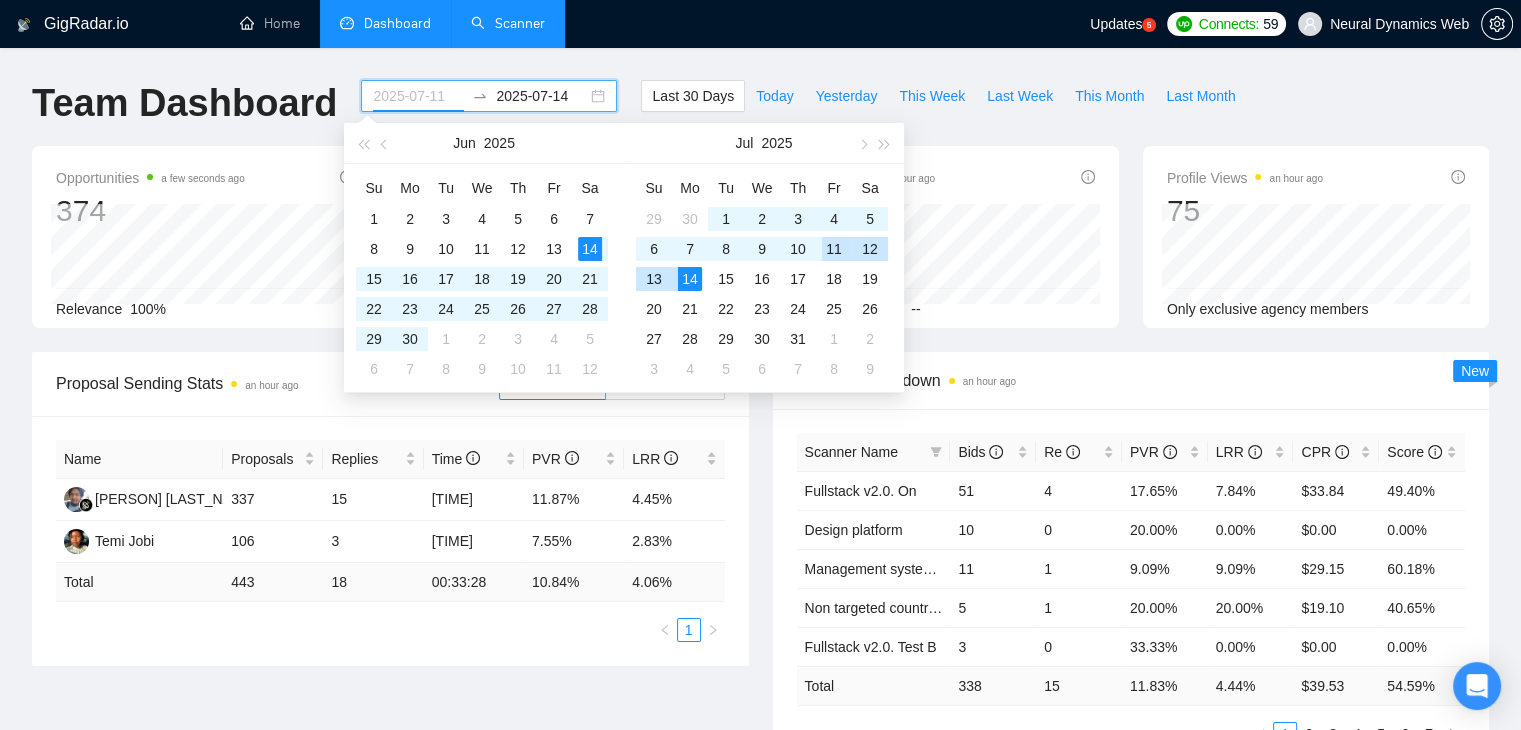 click on "11" at bounding box center (834, 249) 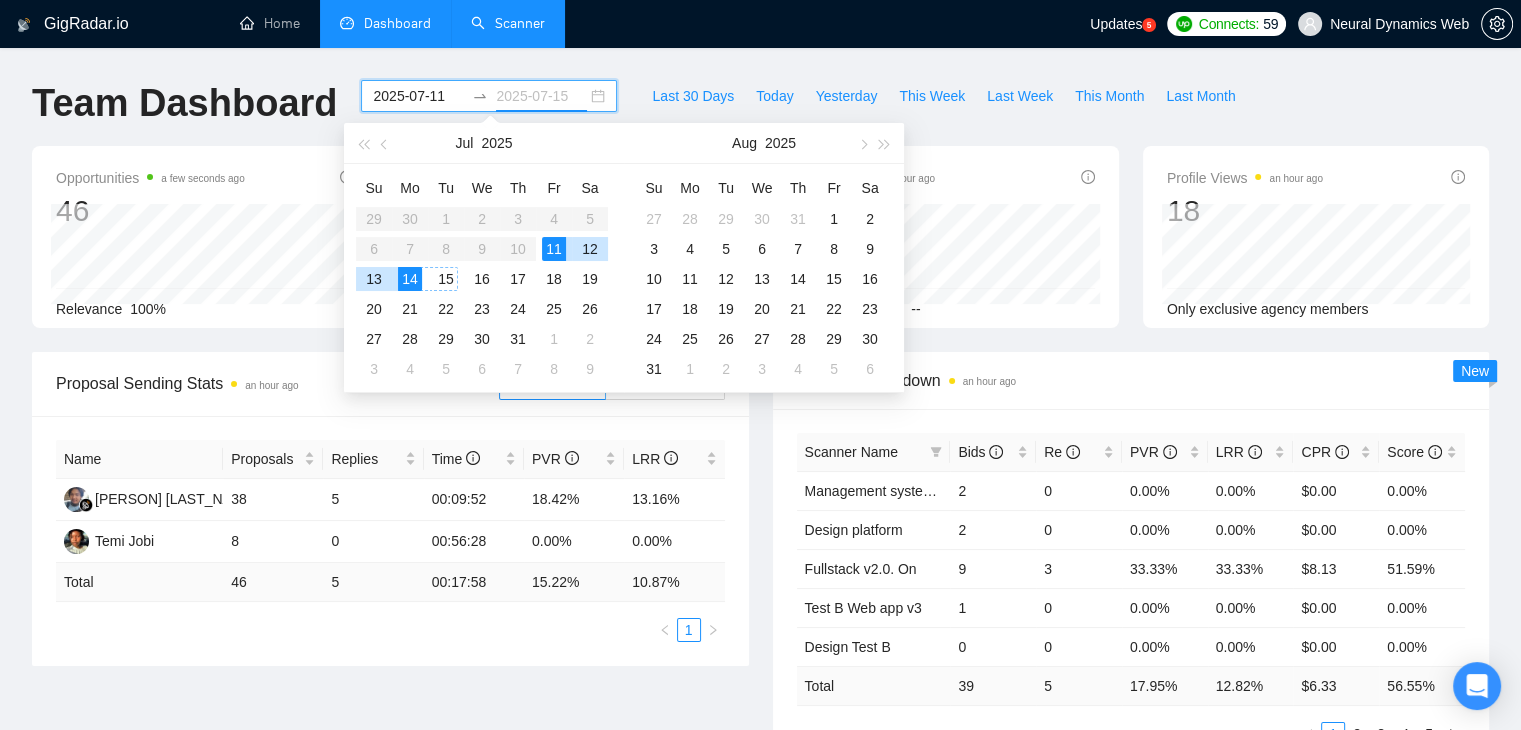 click on "14" at bounding box center (410, 279) 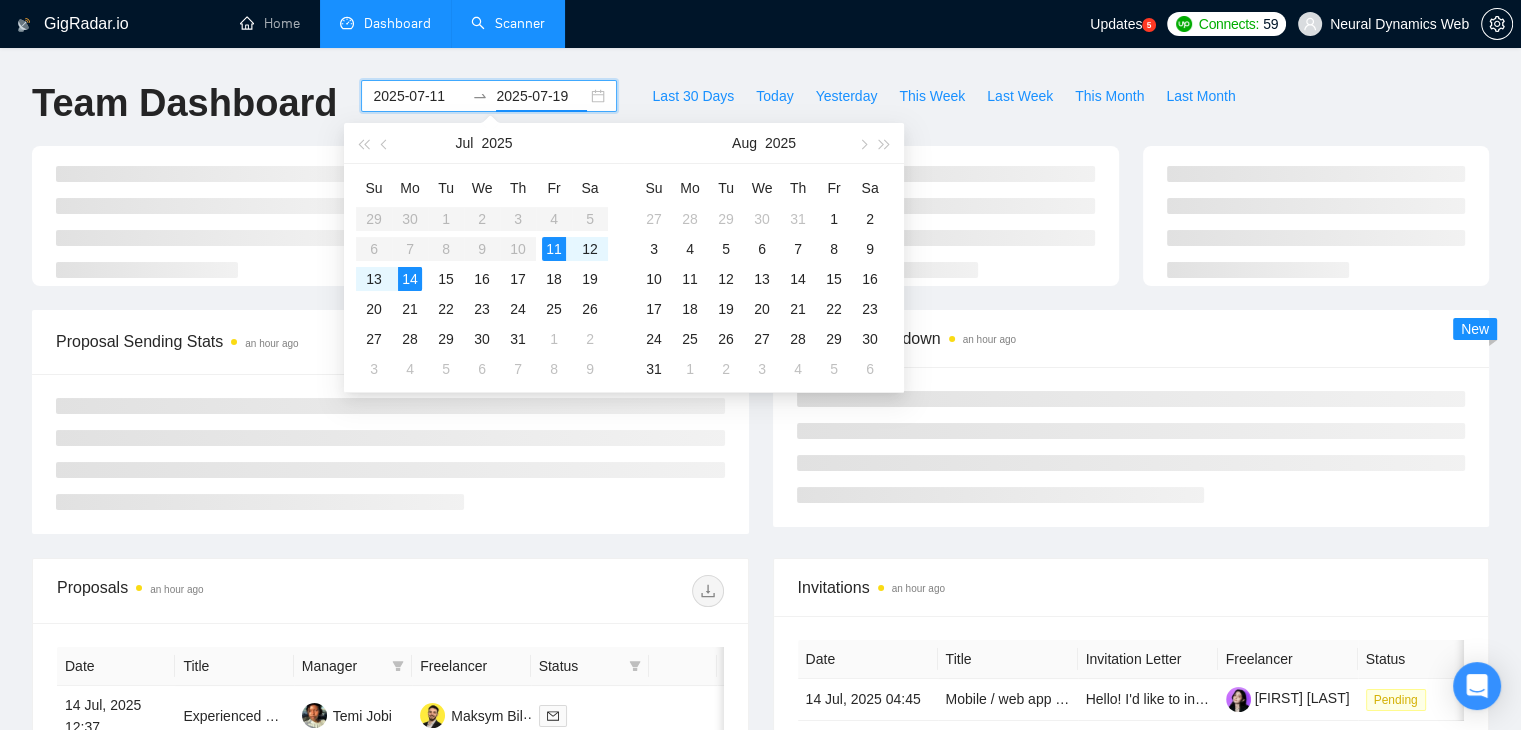 type on "2025-07-14" 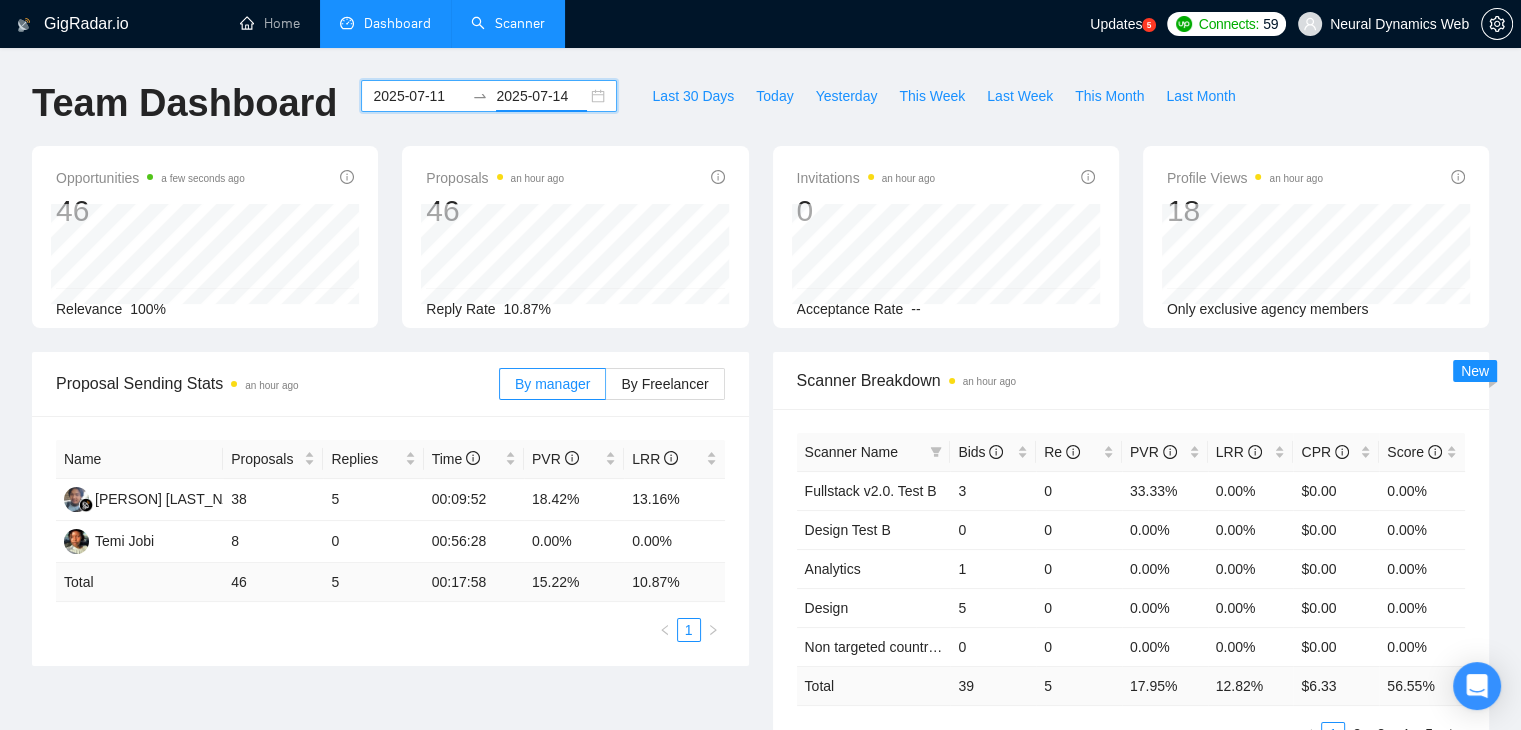 scroll, scrollTop: 100, scrollLeft: 0, axis: vertical 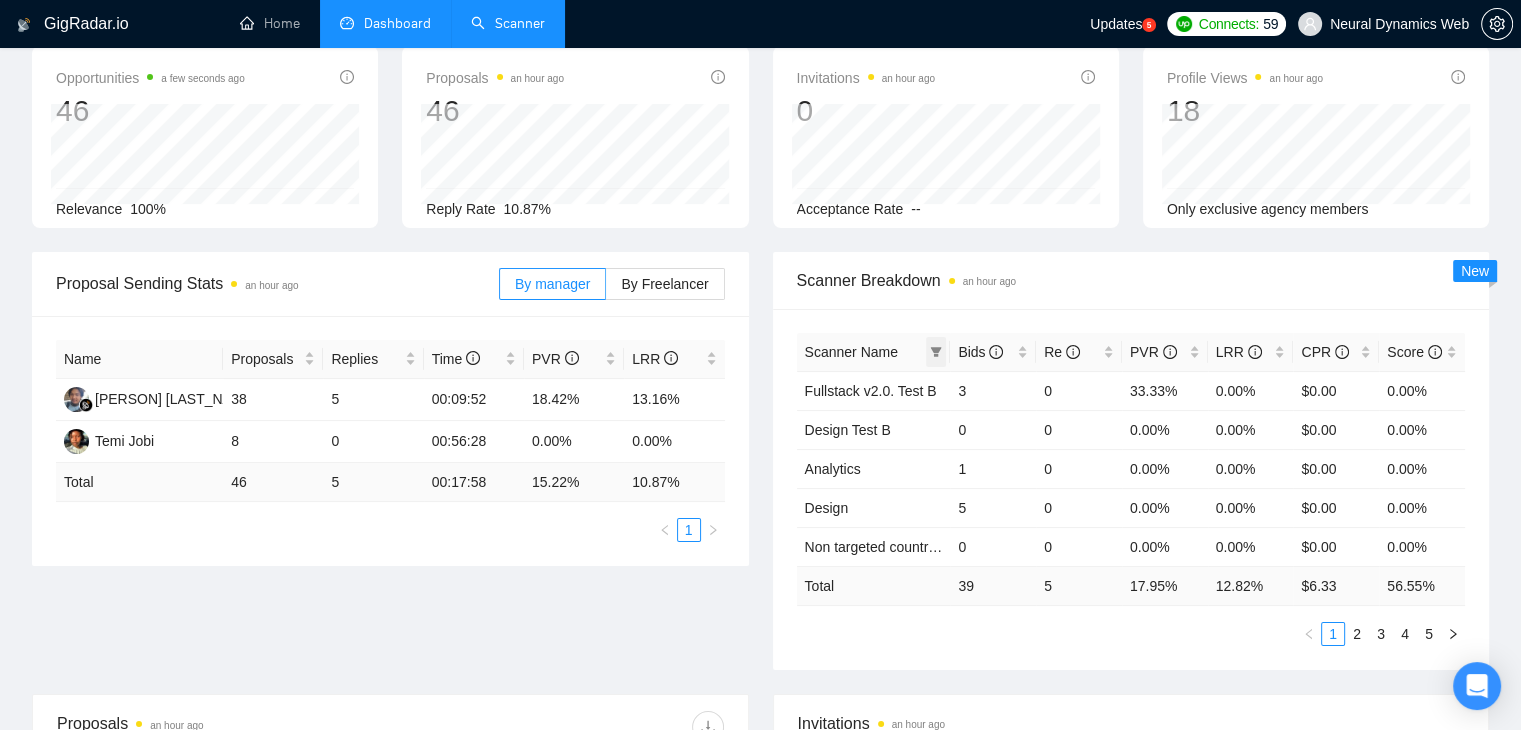 click at bounding box center (936, 352) 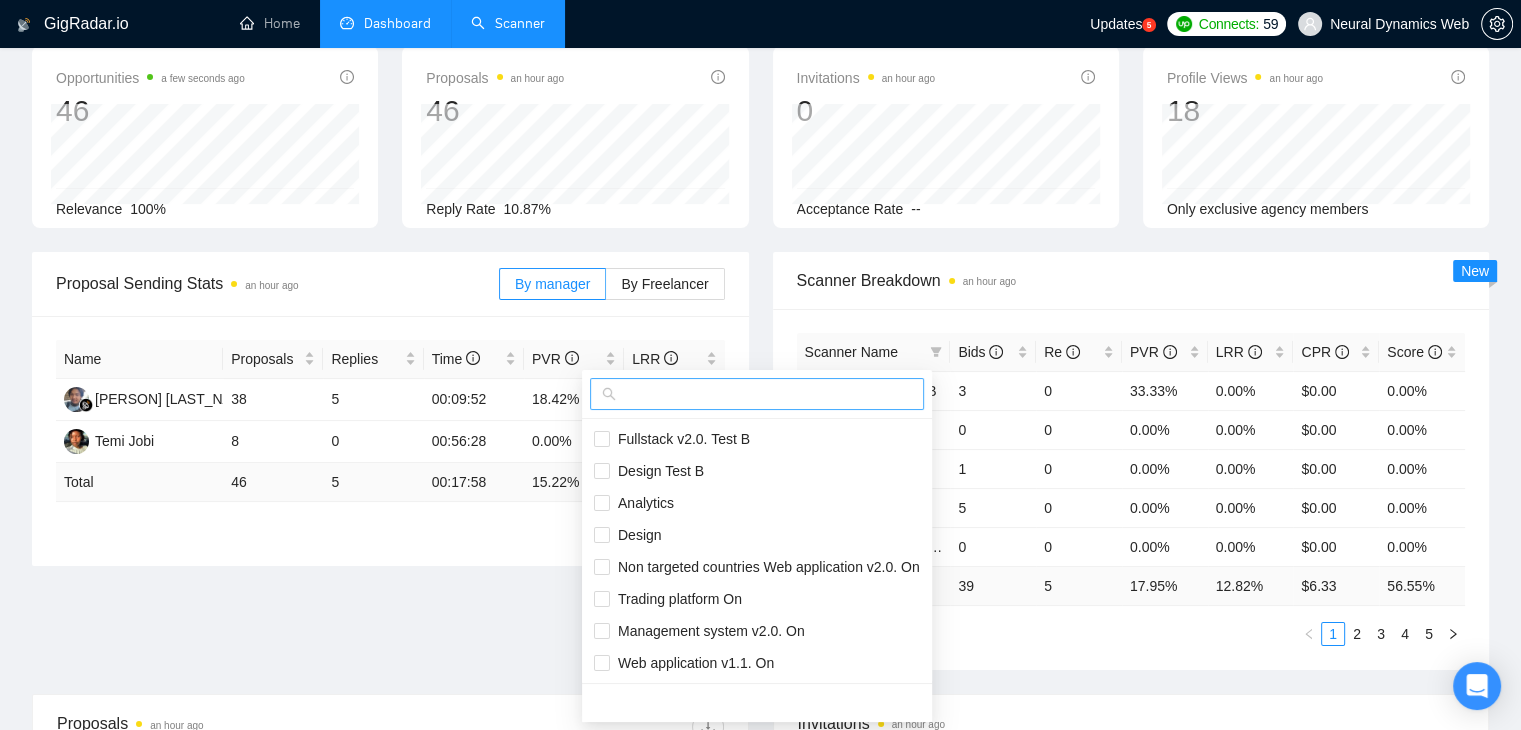 click at bounding box center (766, 394) 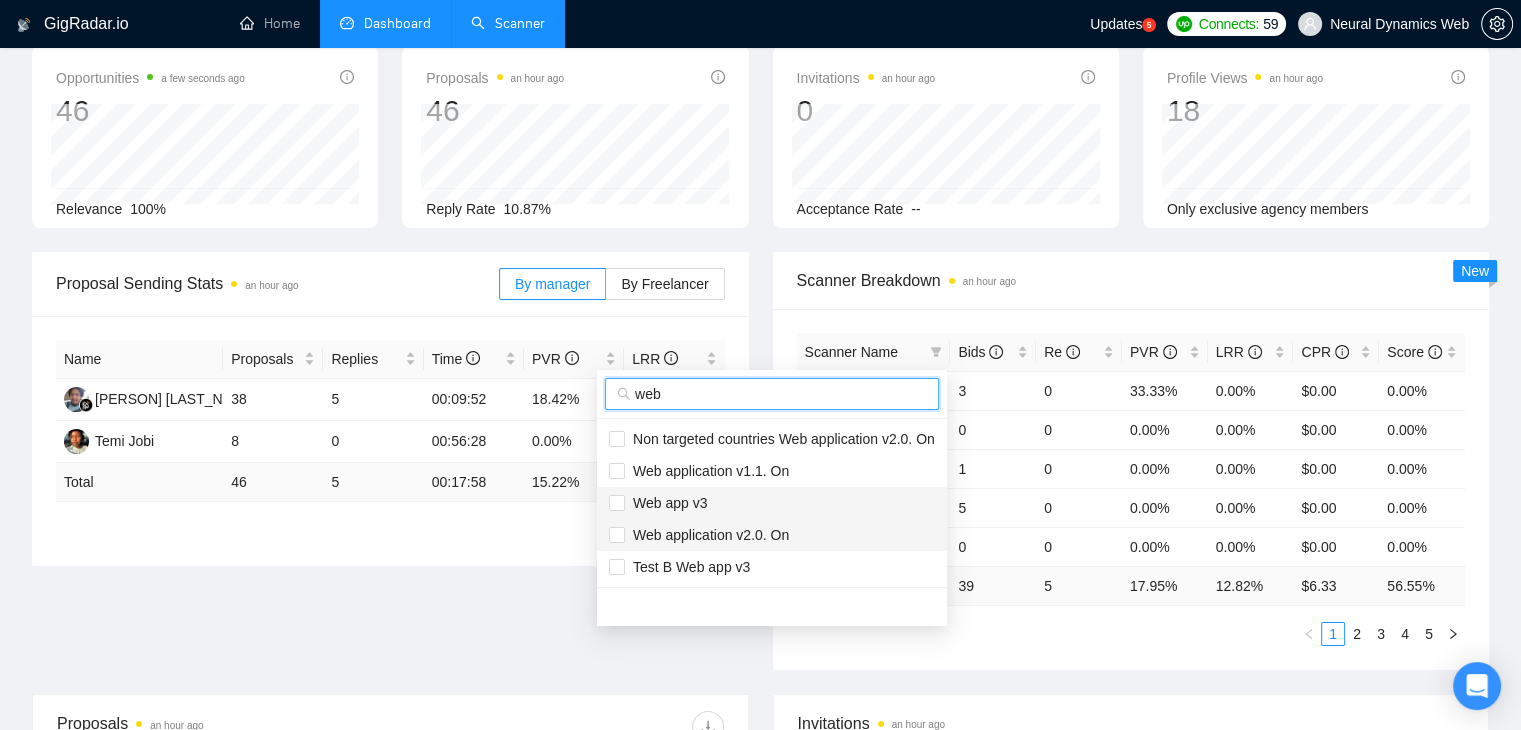 type on "web" 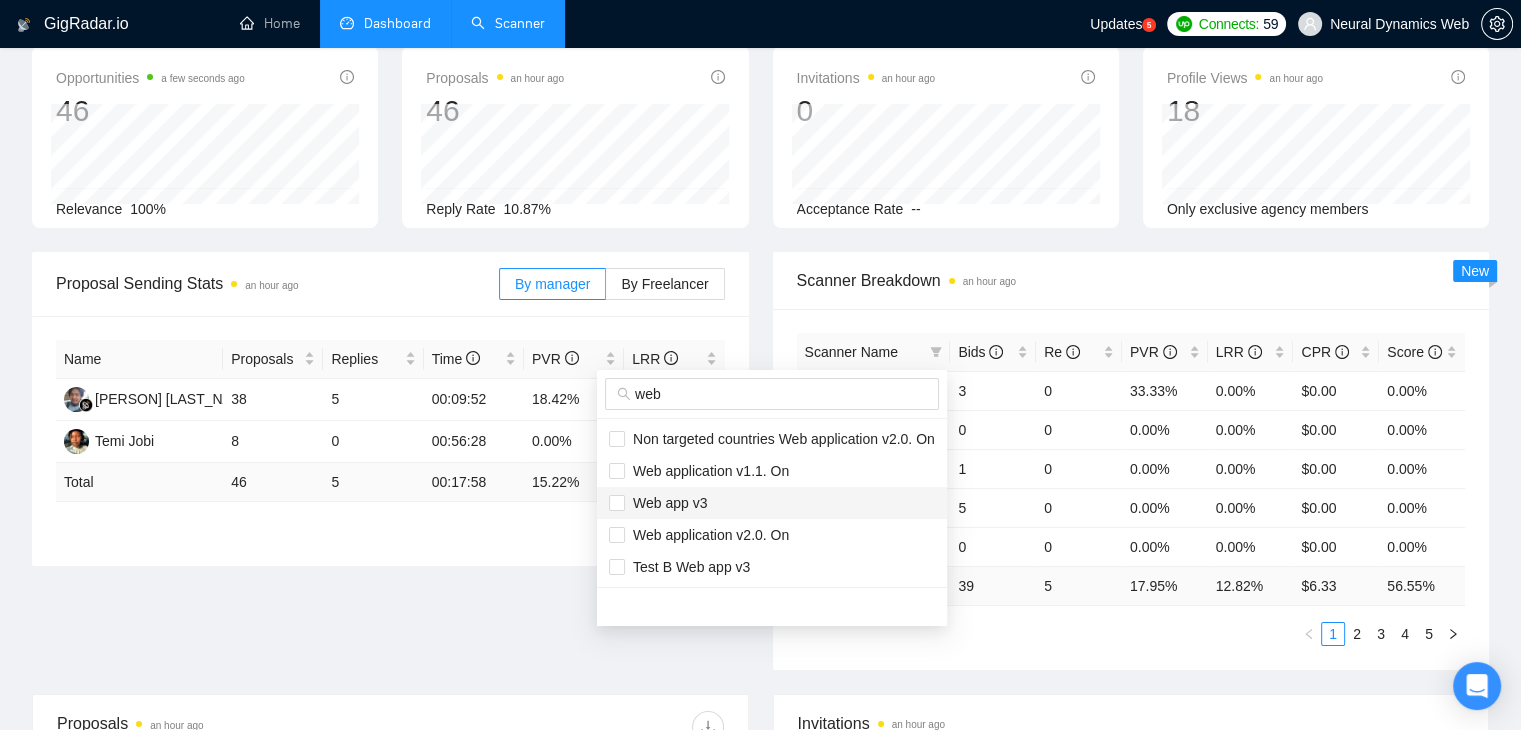 click on "Web app v3" at bounding box center (772, 503) 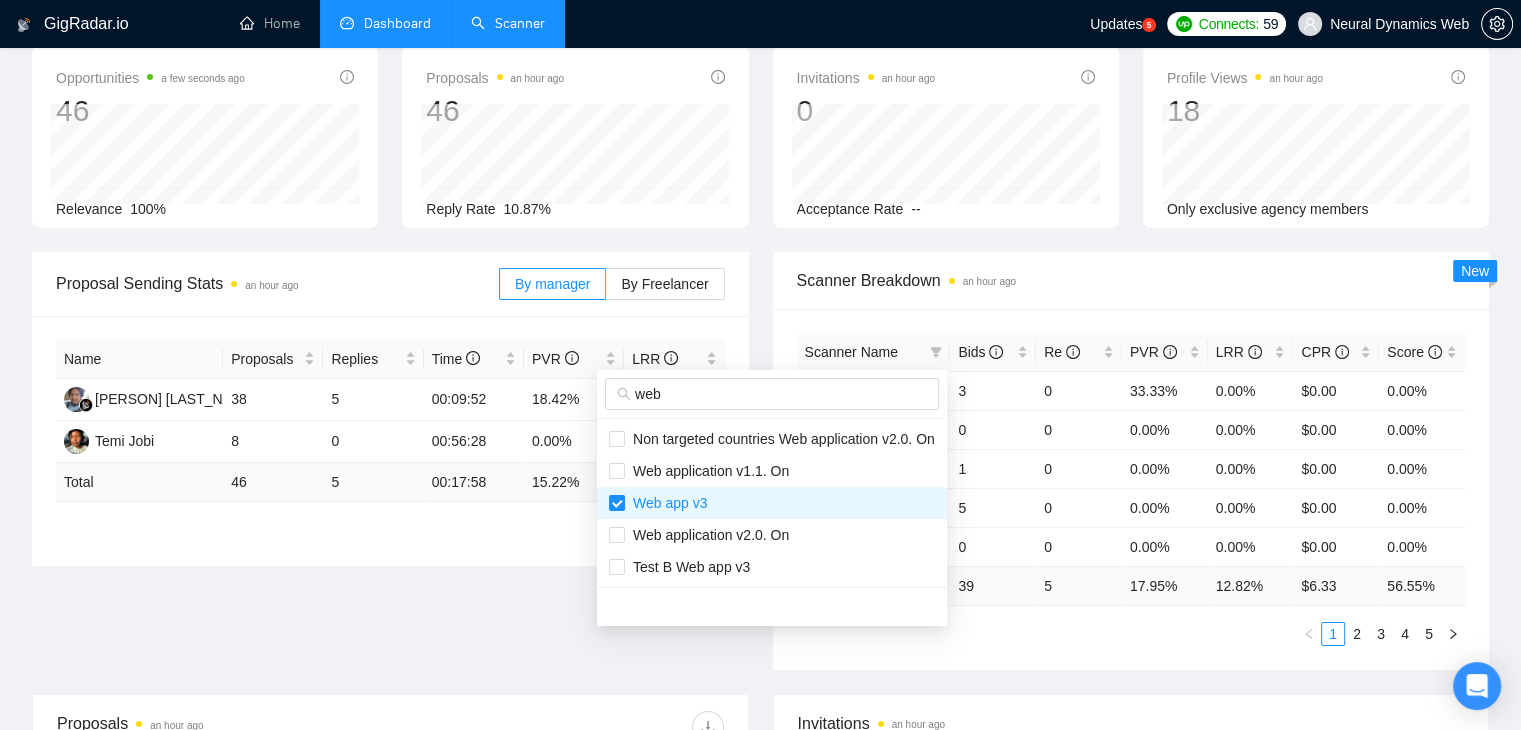 type 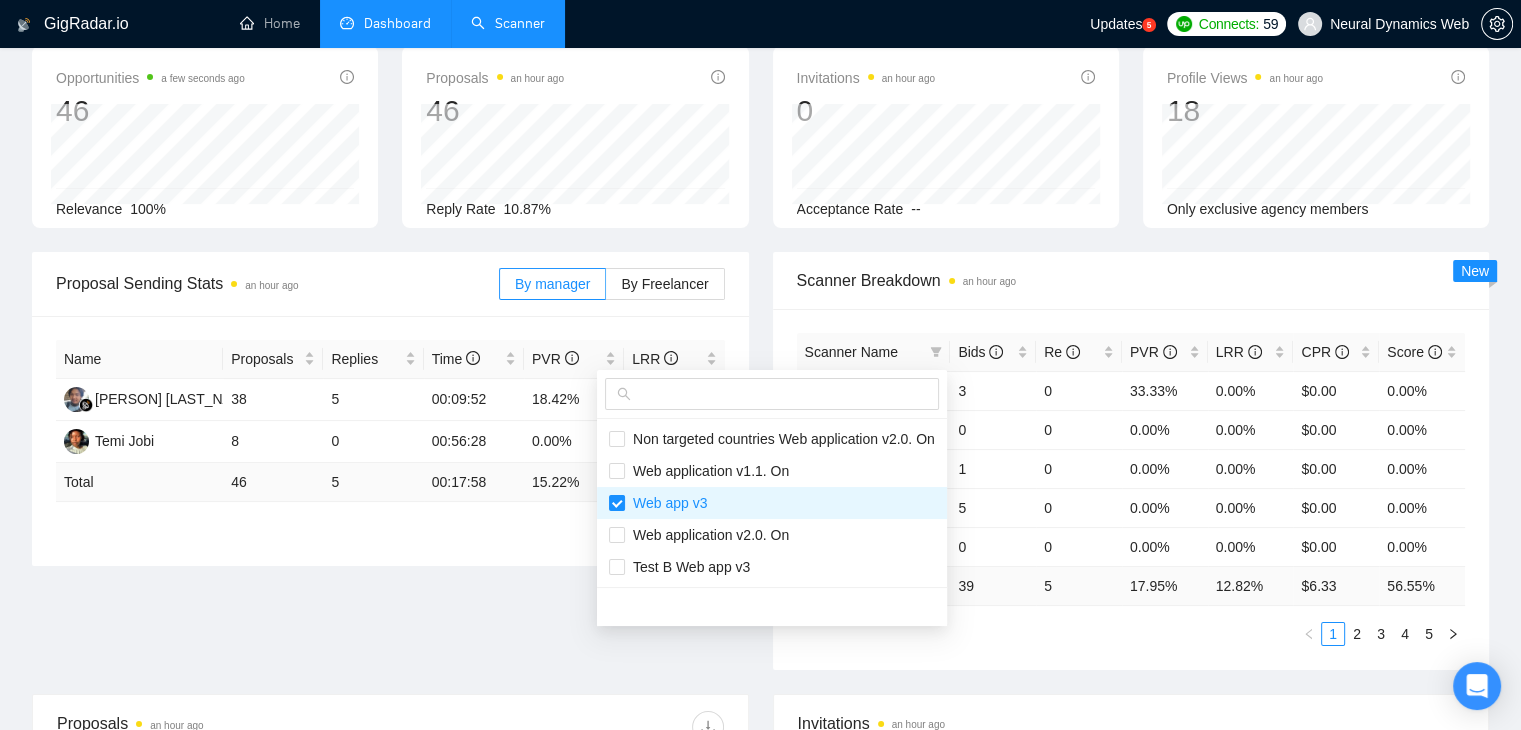 click on "Name Proposals Replies Time   PVR   LRR   Adi Sumantra 38 5 00:09:52 18.42% 13.16% Temi  Jobi 8 0 00:56:28 0.00% 0.00% Total 46 5 00:17:58 15.22 % 10.87 % 1" at bounding box center (390, 441) 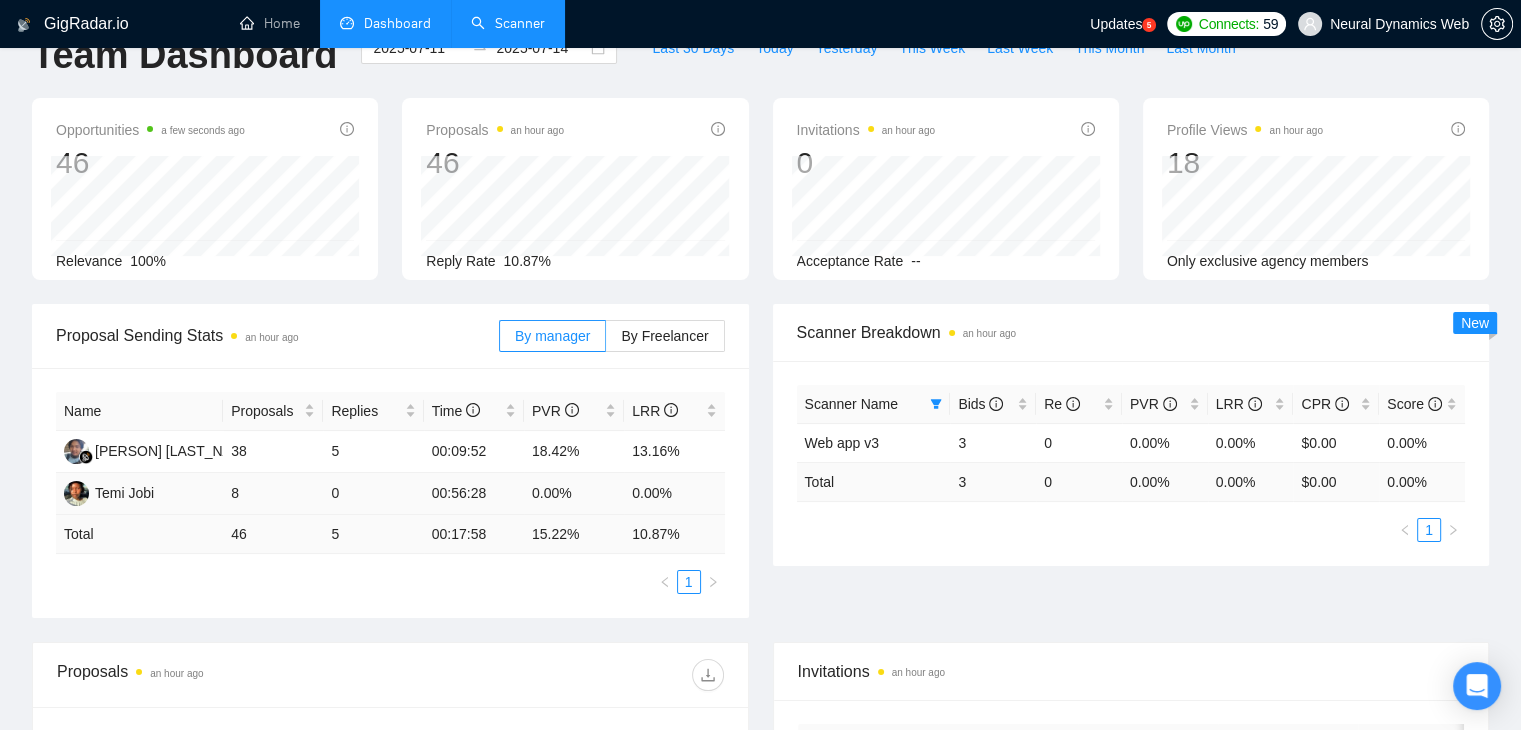 scroll, scrollTop: 0, scrollLeft: 0, axis: both 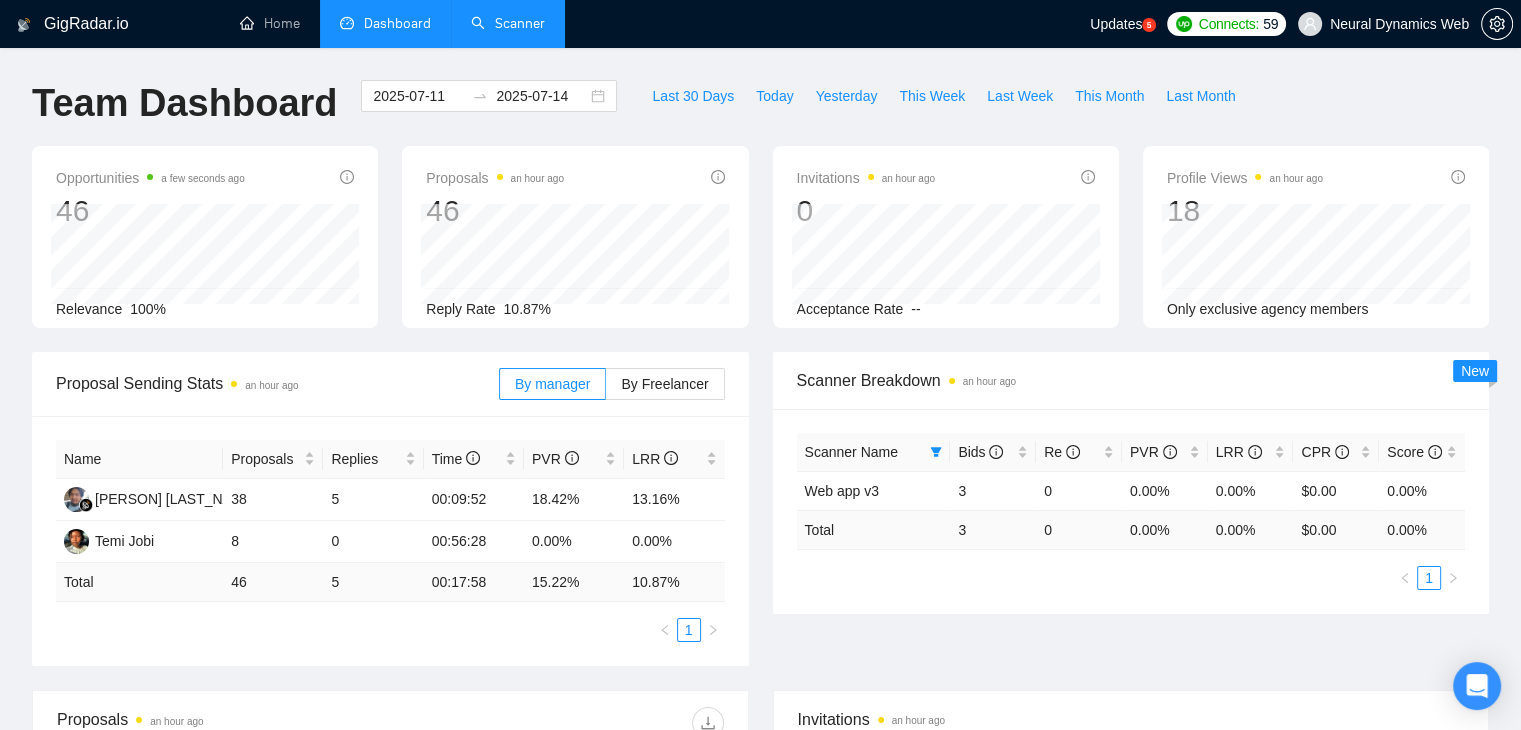 click on "Scanner" at bounding box center [508, 23] 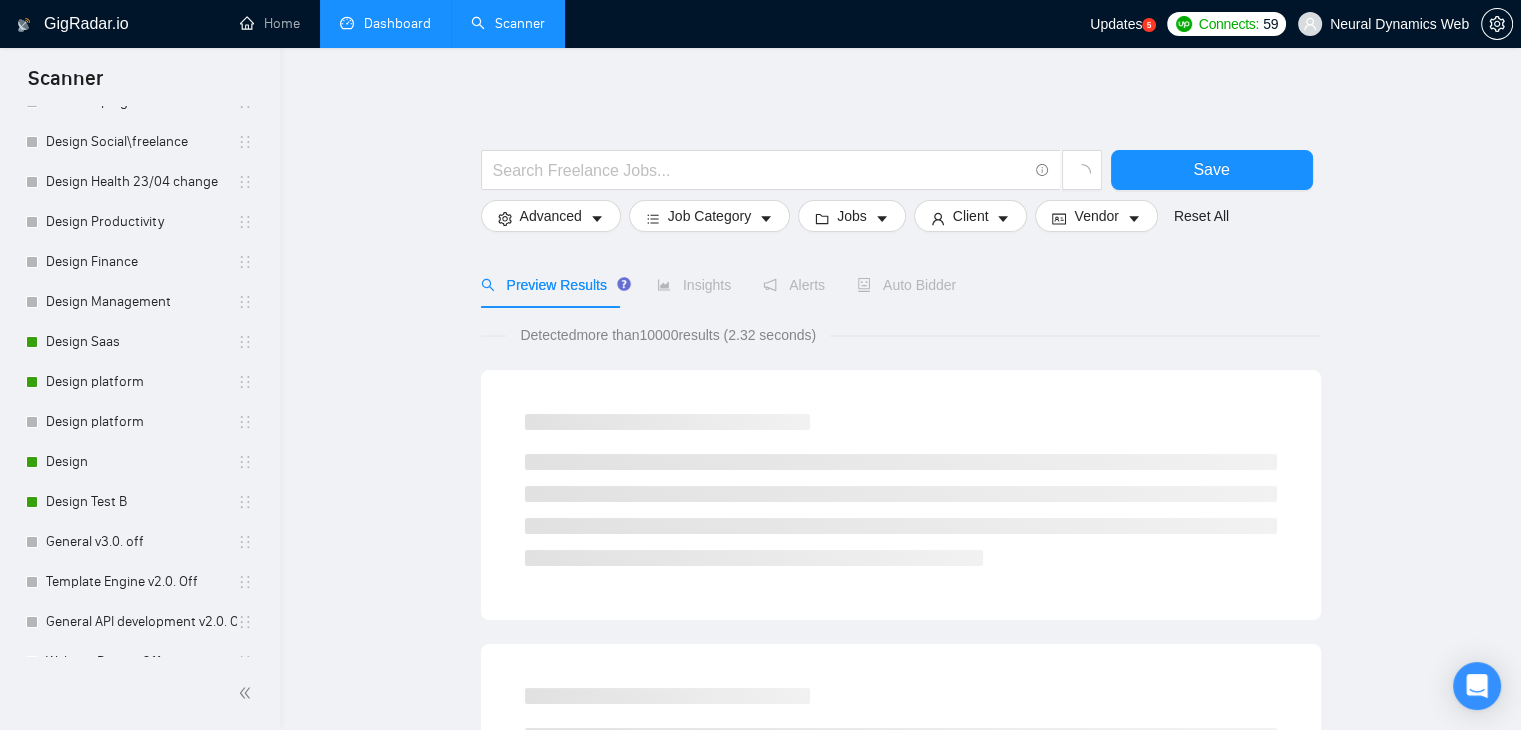 scroll, scrollTop: 1825, scrollLeft: 0, axis: vertical 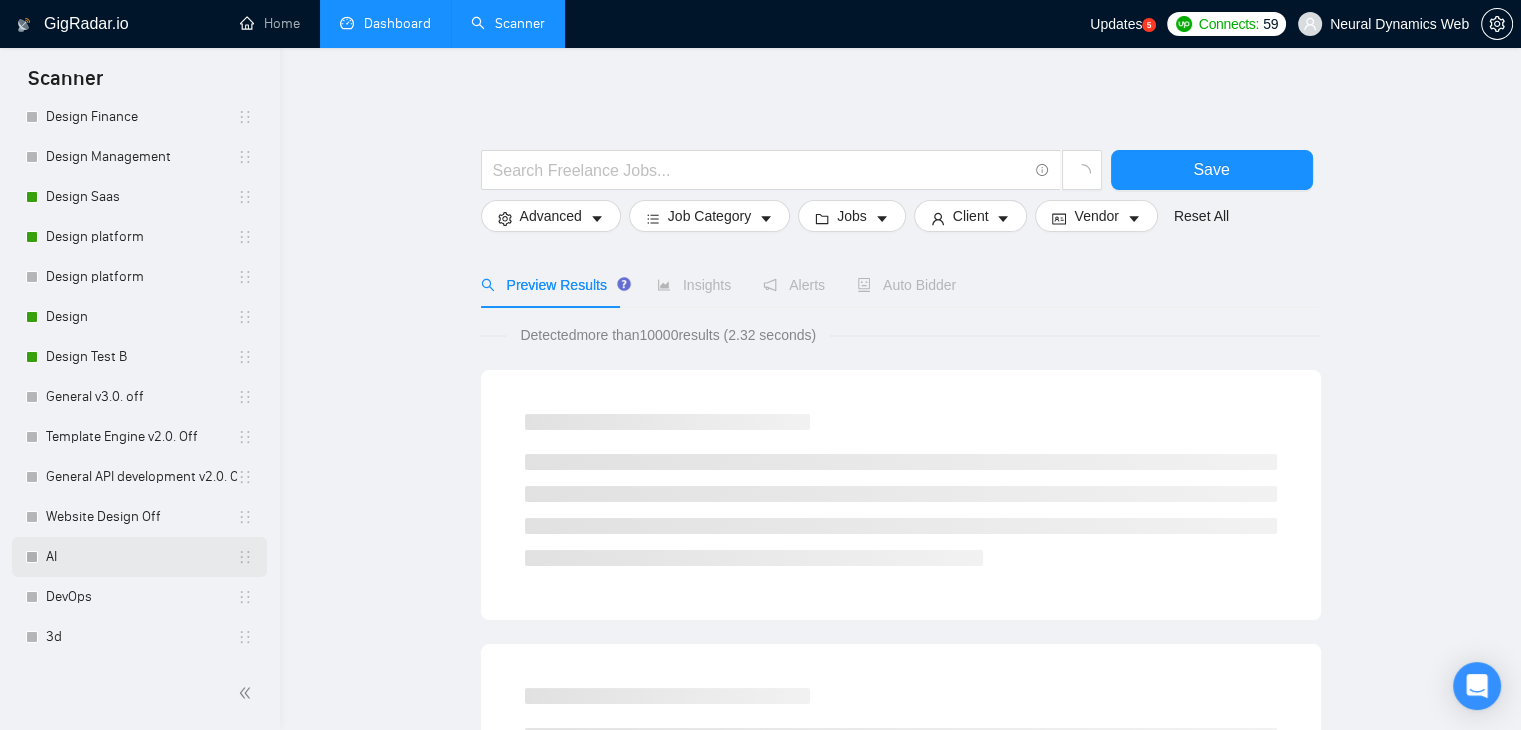 click on "AI" at bounding box center (141, 557) 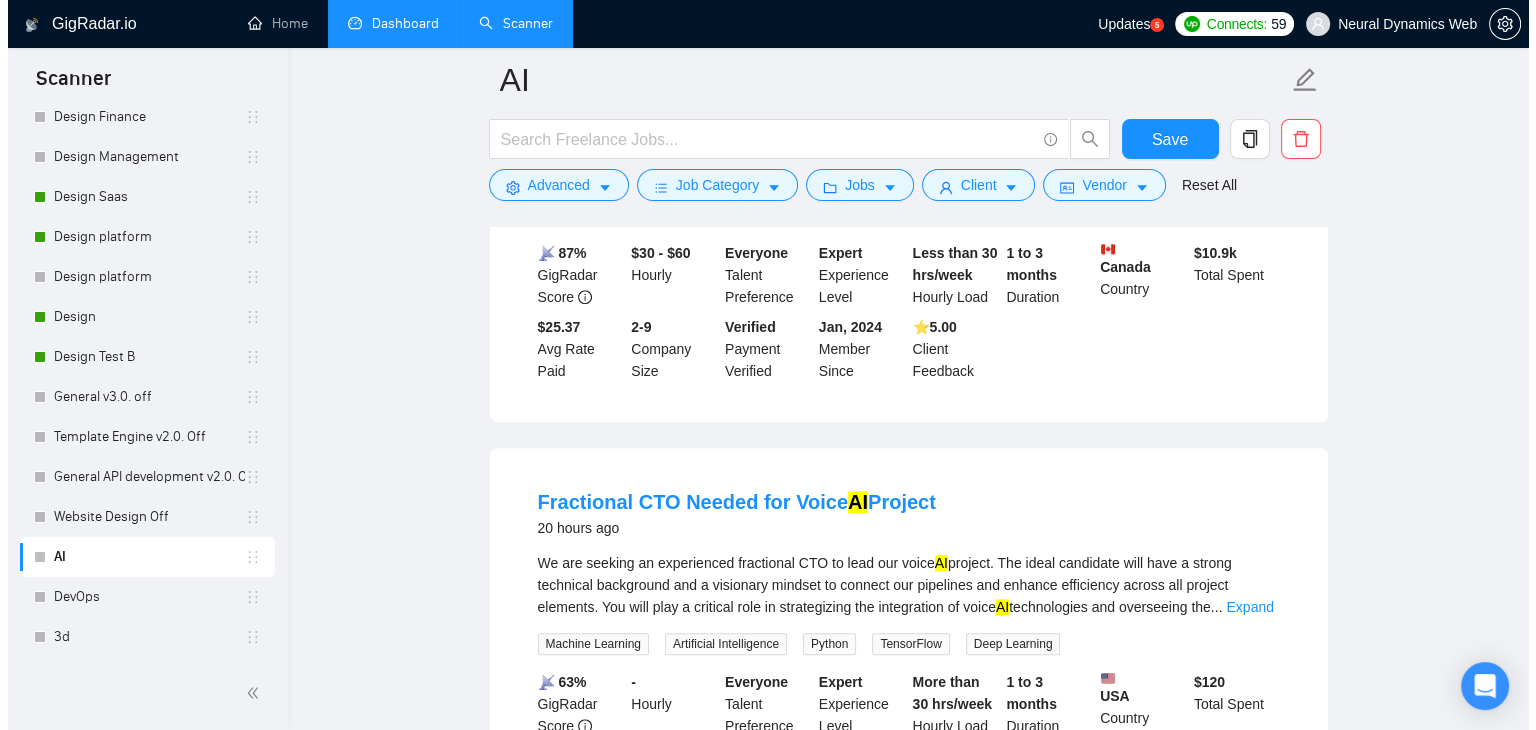 scroll, scrollTop: 1778, scrollLeft: 0, axis: vertical 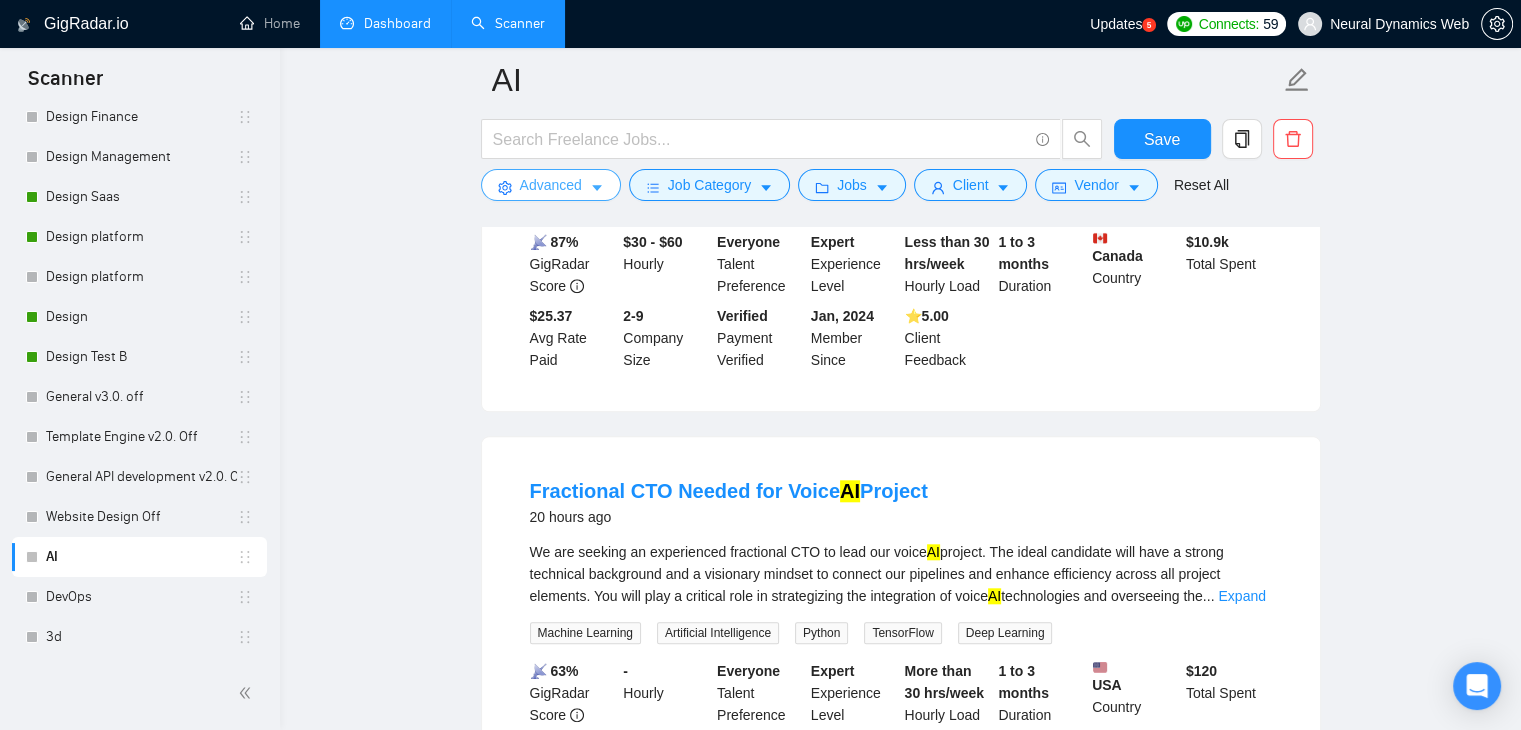 click on "Advanced" at bounding box center (551, 185) 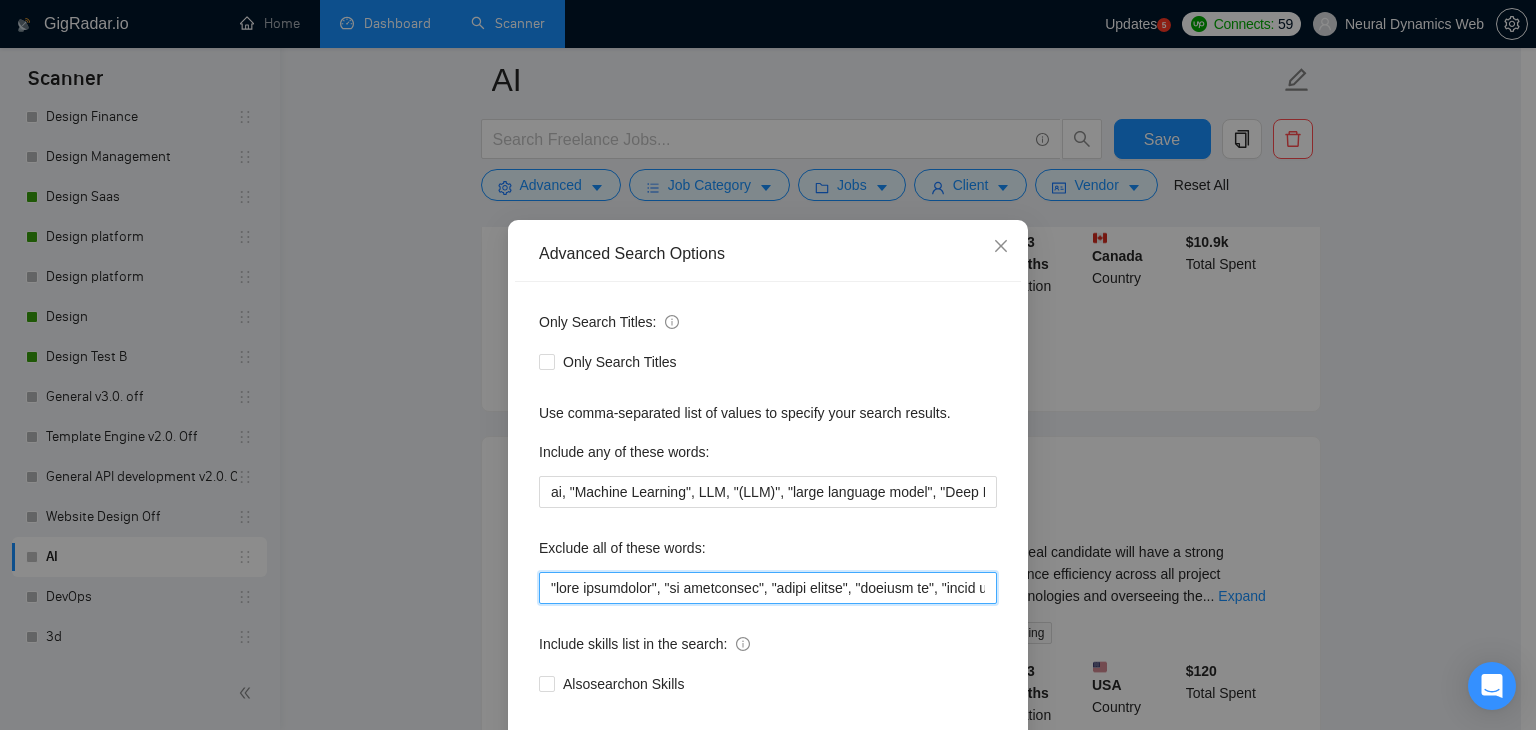 click at bounding box center [768, 588] 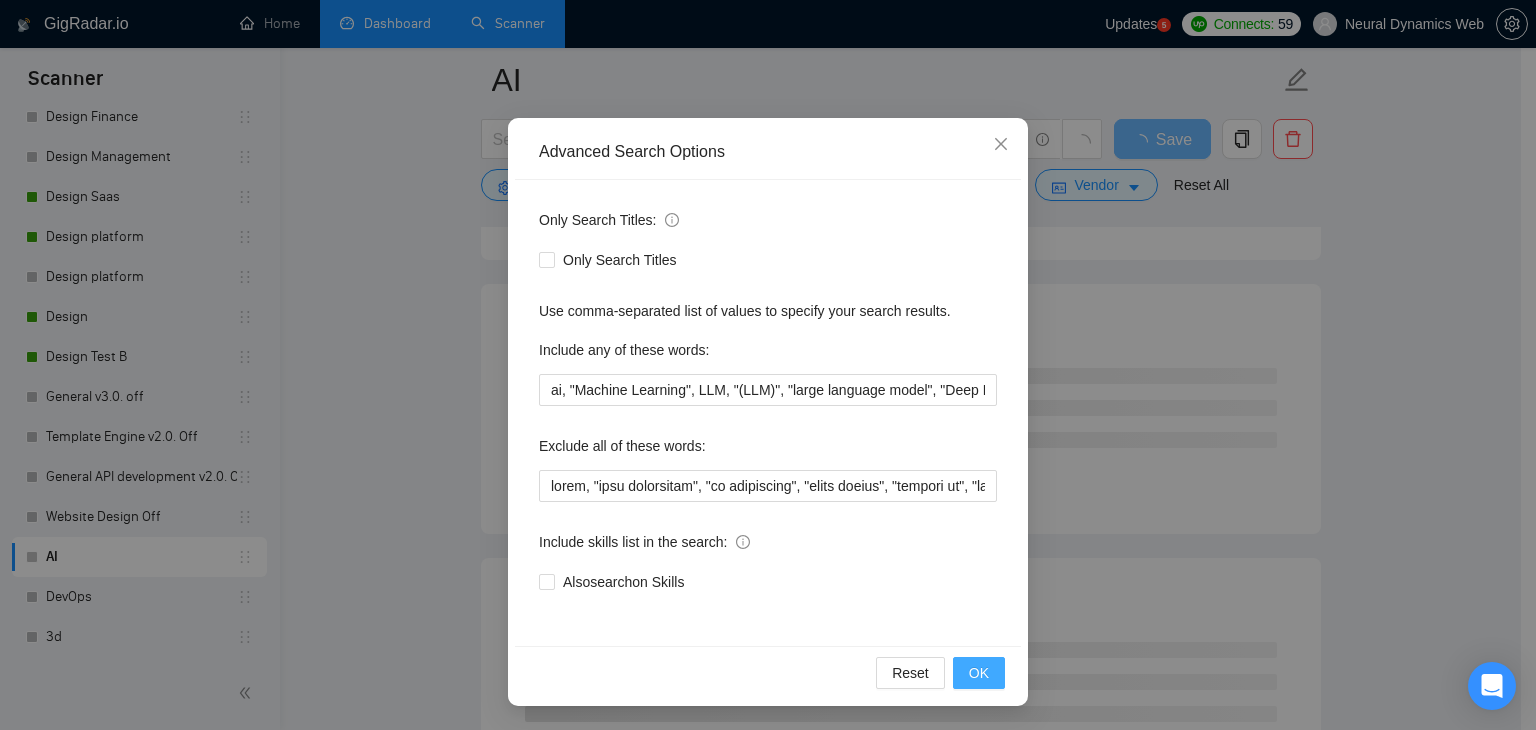 click on "OK" at bounding box center [979, 673] 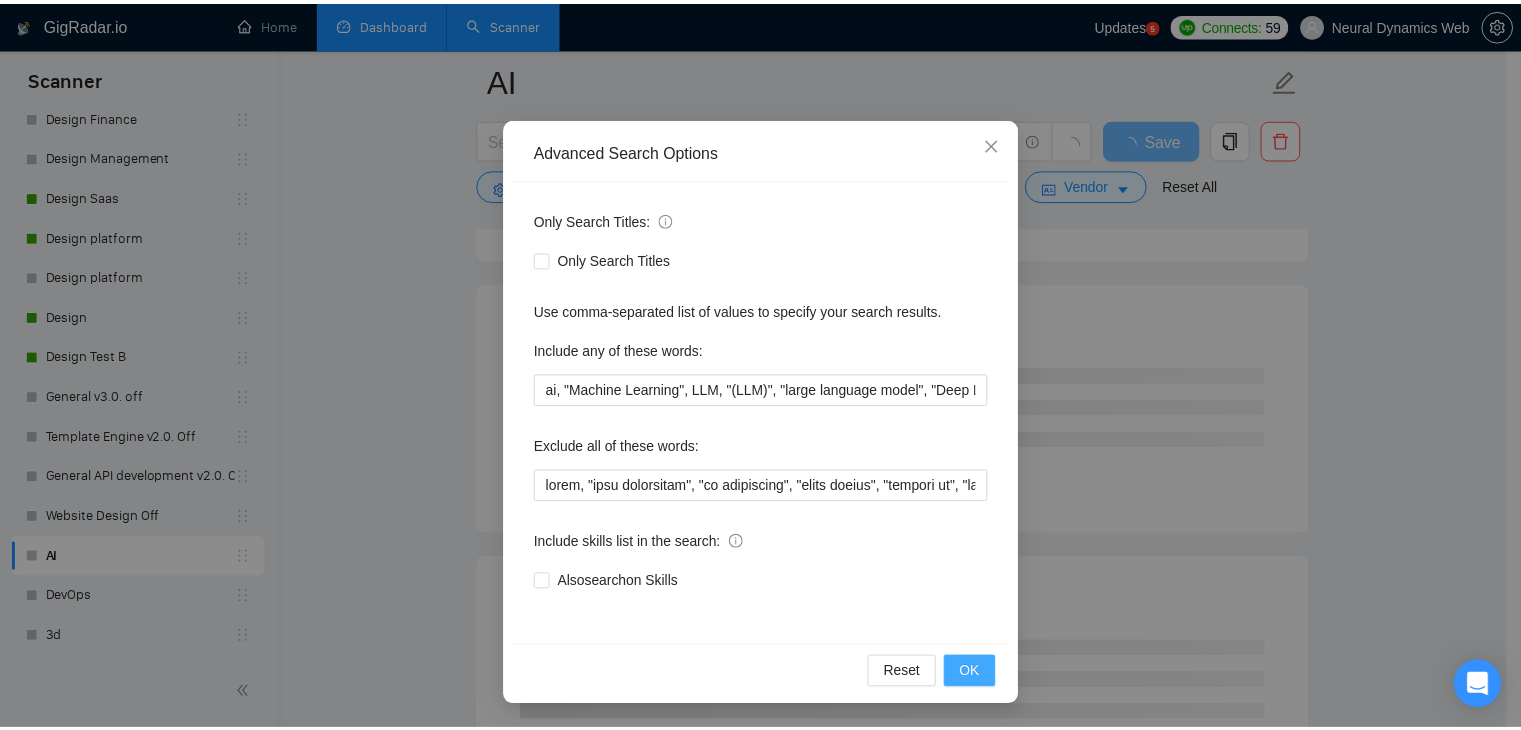 scroll, scrollTop: 2, scrollLeft: 0, axis: vertical 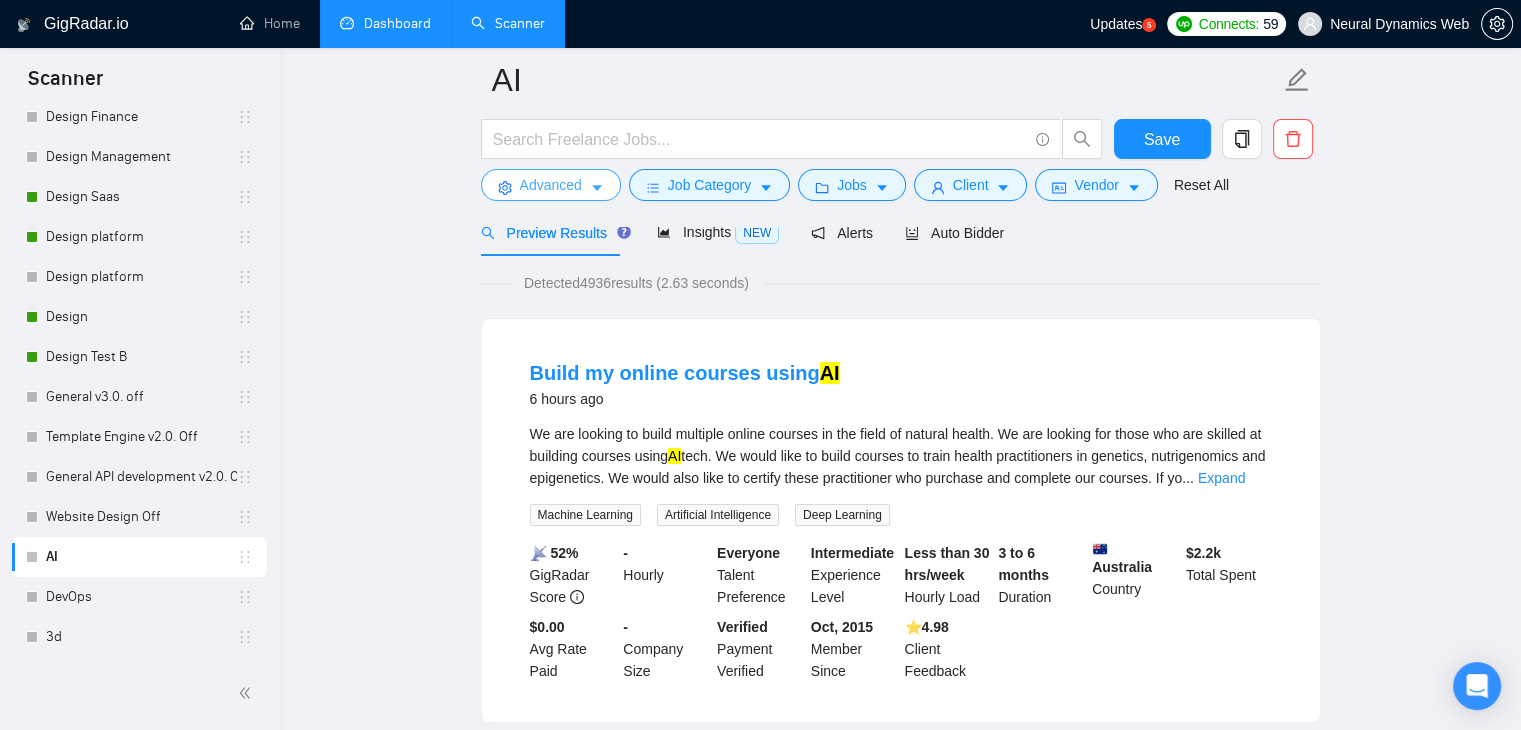 click on "Advanced" at bounding box center [551, 185] 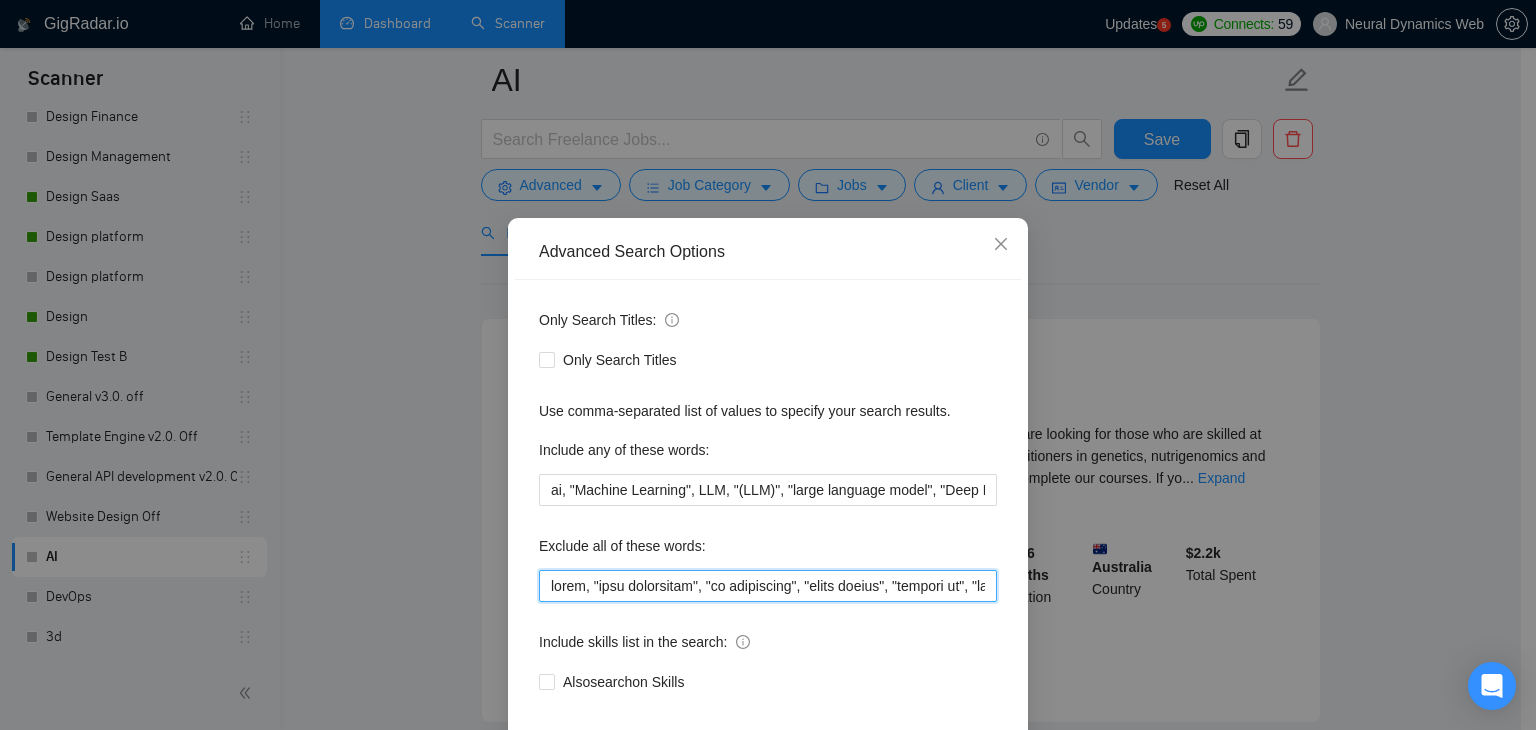 click at bounding box center (768, 586) 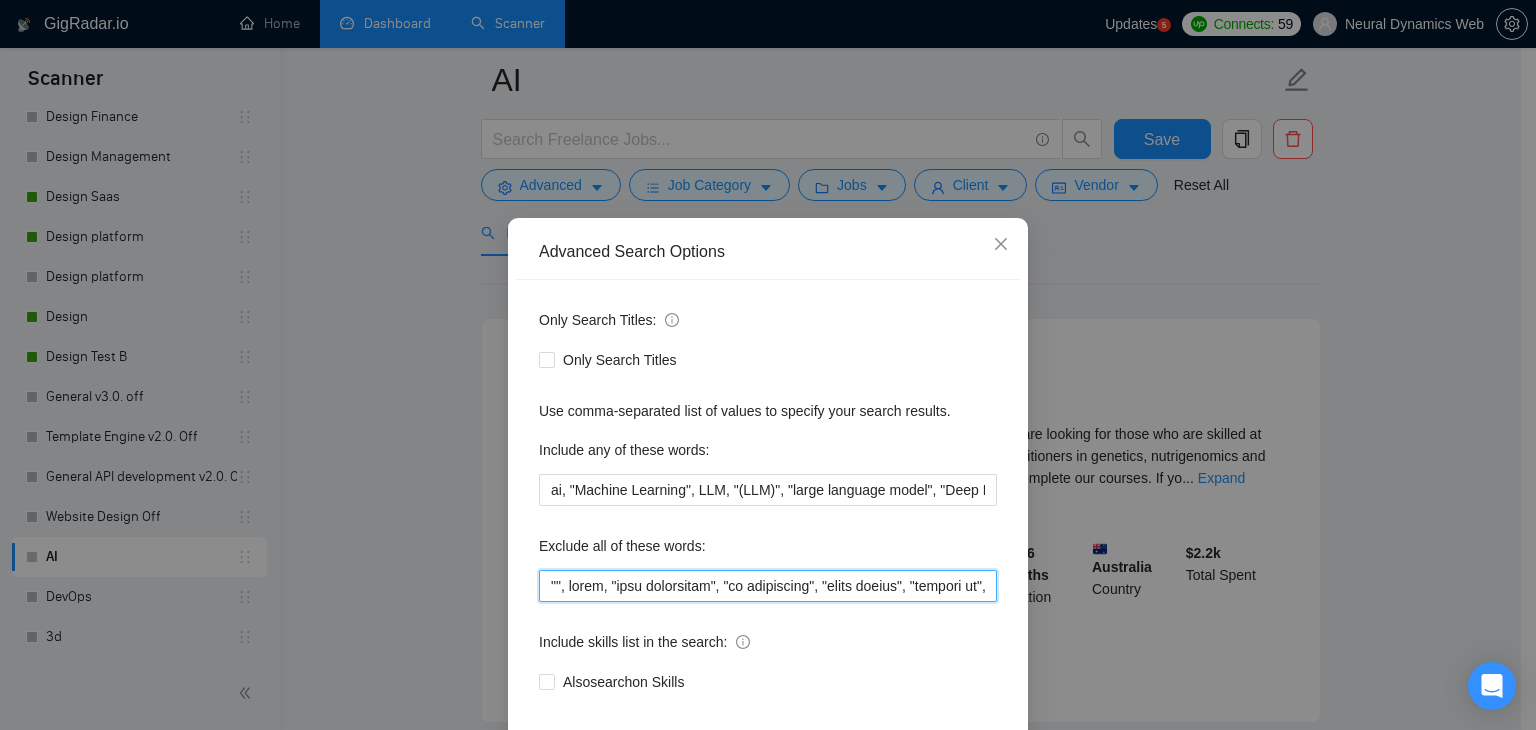 click at bounding box center [768, 586] 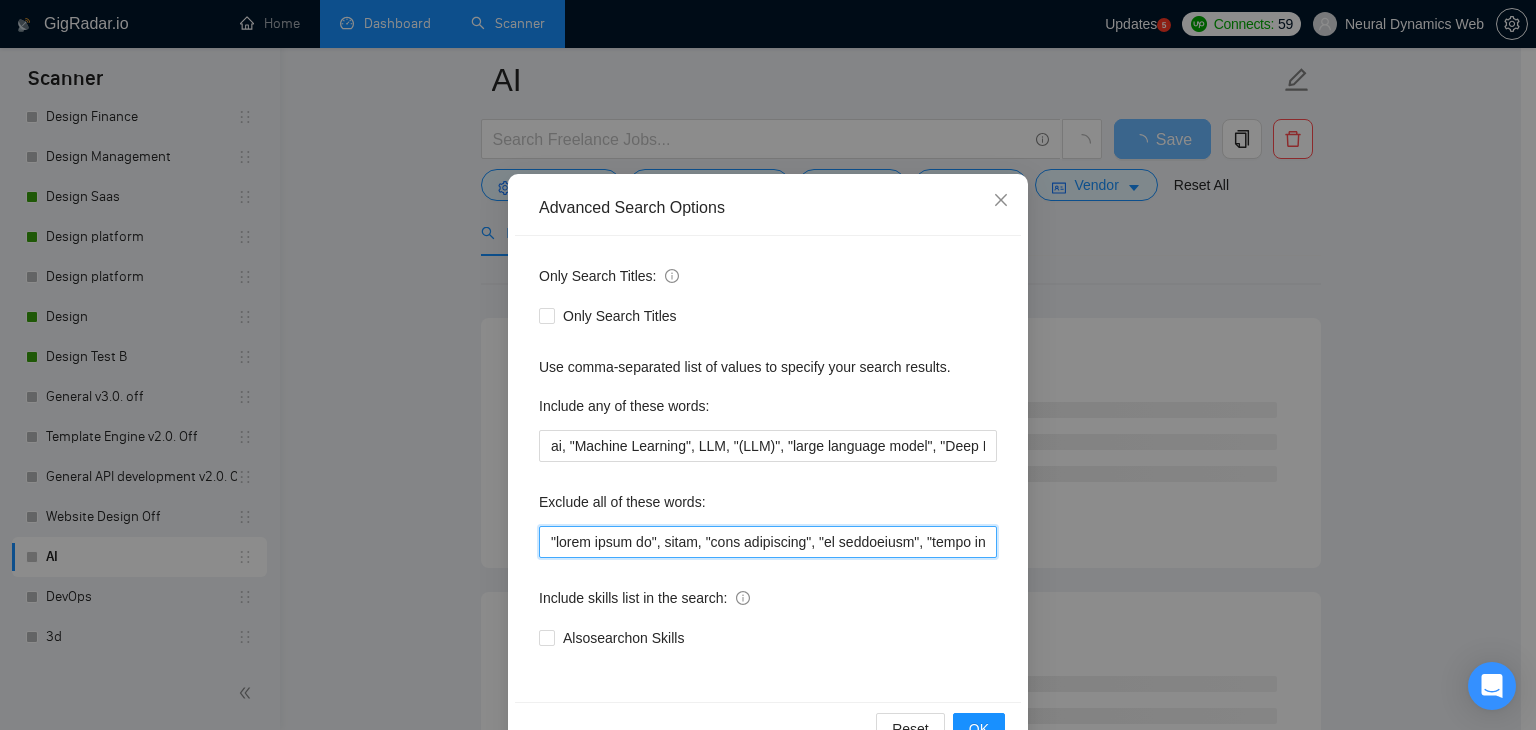 scroll, scrollTop: 102, scrollLeft: 0, axis: vertical 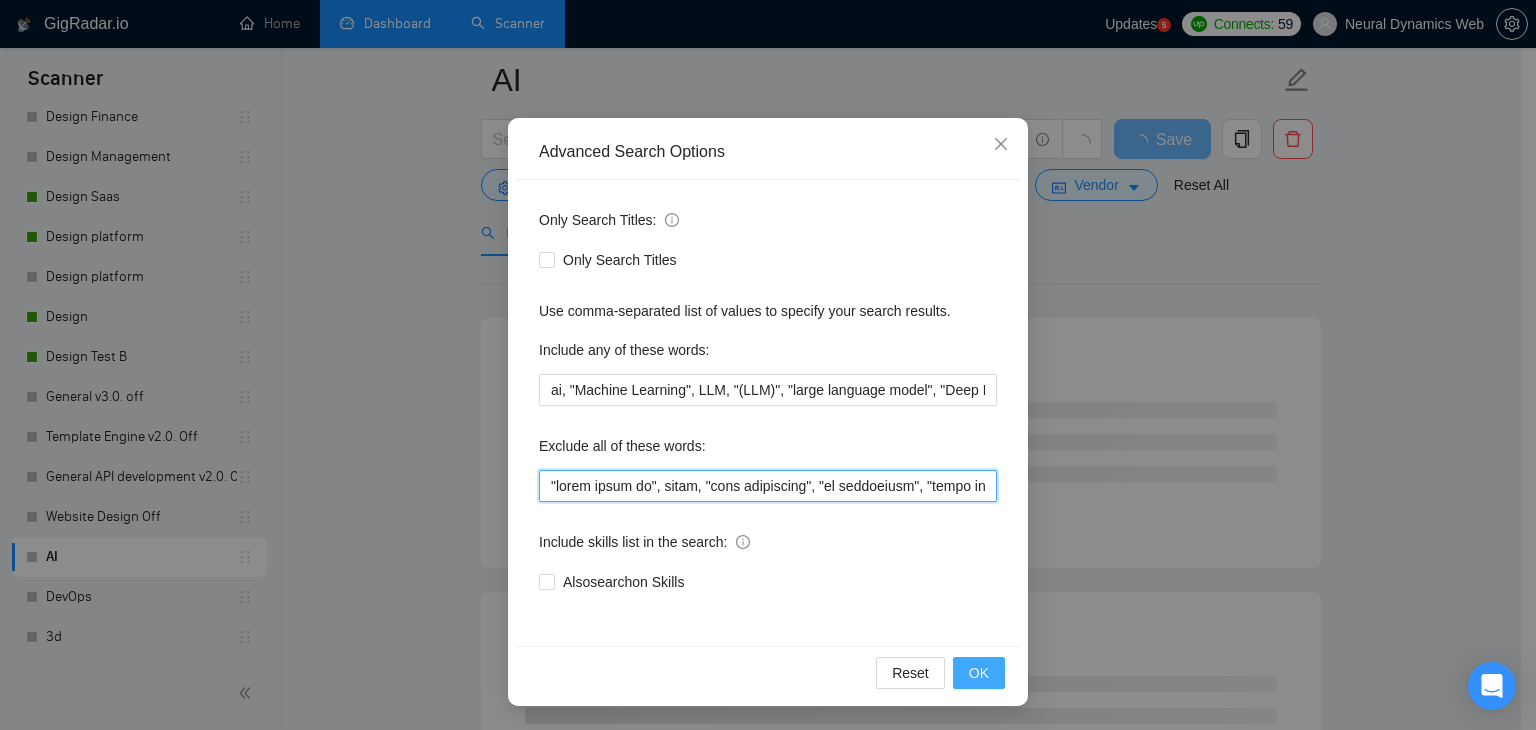 type on ""build using ai", voice, "cost estimation", "ai strategist", "video editor", "without ai", "stock data", kotlin, "ai expert", "ai influencer", "ai video", "ai deployment", "AI Cybersecurity", "ai consulting", "ai research", "ai engineer", "adobe coldfusion", arduino, voiceflow, "epic dashboard", deutschsprachigen, magento, "adobe commerce", "(wordpress)", filemaker, pipedrive, softr, weebly, "click funnel", xano, "Google Classroom", prismic, "moodle", gfe ,"google frontend", "lovable framework", ghl, "(gohighlevel)", "looker studio", cline, n8n, nvr, ghost, orm, "marketing agency", "sales representative", openshift, "red hat open shift", "zoho sites", "Orange Pi SBC", joomla, "quick job", bubble, chatwoot, elevenlabs, riplit, replit, brevo, splashthat, "ar developer", "vr developer", "ar\vr developer", "ar/vr developer", "small job", "(small) job", "Intel SGX", "intel expertise", "typo3", "lovable.dev", "pwabuilder*", zustand, clerk, LemonSqueezy, "lemon squeezy", "pusher.js", "pusher js", "drizzle orm", "..." 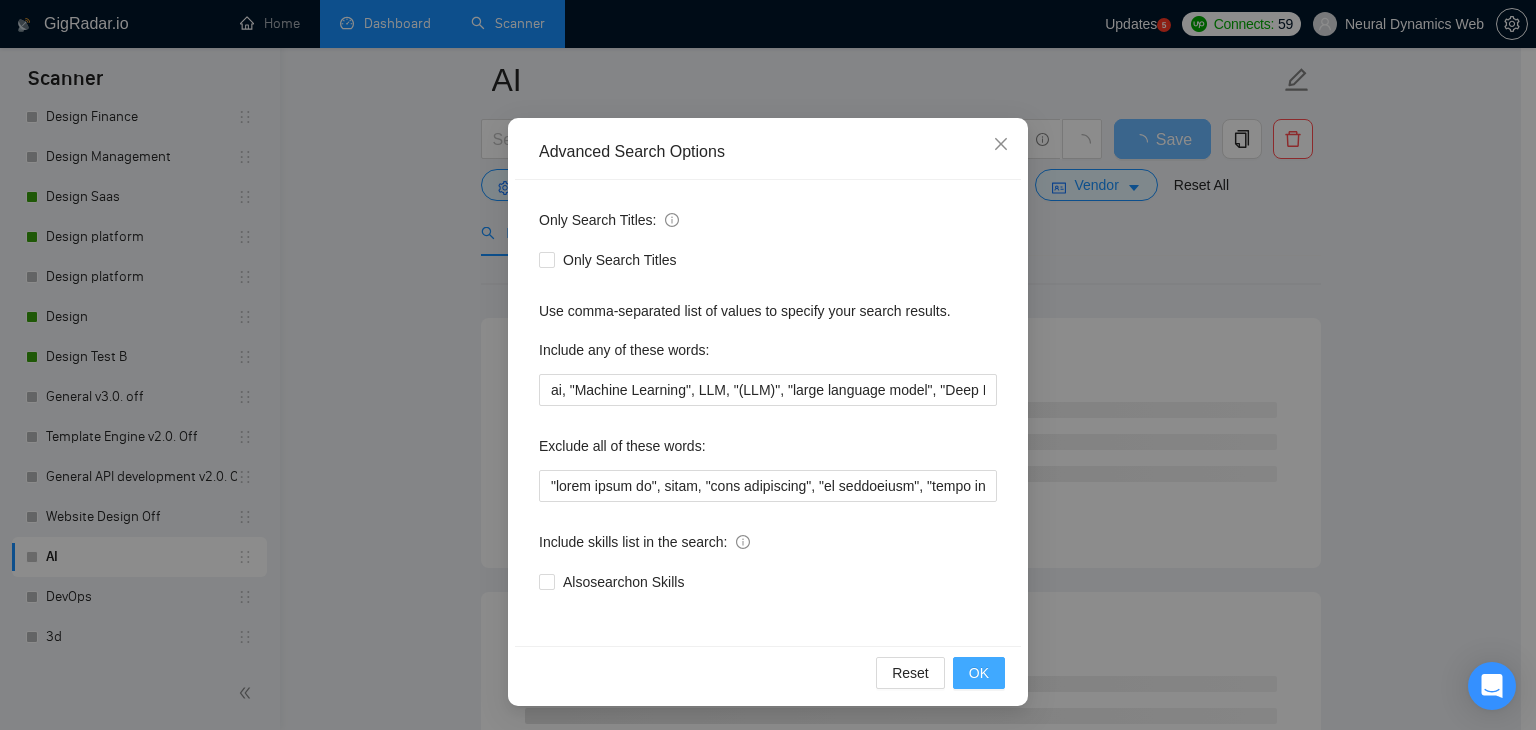 drag, startPoint x: 980, startPoint y: 674, endPoint x: 992, endPoint y: 643, distance: 33.24154 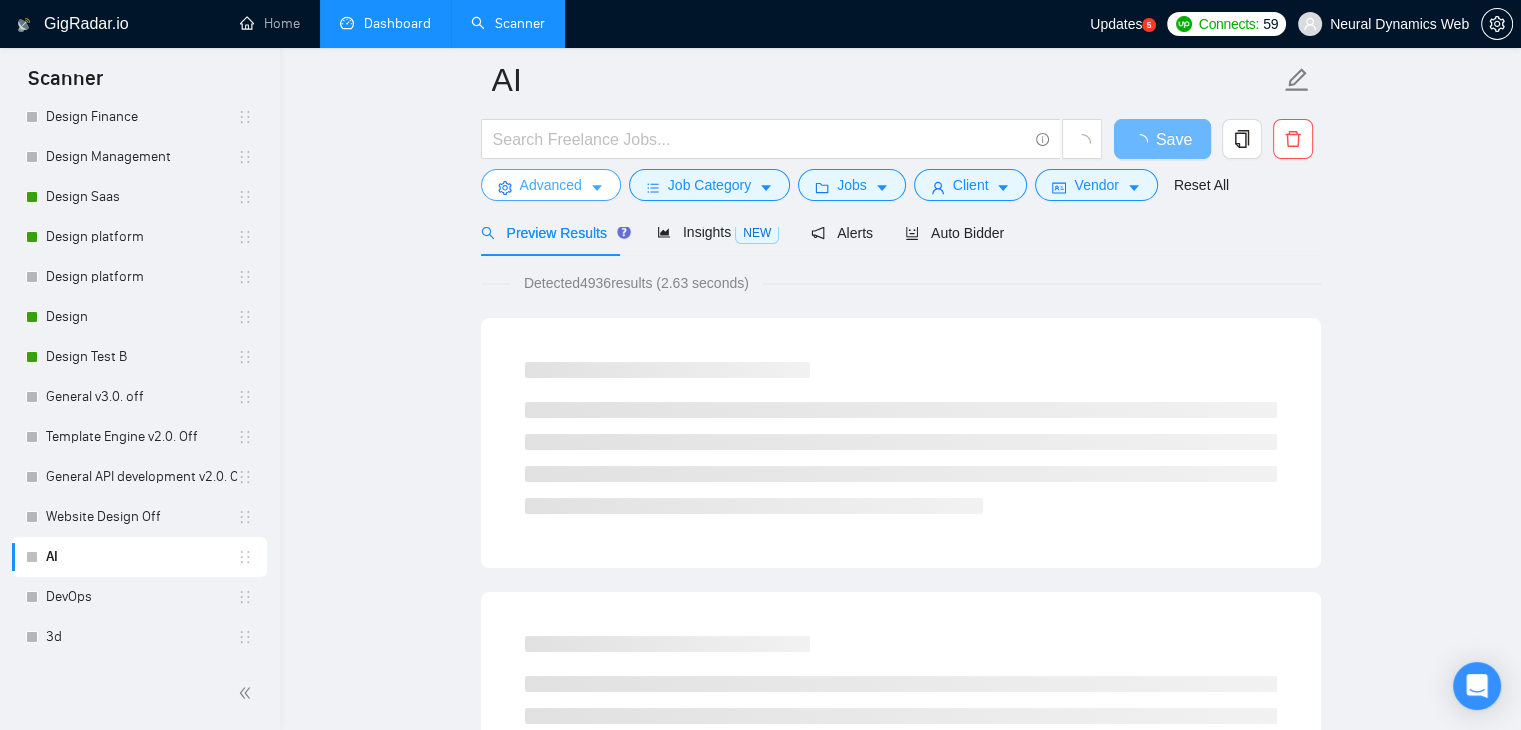 drag, startPoint x: 536, startPoint y: 190, endPoint x: 597, endPoint y: 348, distance: 169.36647 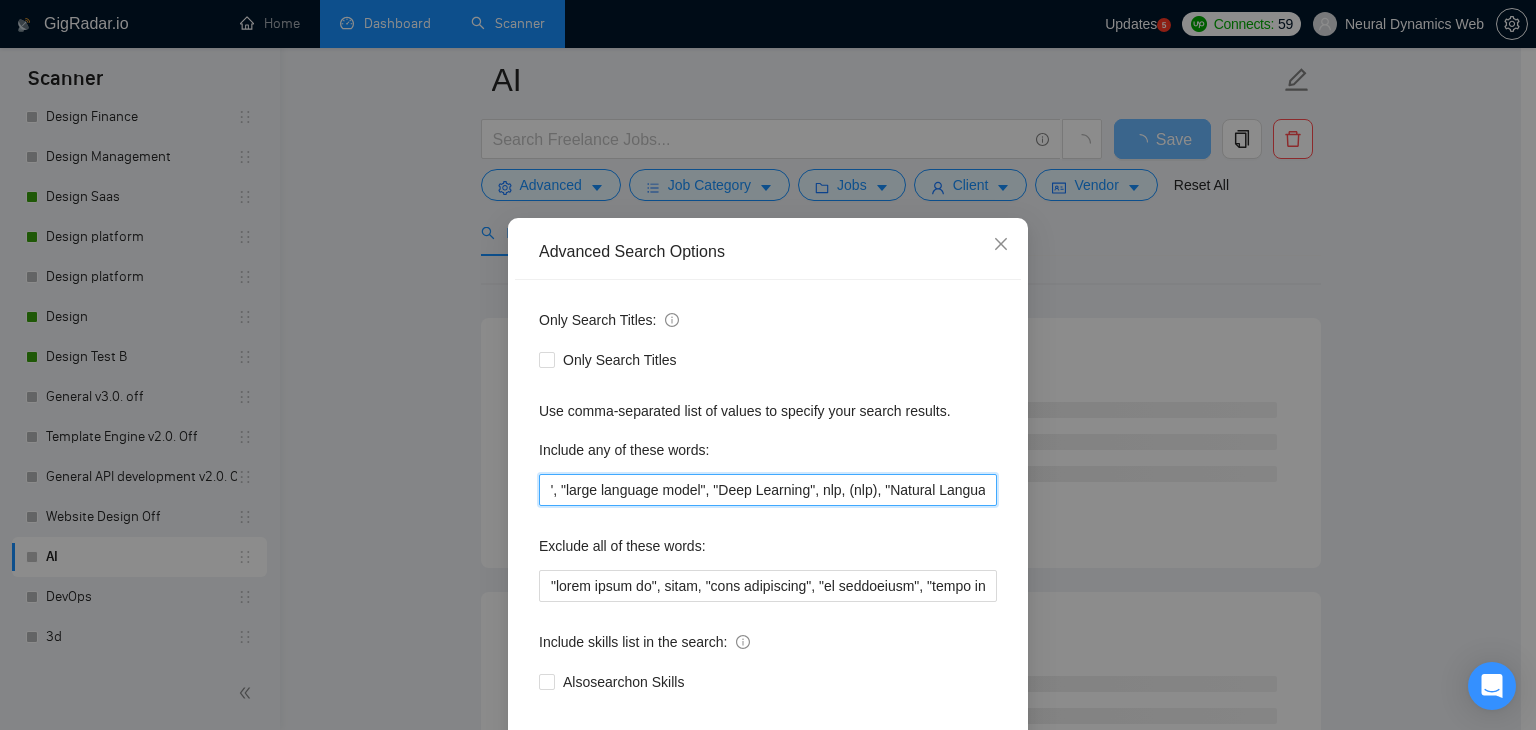 scroll, scrollTop: 0, scrollLeft: 308, axis: horizontal 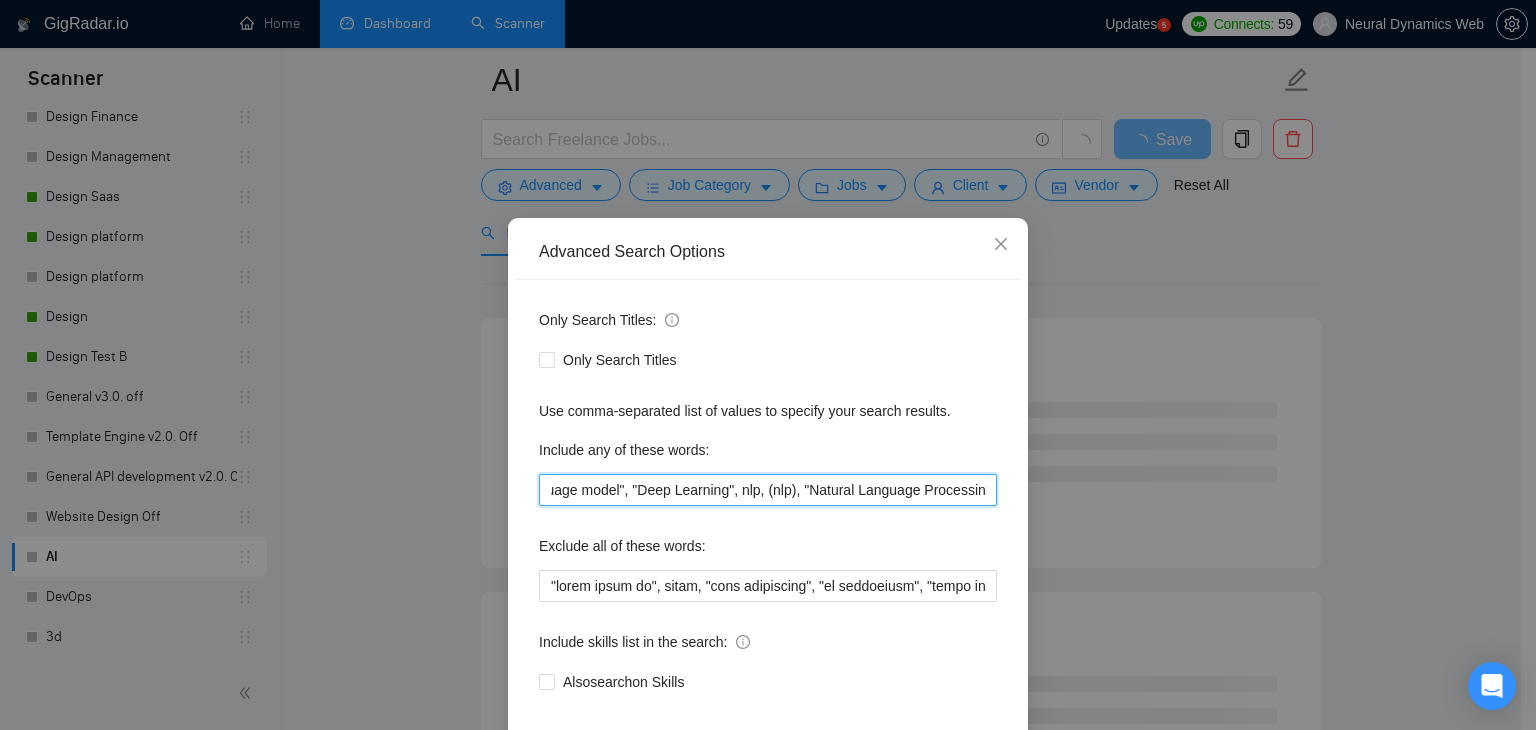 drag, startPoint x: 633, startPoint y: 493, endPoint x: 1013, endPoint y: 483, distance: 380.13156 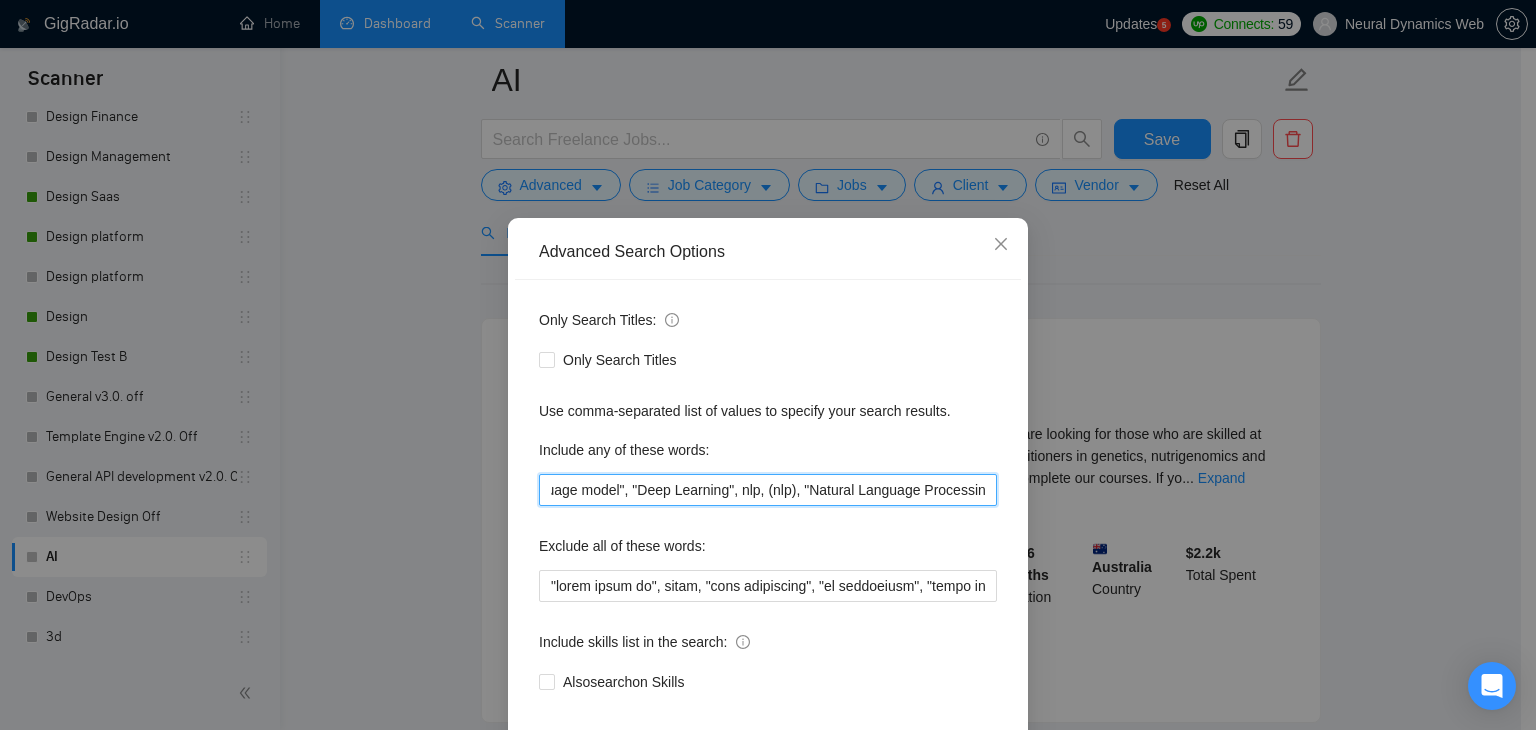 click on "ai, "Machine Learning", LLM, "(LLM)", "large language model", "Deep Learning", nlp, (nlp), "Natural Language Processing"" at bounding box center [768, 490] 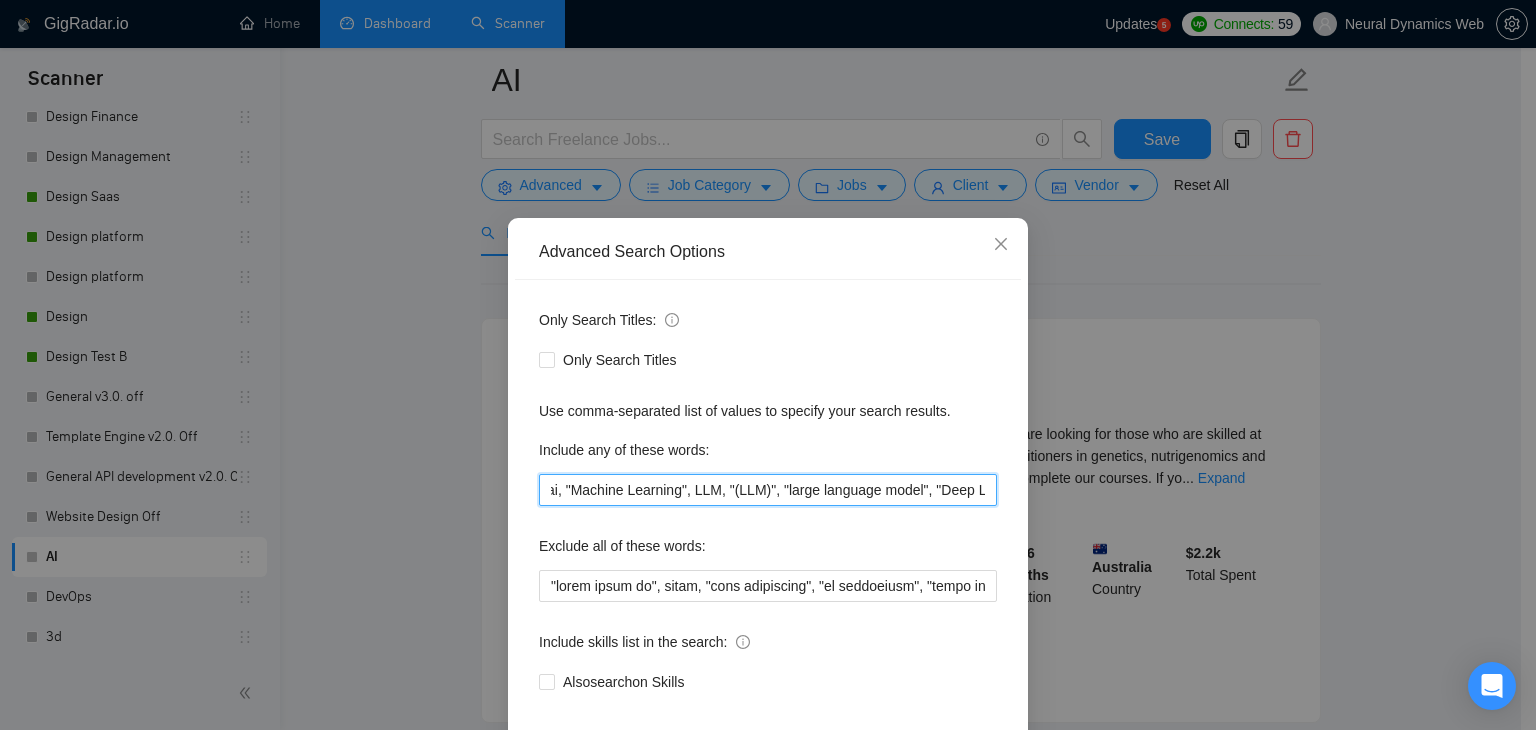scroll, scrollTop: 0, scrollLeft: 0, axis: both 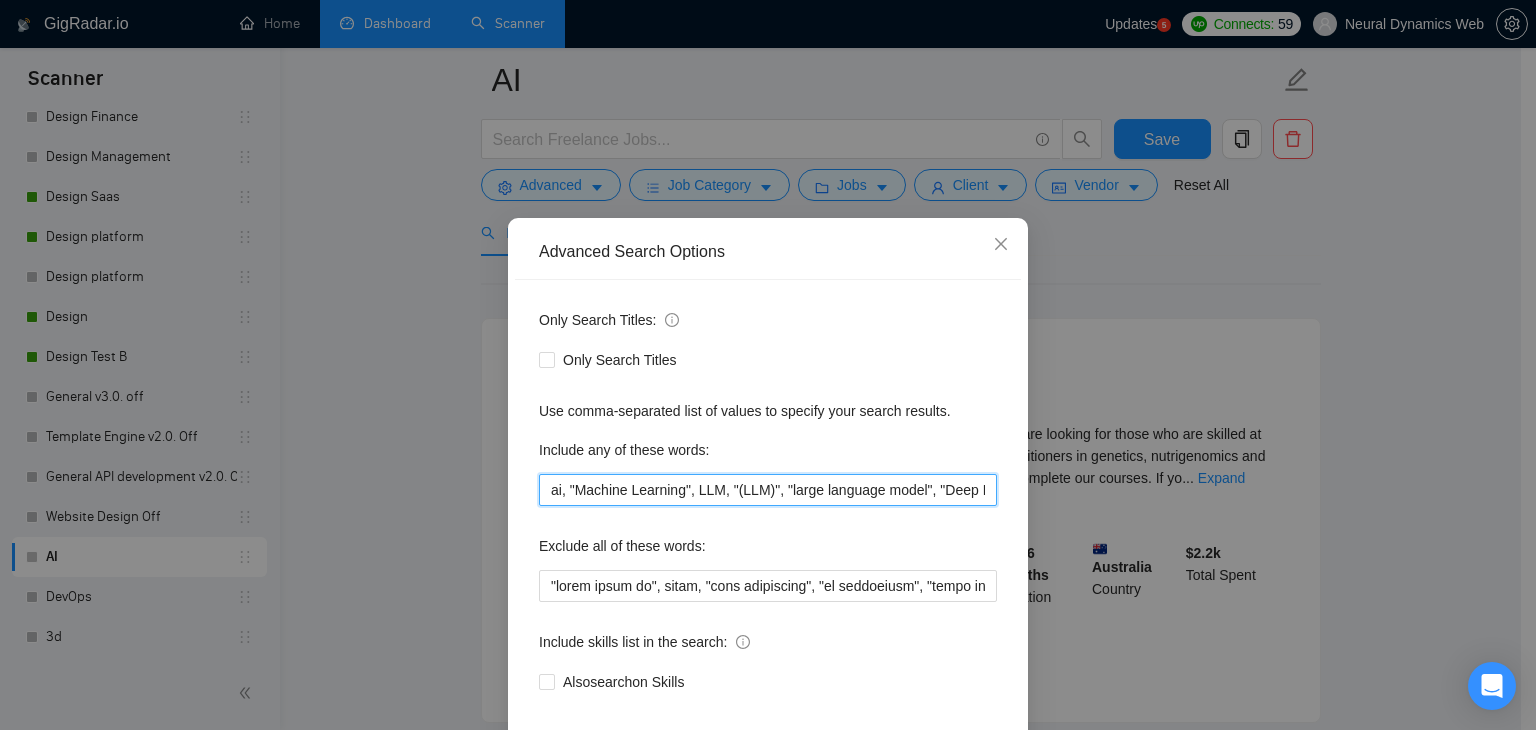 drag, startPoint x: 777, startPoint y: 492, endPoint x: 476, endPoint y: 484, distance: 301.1063 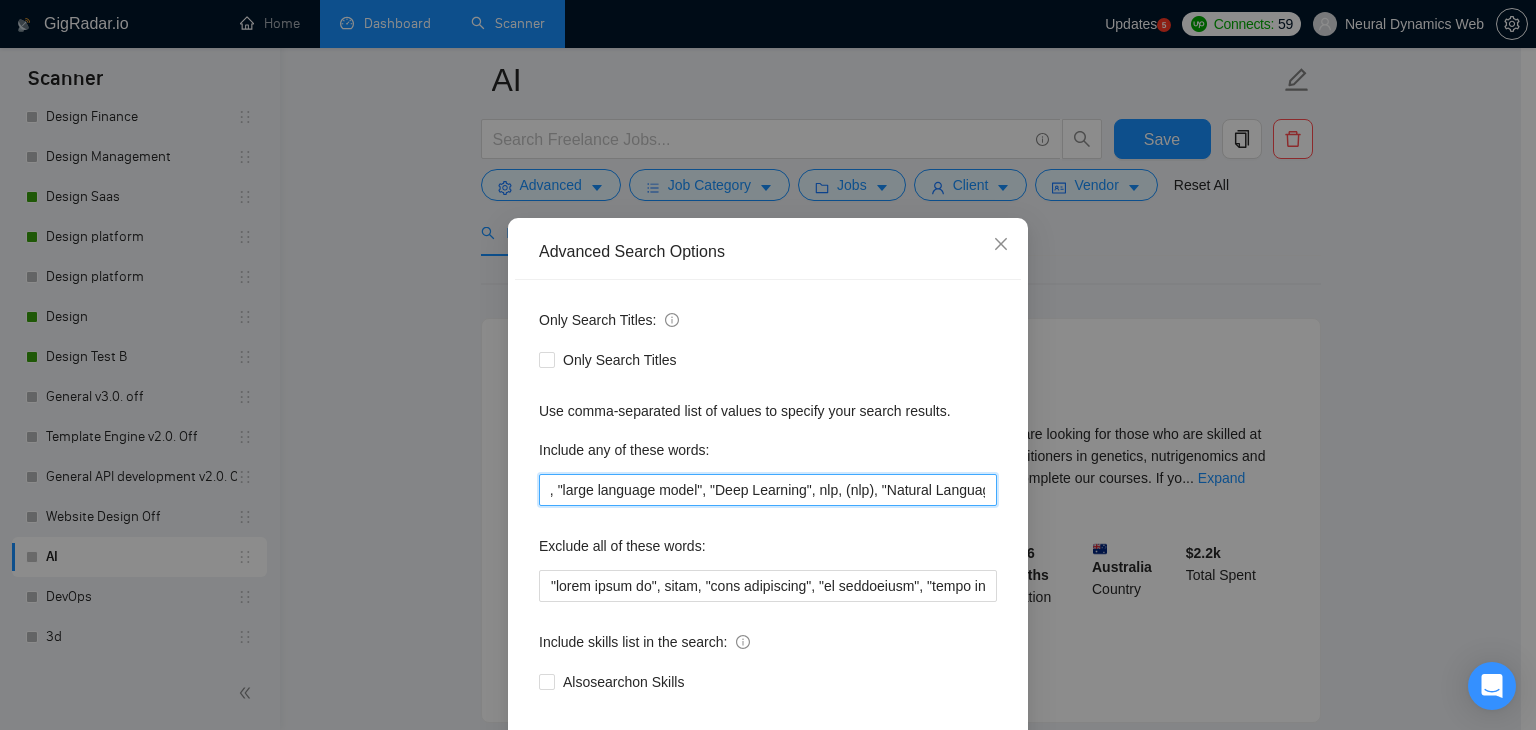 scroll, scrollTop: 0, scrollLeft: 312, axis: horizontal 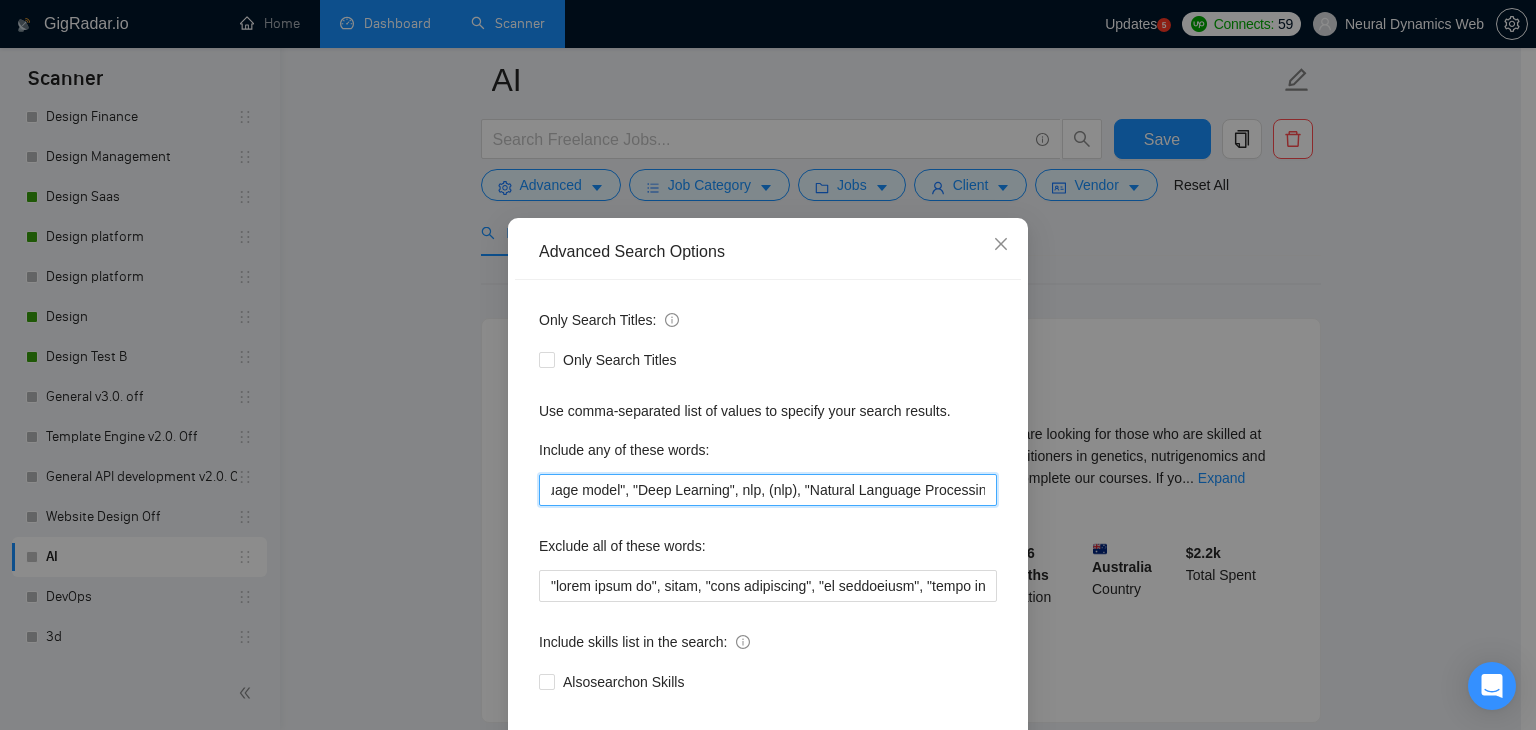 drag, startPoint x: 880, startPoint y: 504, endPoint x: 966, endPoint y: 496, distance: 86.37129 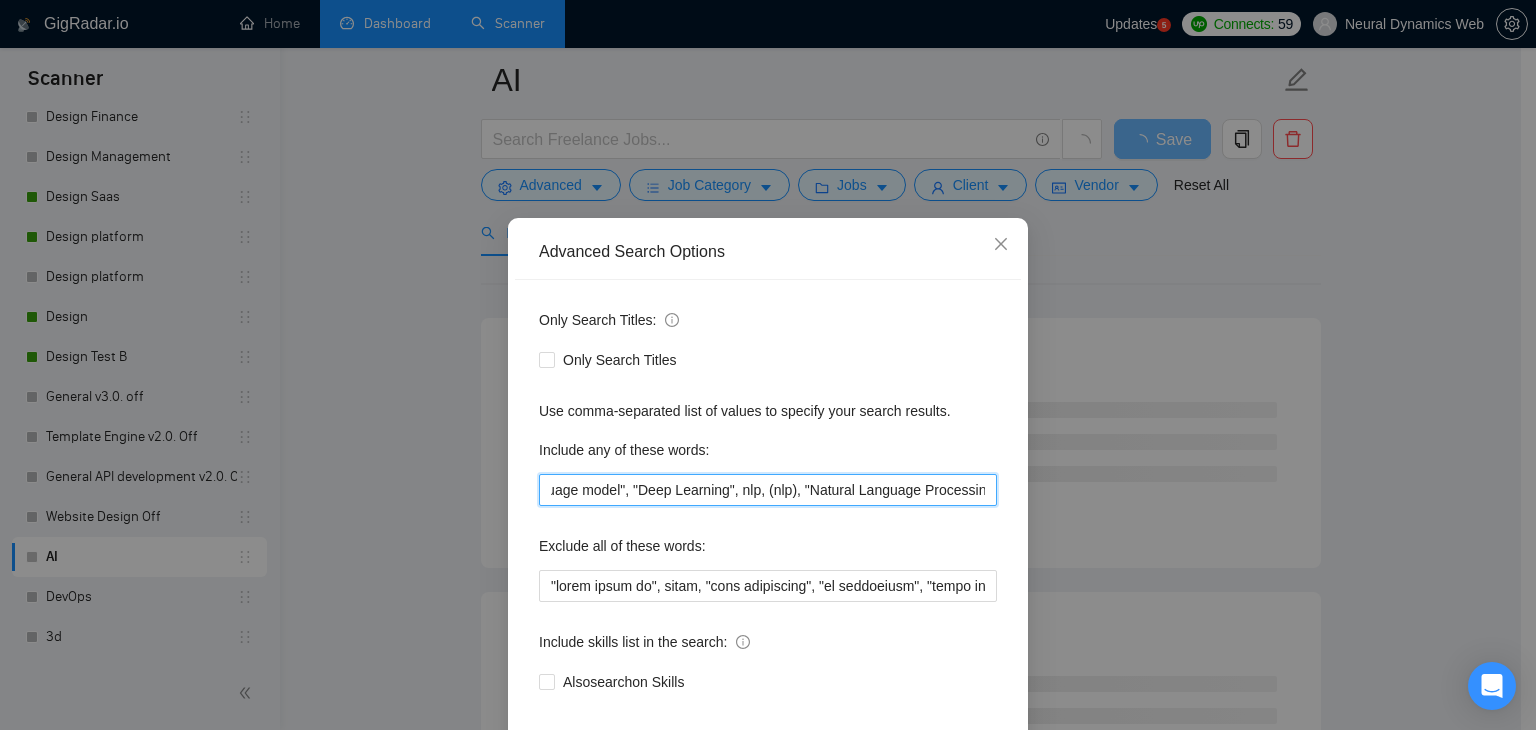 click on "(ai, "Machine Learning", LLM, "(LLM)", "large language model", "Deep Learning", nlp, (nlp), "Natural Language Processing"" at bounding box center (768, 490) 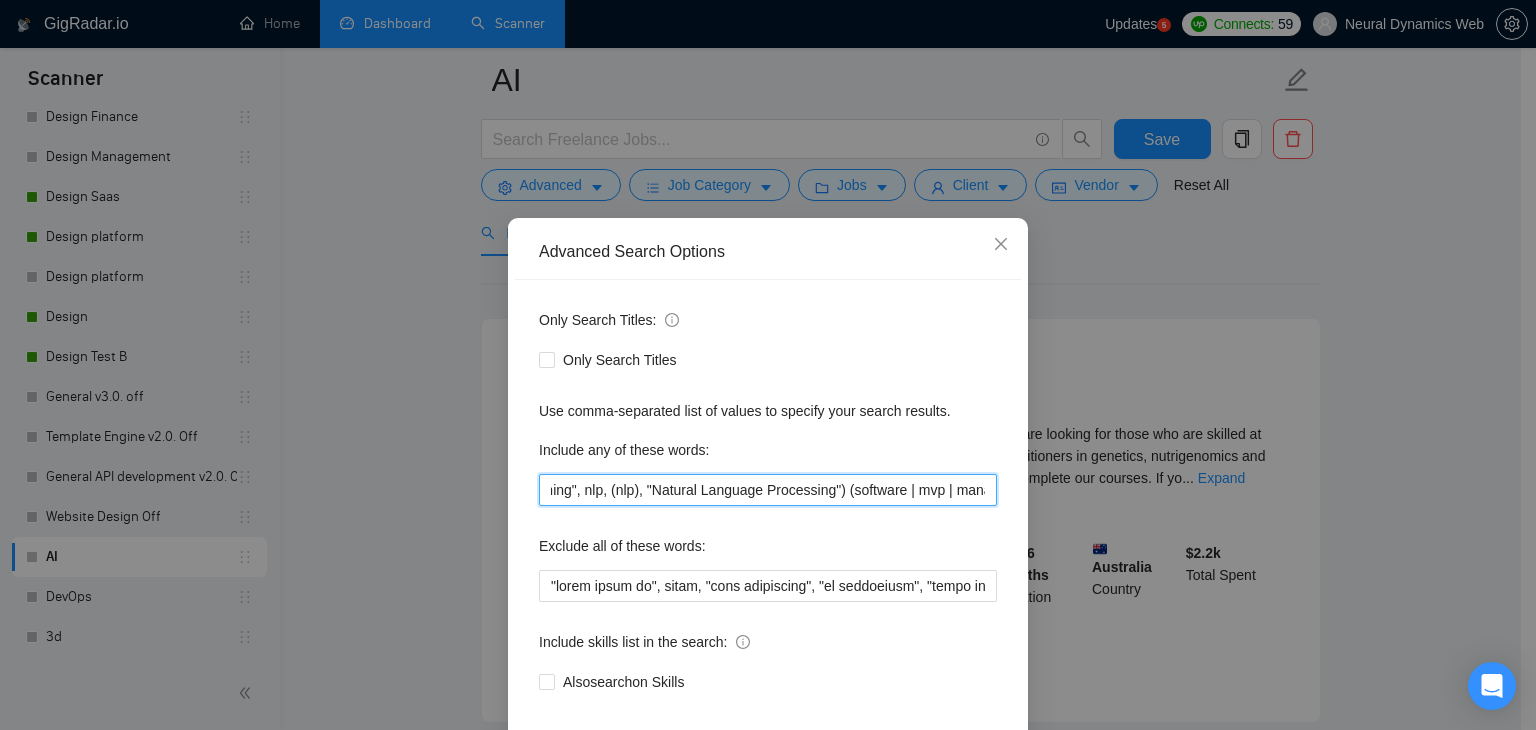 scroll, scrollTop: 0, scrollLeft: 520, axis: horizontal 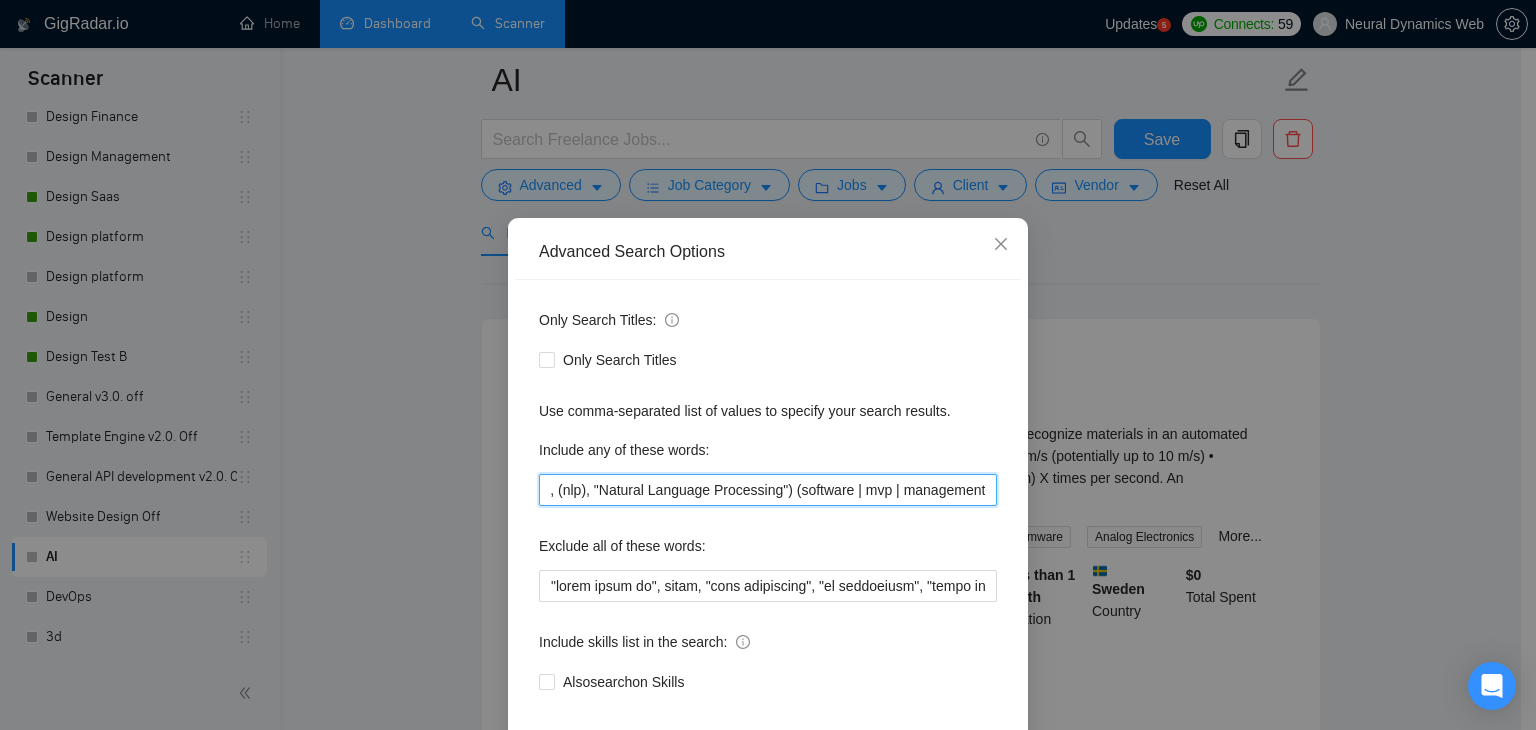 drag, startPoint x: 825, startPoint y: 485, endPoint x: 1180, endPoint y: 471, distance: 355.27594 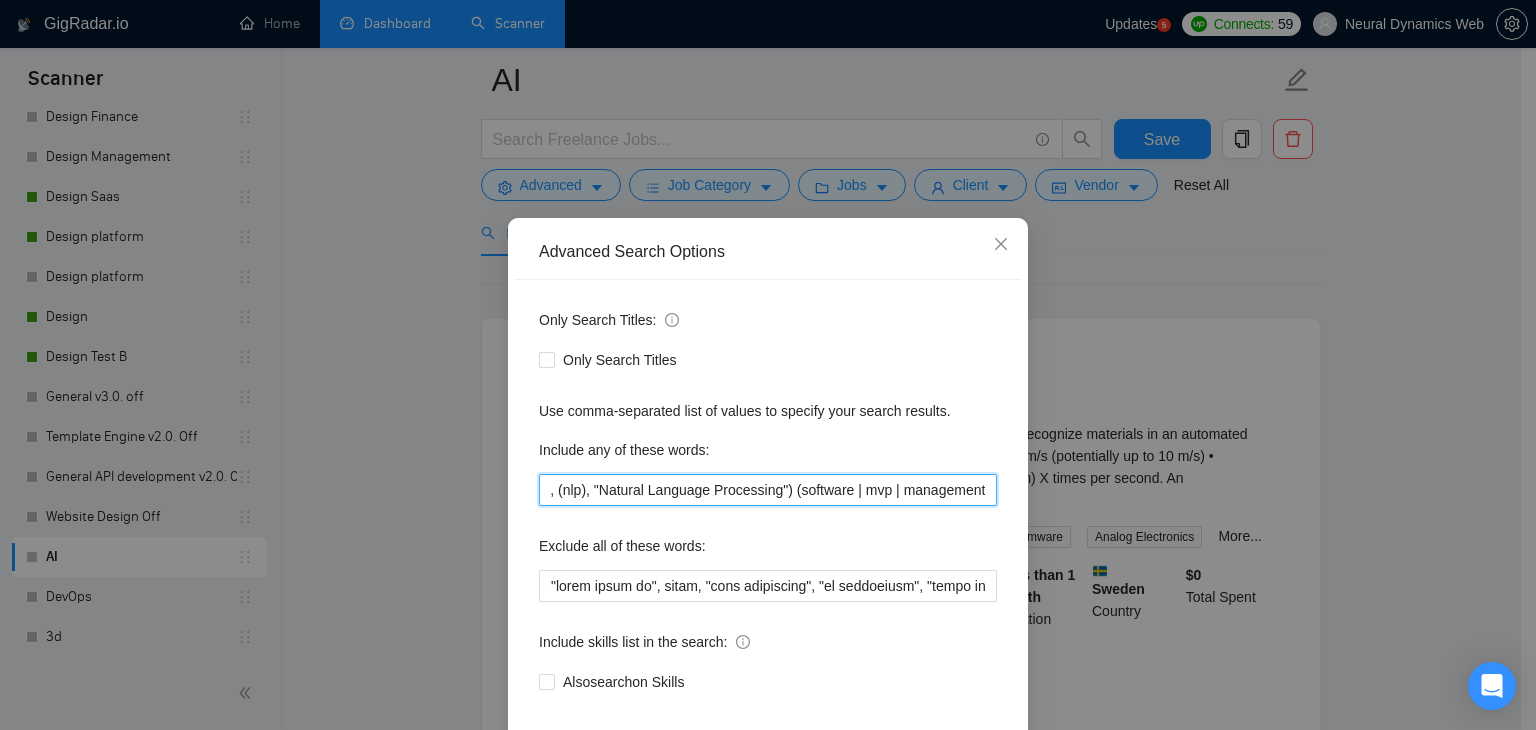 drag, startPoint x: 776, startPoint y: 490, endPoint x: 992, endPoint y: 487, distance: 216.02083 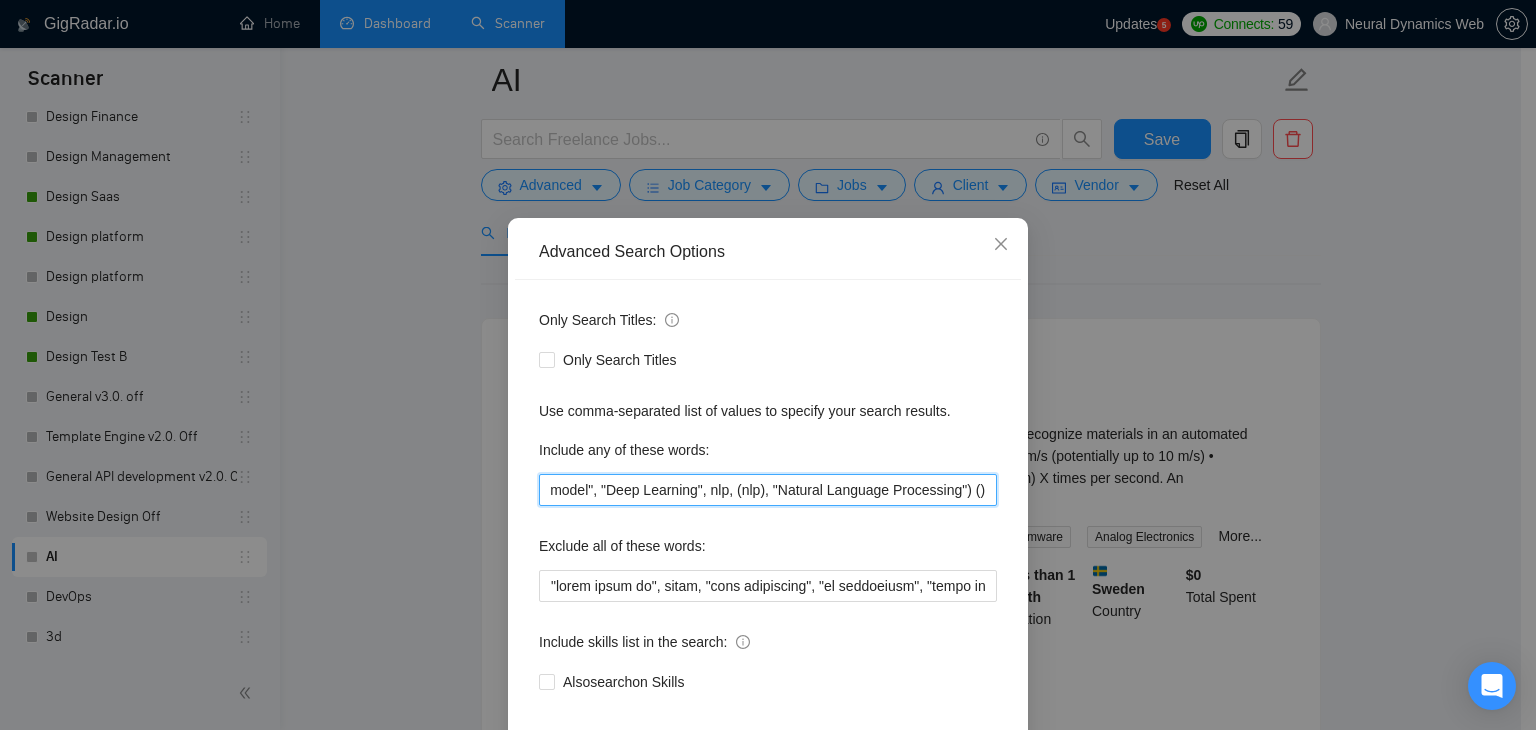 scroll, scrollTop: 0, scrollLeft: 328, axis: horizontal 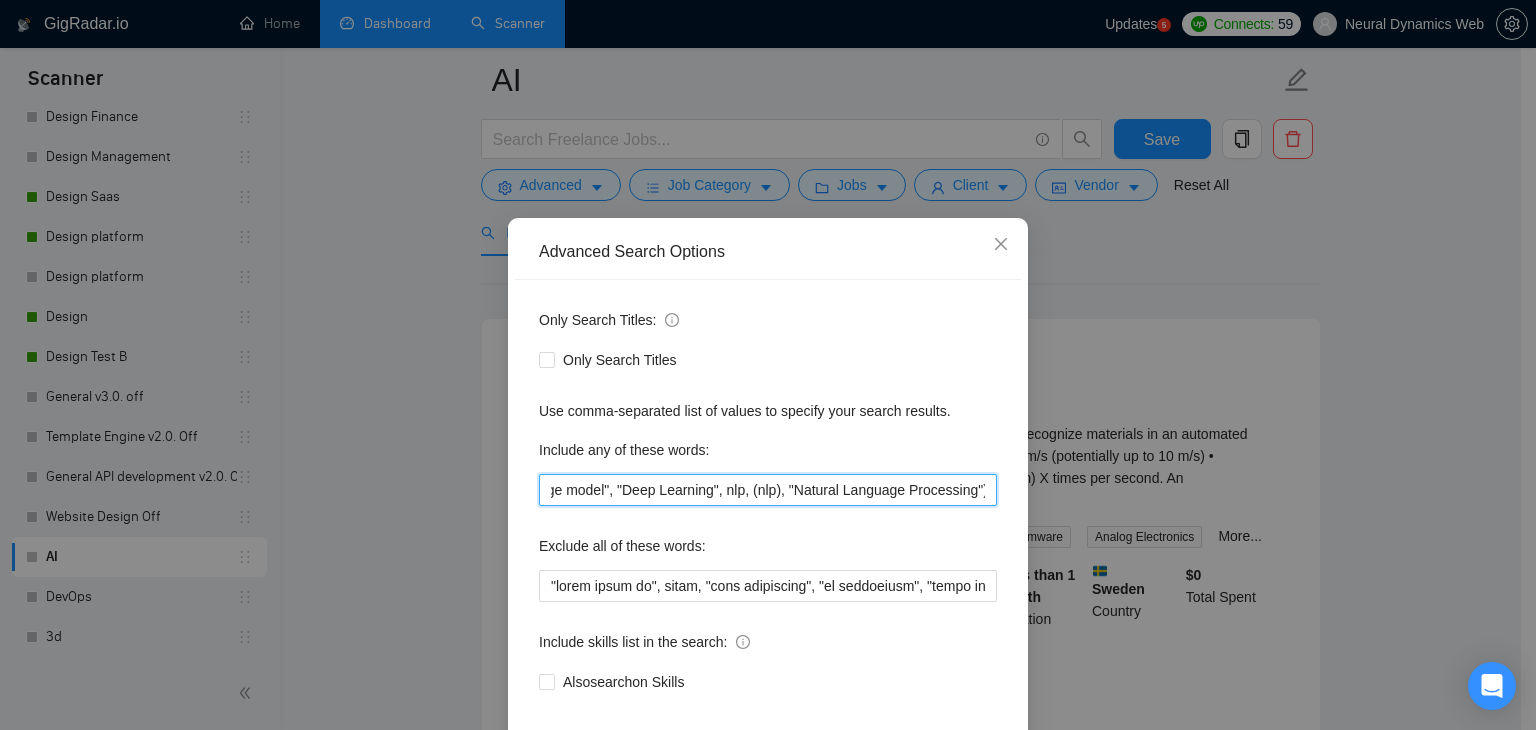 paste on "(development | management | platform | saas | software | tool | app | portal | mvp | poc | "proof of concept" | dashboard | "admin panel" | calculator | system | crm | erp | backend | frontend | fullstack | marketplace |  agent | "login area" | "admin console")" 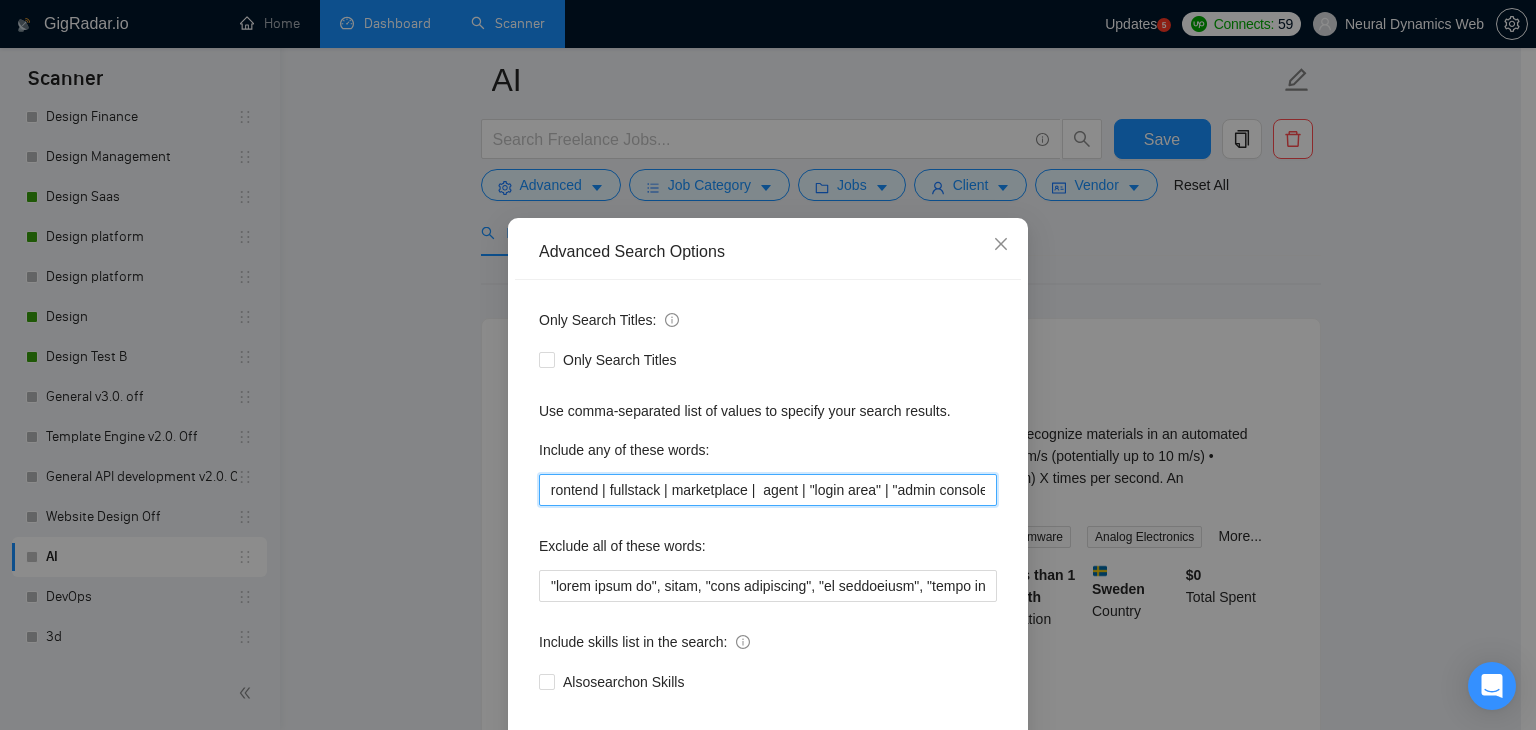 scroll, scrollTop: 0, scrollLeft: 0, axis: both 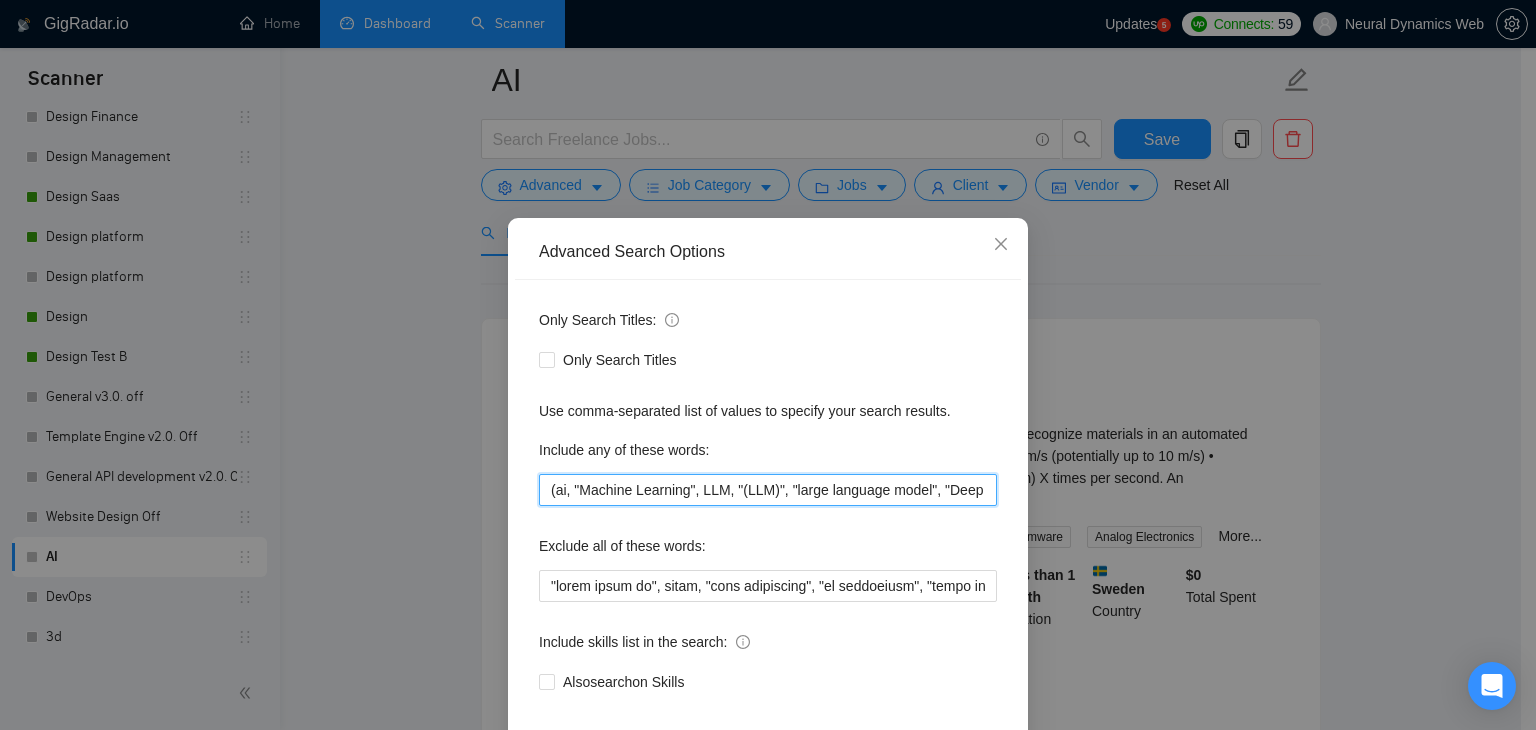 drag, startPoint x: 766, startPoint y: 497, endPoint x: 684, endPoint y: 500, distance: 82.05486 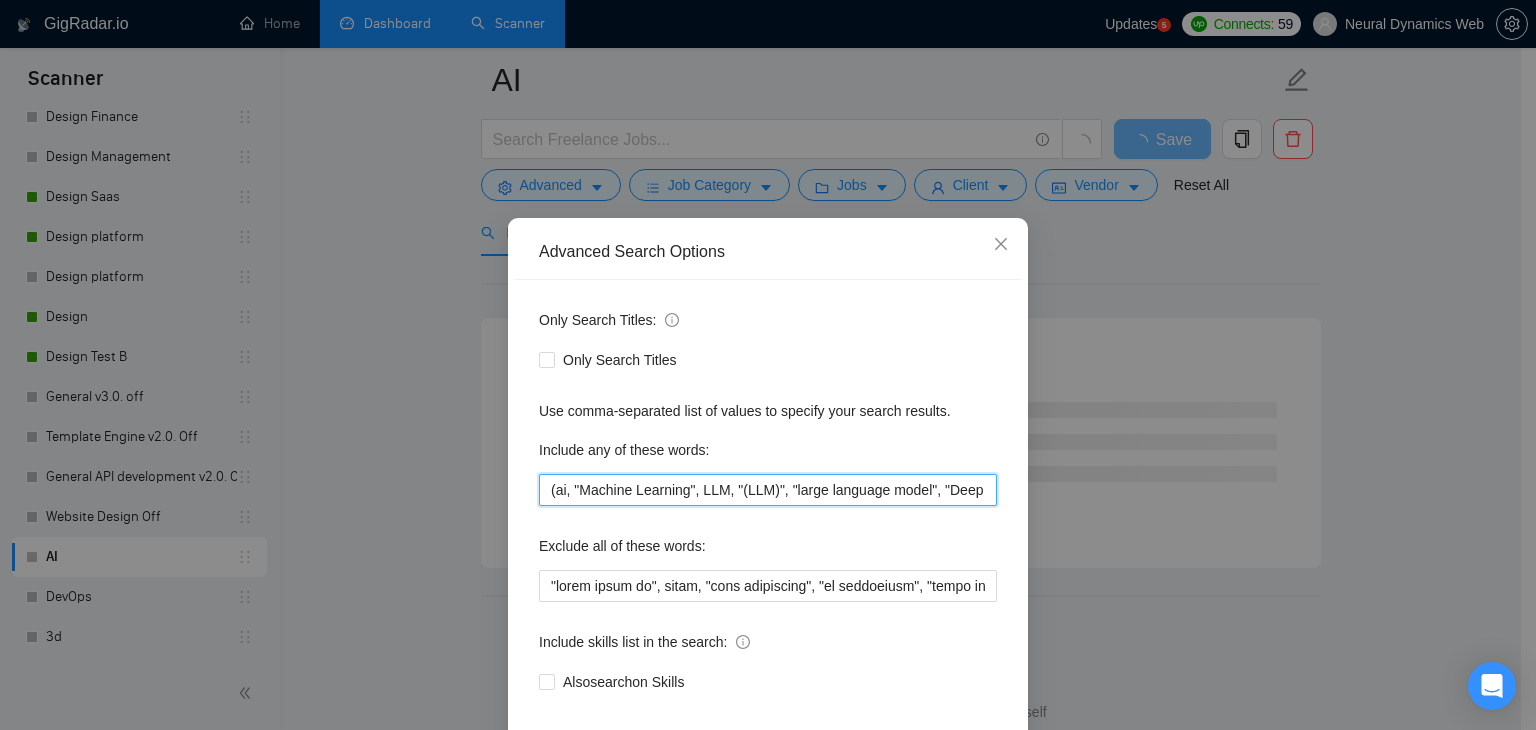 click on "(ai, "Machine Learning", LLM, "(LLM)", "large language model", "Deep Learning", nlp, (nlp), "Natural Language Processing") ( (development | management | platform | saas | software | tool | app | portal | mvp | poc | "proof of concept" | dashboard | "admin panel" | calculator | system | crm | erp | backend | frontend | fullstack | marketplace |  agent | "login area" | "admin console"))" at bounding box center [768, 490] 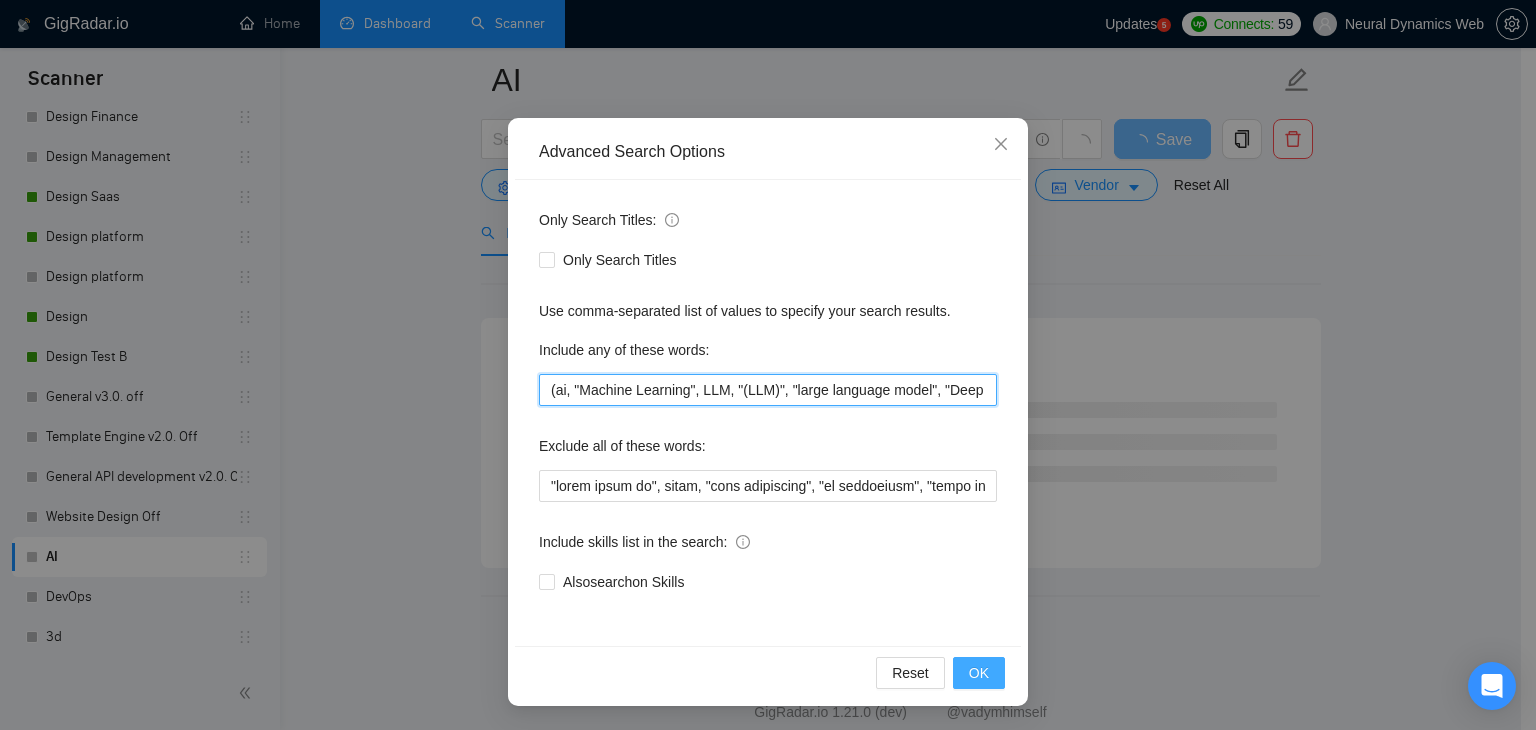 type on "(ai, "Machine Learning", LLM, "(LLM)", "large language model", "Deep Learning", nlp, (nlp), "Natural Language Processing") ( (development | management | platform | saas | software | tool | app | portal | mvp | poc | "proof of concept" | dashboard | "admin panel" | calculator | system | crm | erp | backend | frontend | fullstack | marketplace |  agent | "login area" | "admin console"))" 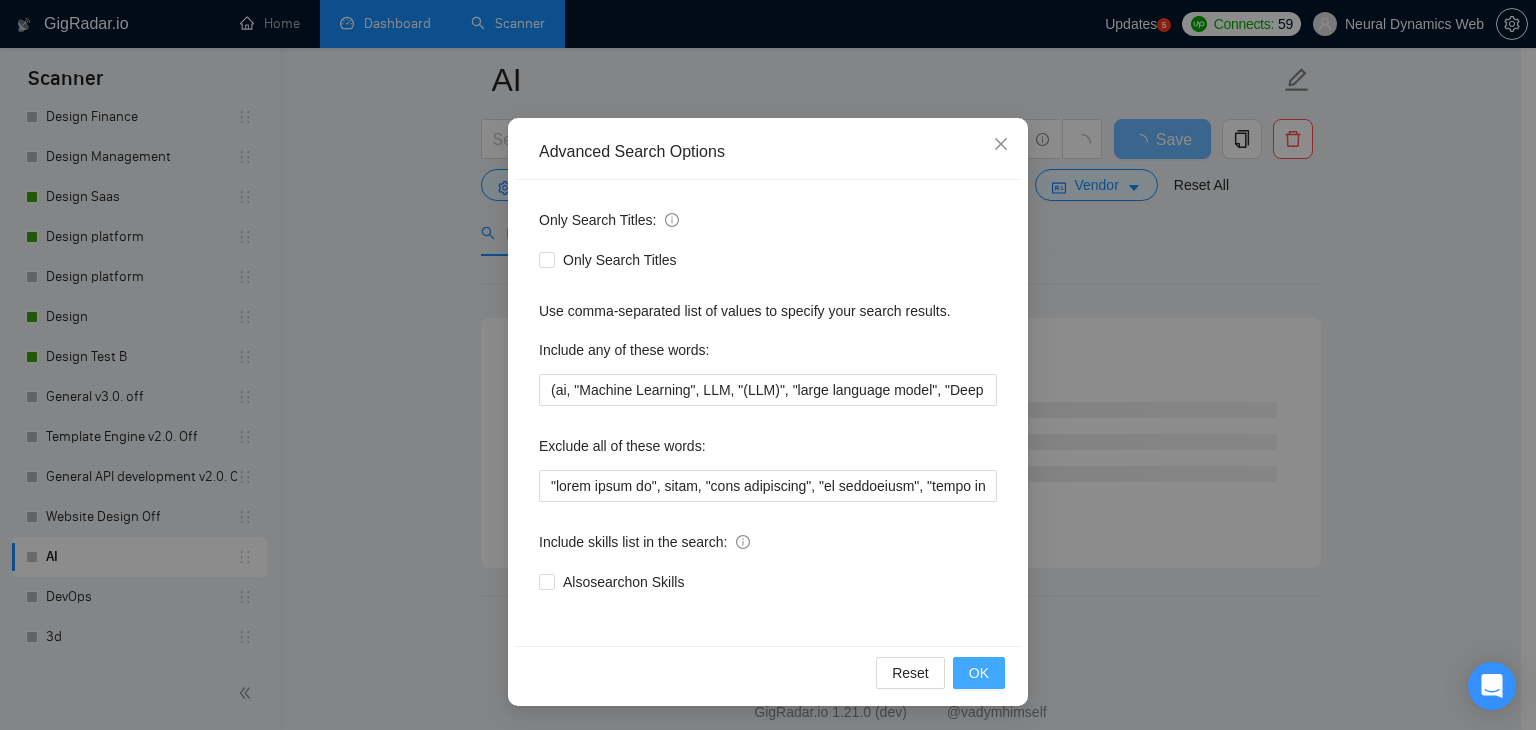 click on "OK" at bounding box center (979, 673) 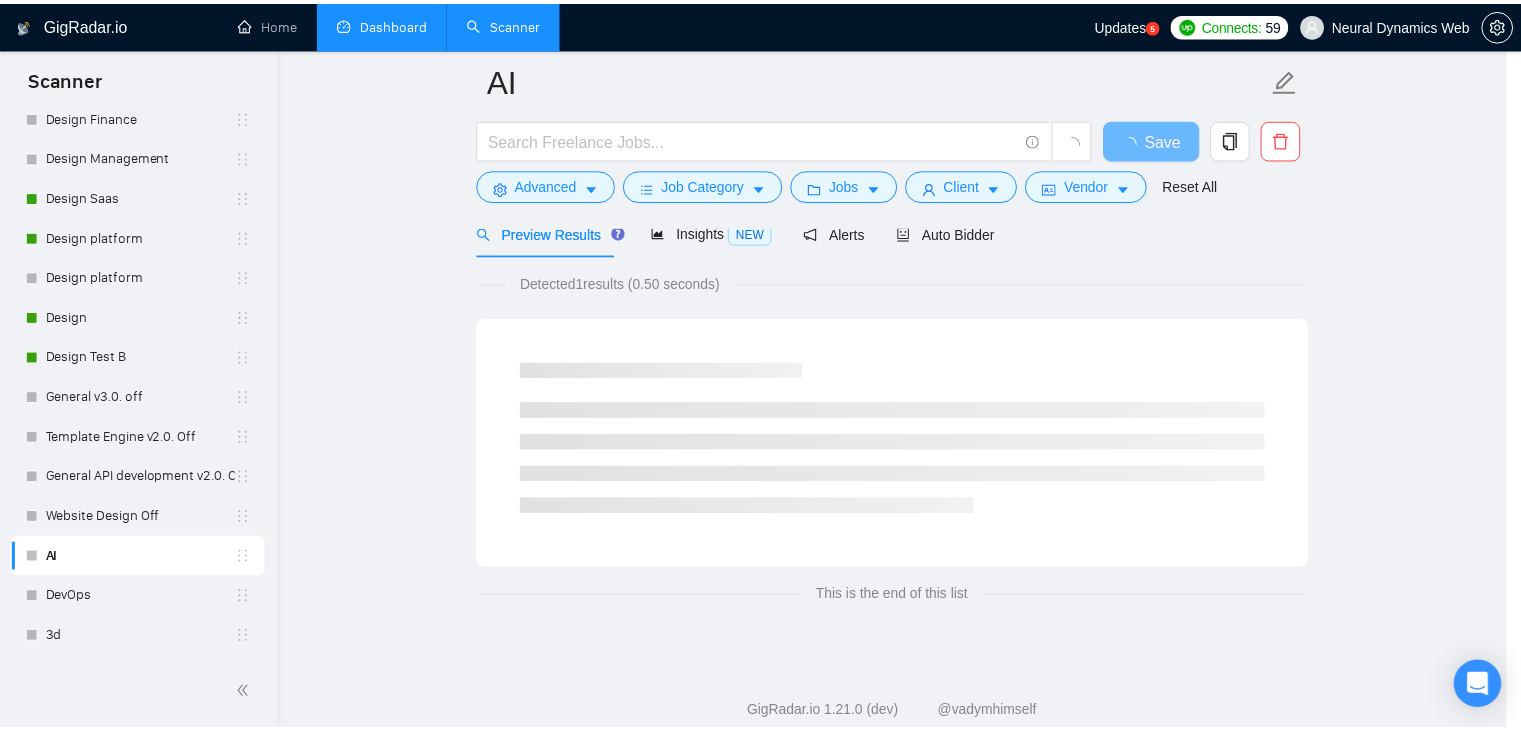 scroll, scrollTop: 2, scrollLeft: 0, axis: vertical 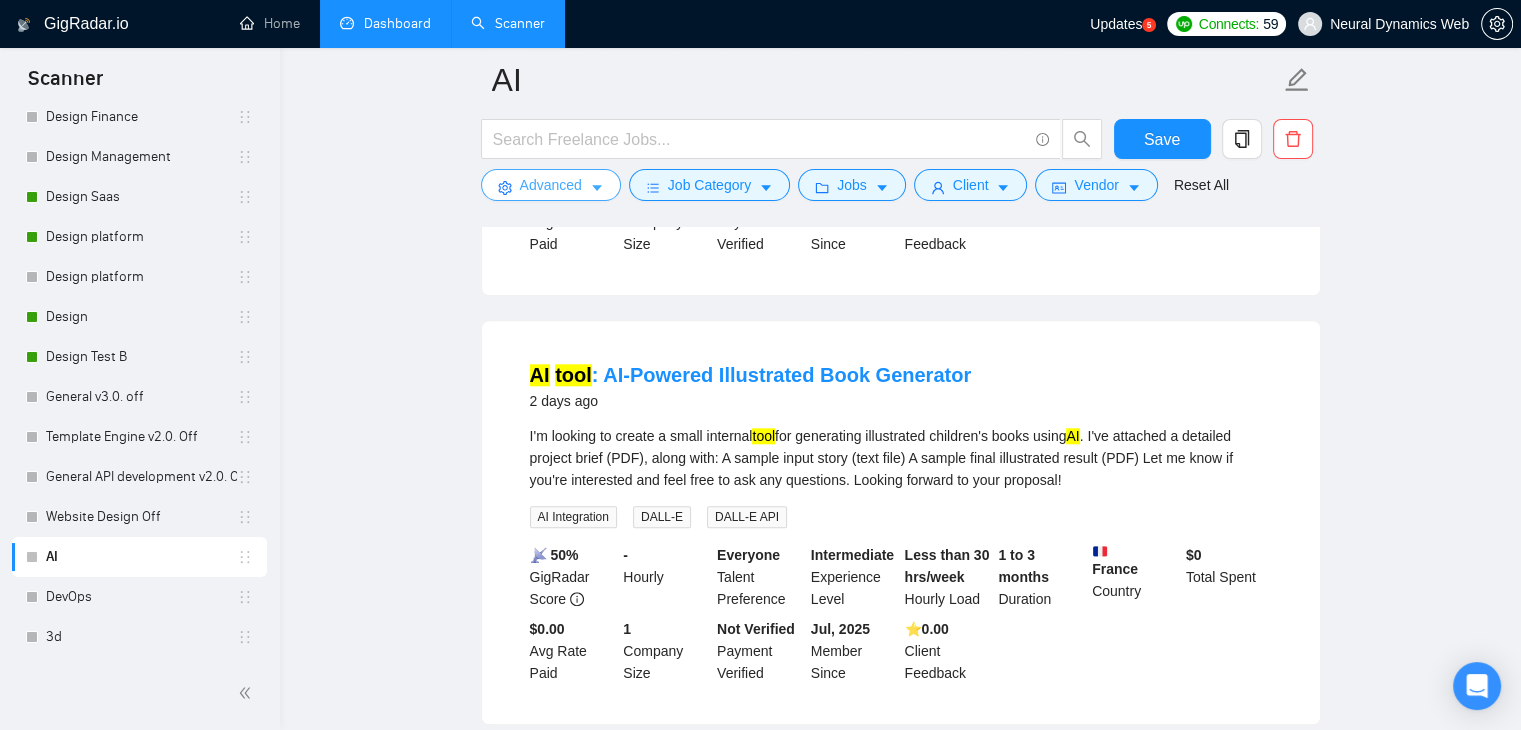 click on "Advanced" at bounding box center (551, 185) 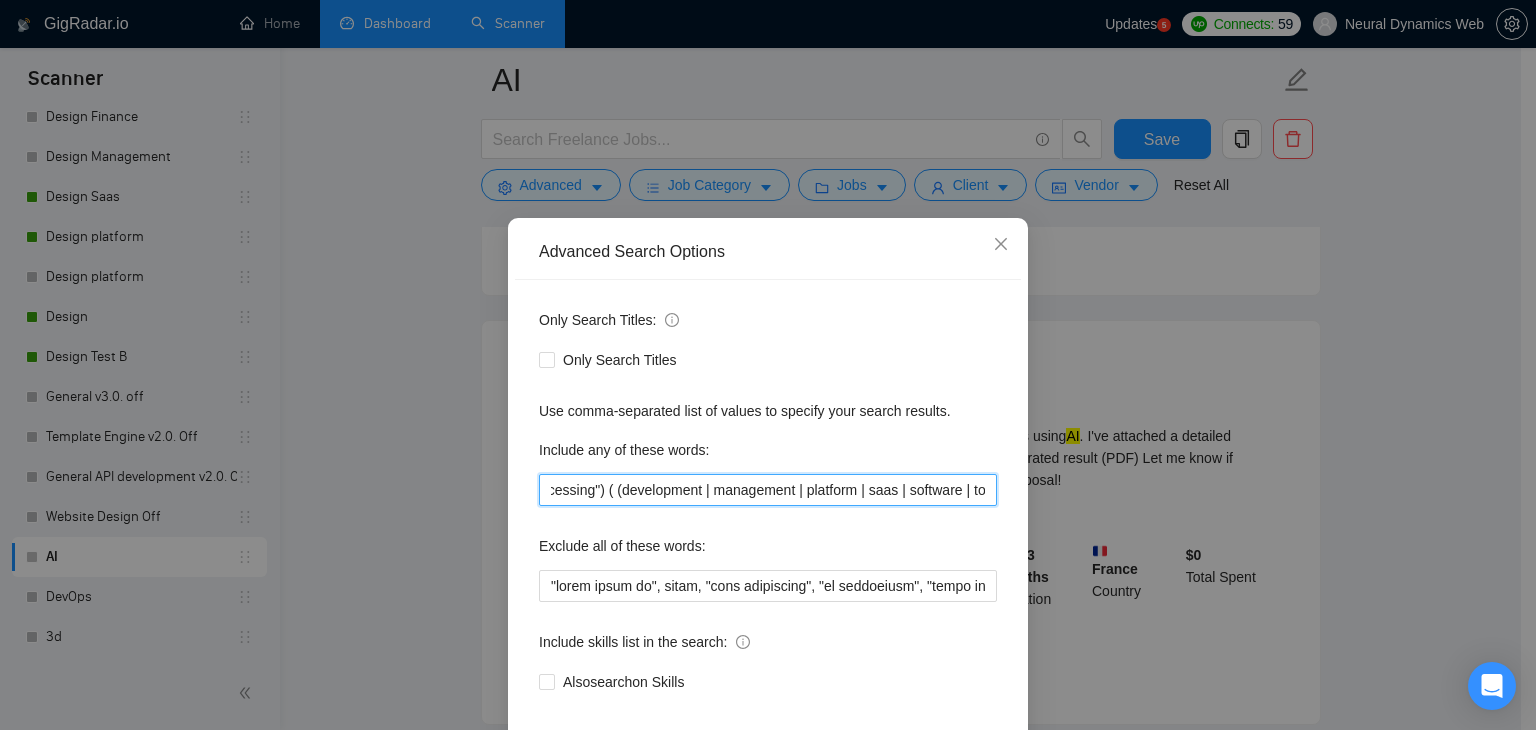 scroll, scrollTop: 0, scrollLeft: 1883, axis: horizontal 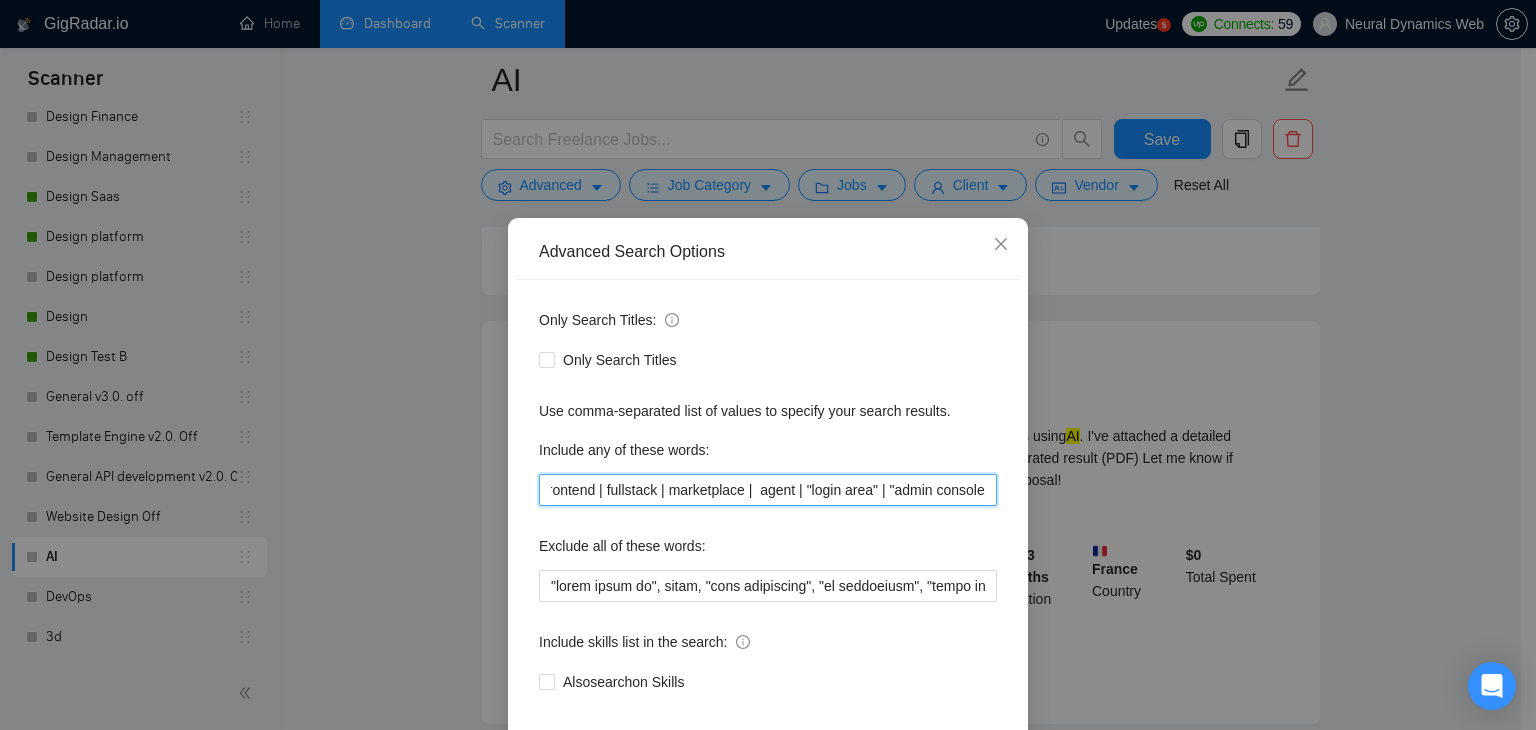 drag, startPoint x: 797, startPoint y: 484, endPoint x: 1151, endPoint y: 493, distance: 354.11438 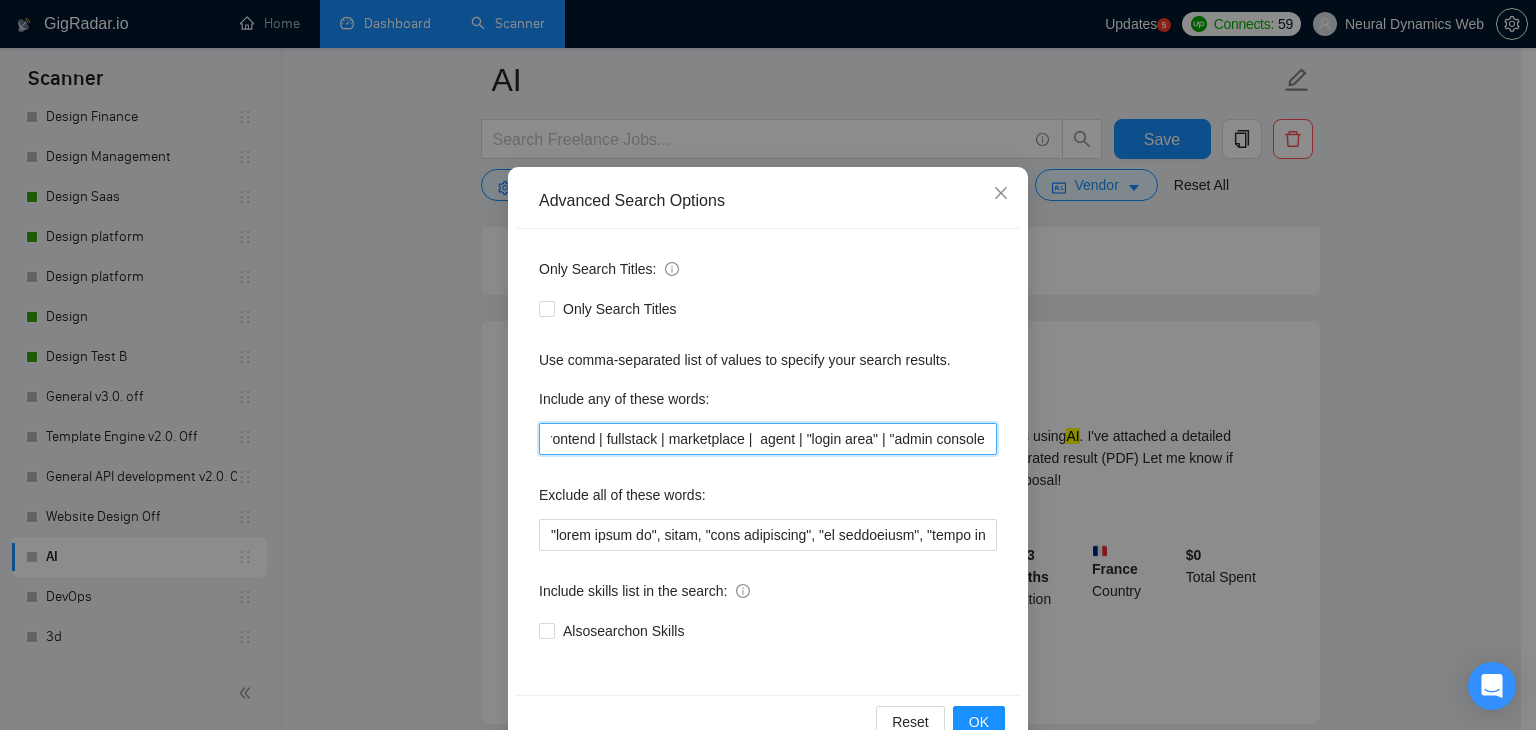 scroll, scrollTop: 102, scrollLeft: 0, axis: vertical 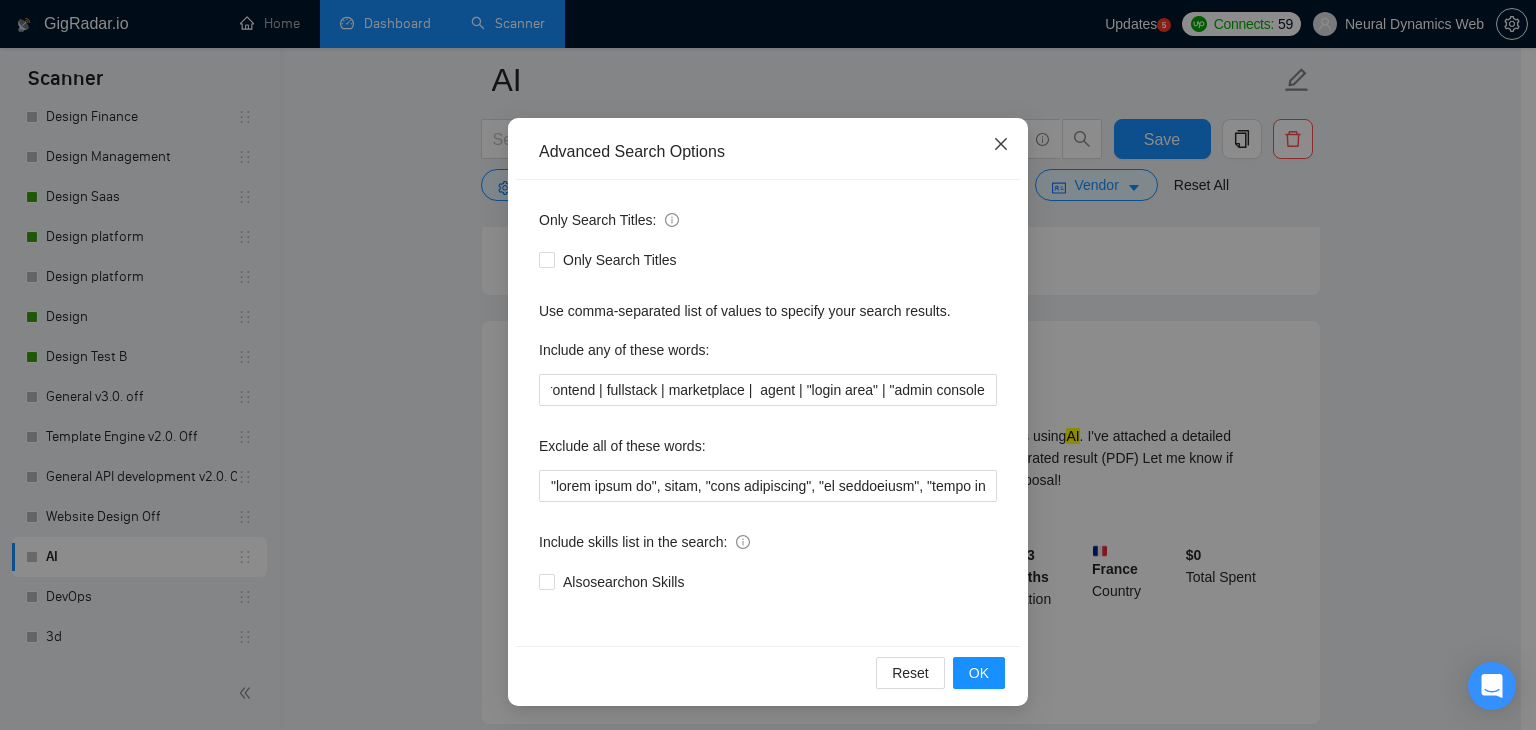 click at bounding box center [1001, 145] 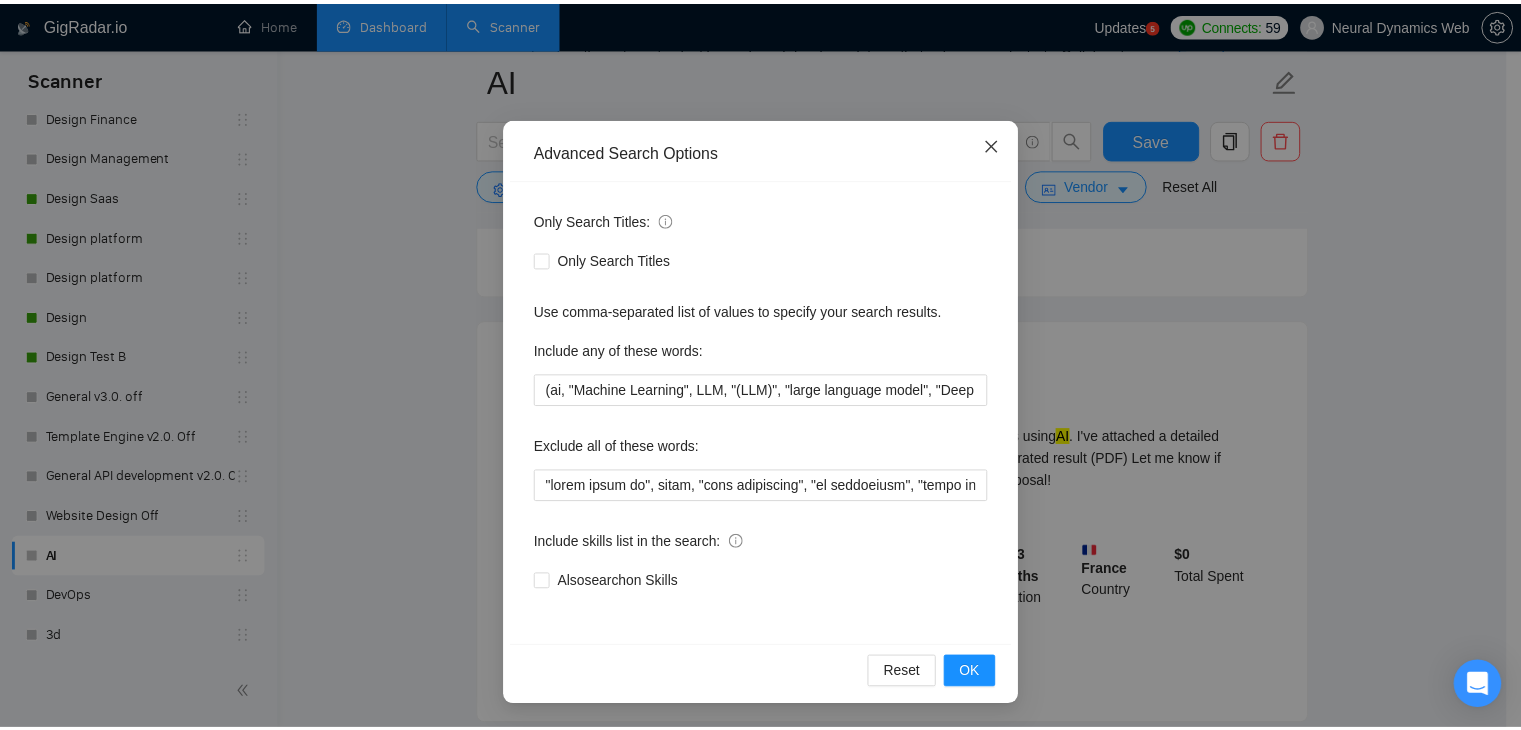 scroll, scrollTop: 2, scrollLeft: 0, axis: vertical 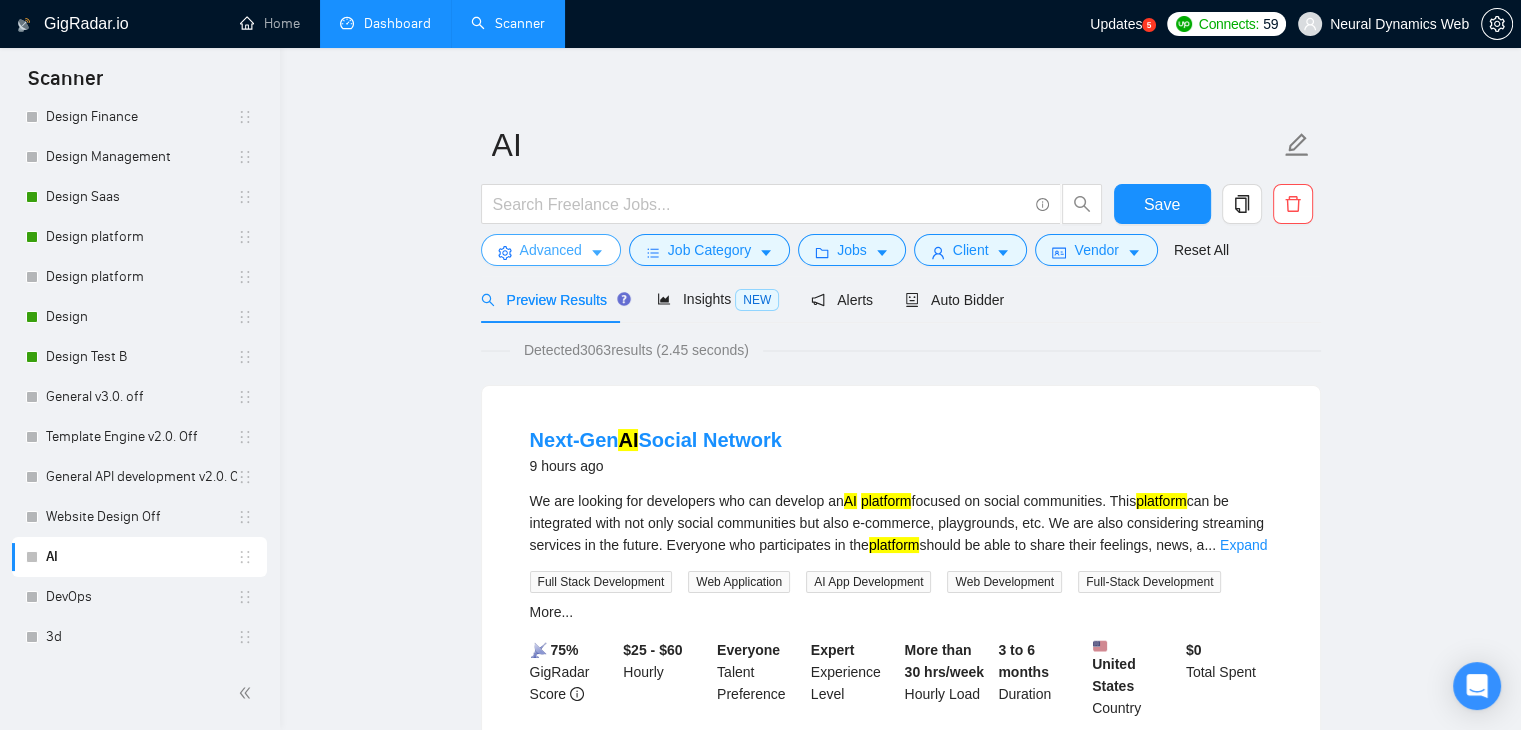 click on "Advanced" at bounding box center (551, 250) 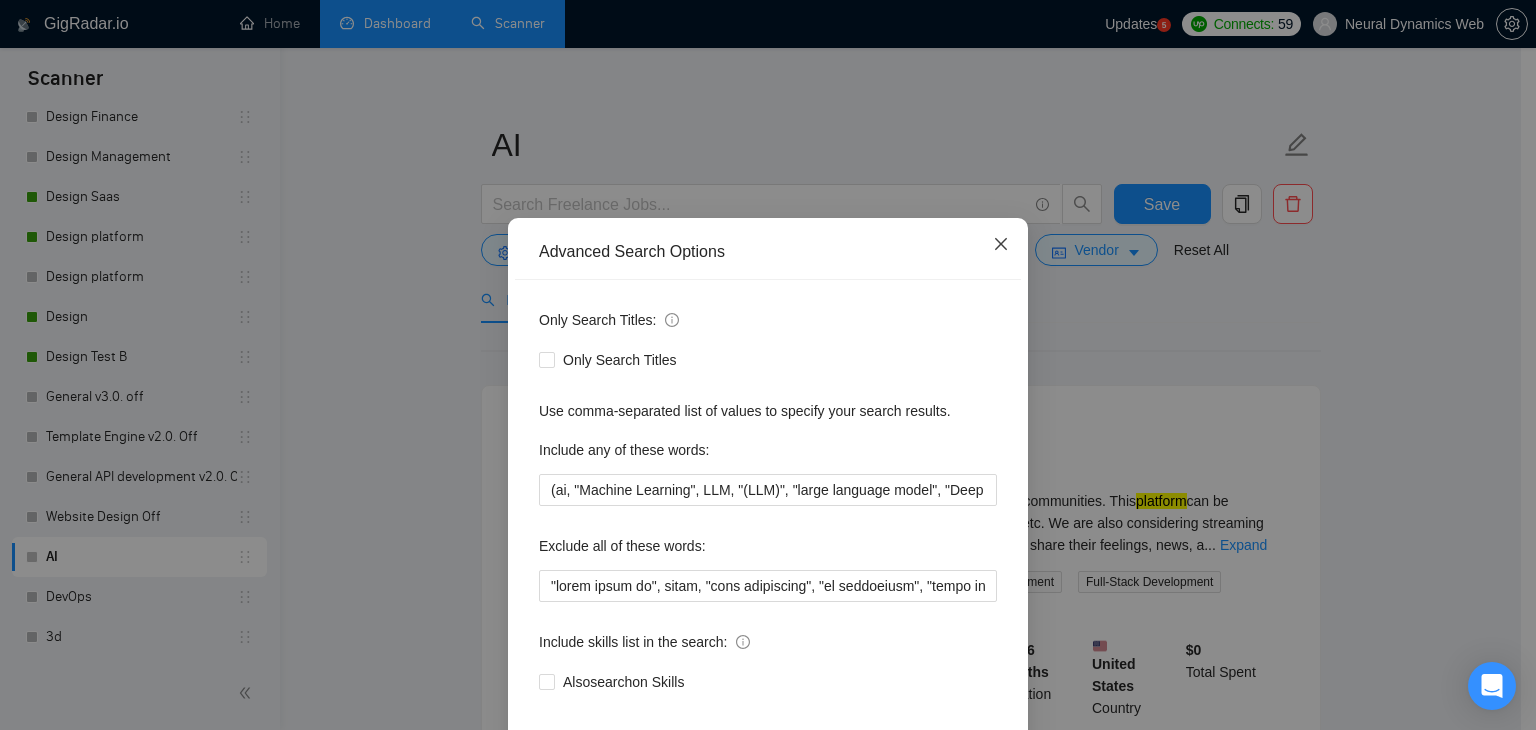 click 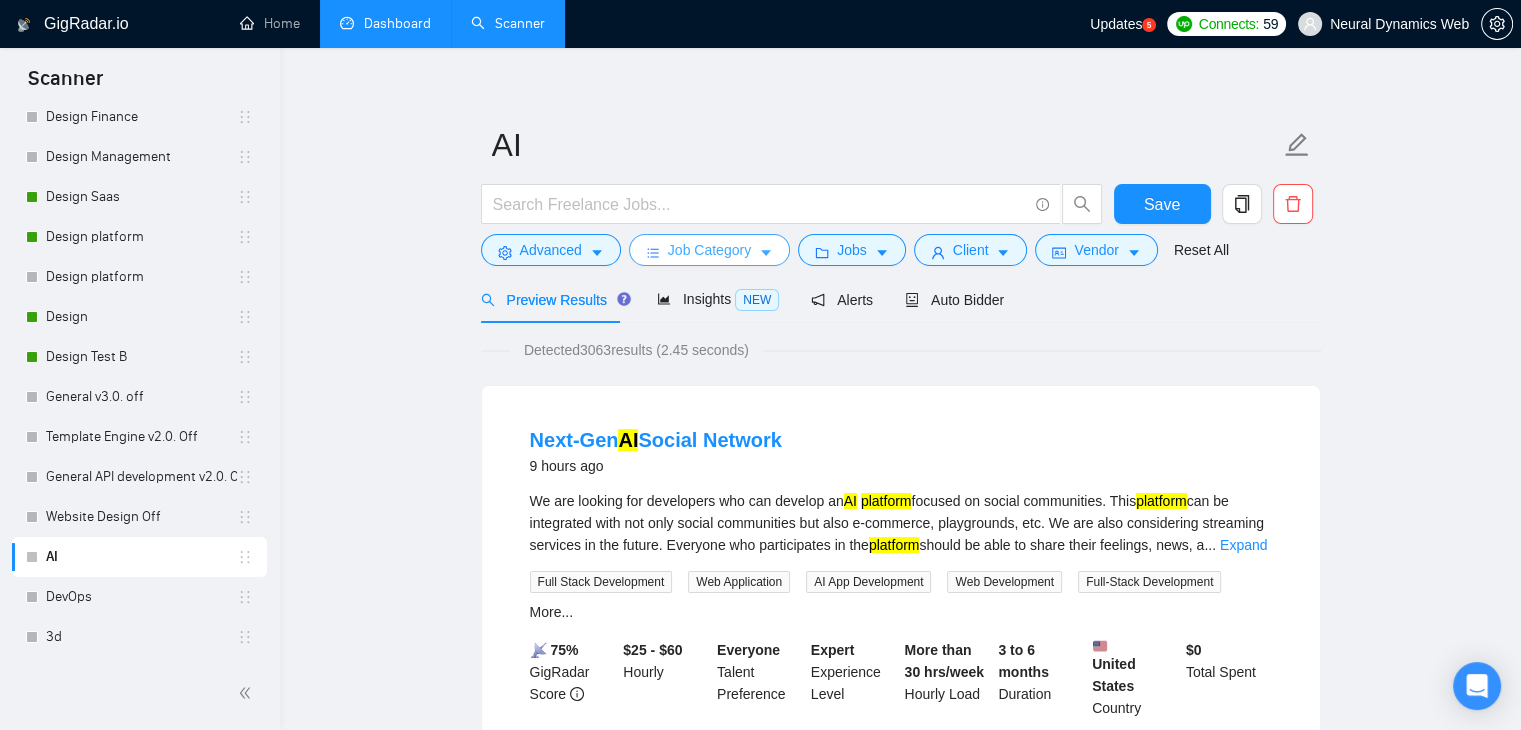 click on "Job Category" at bounding box center (709, 250) 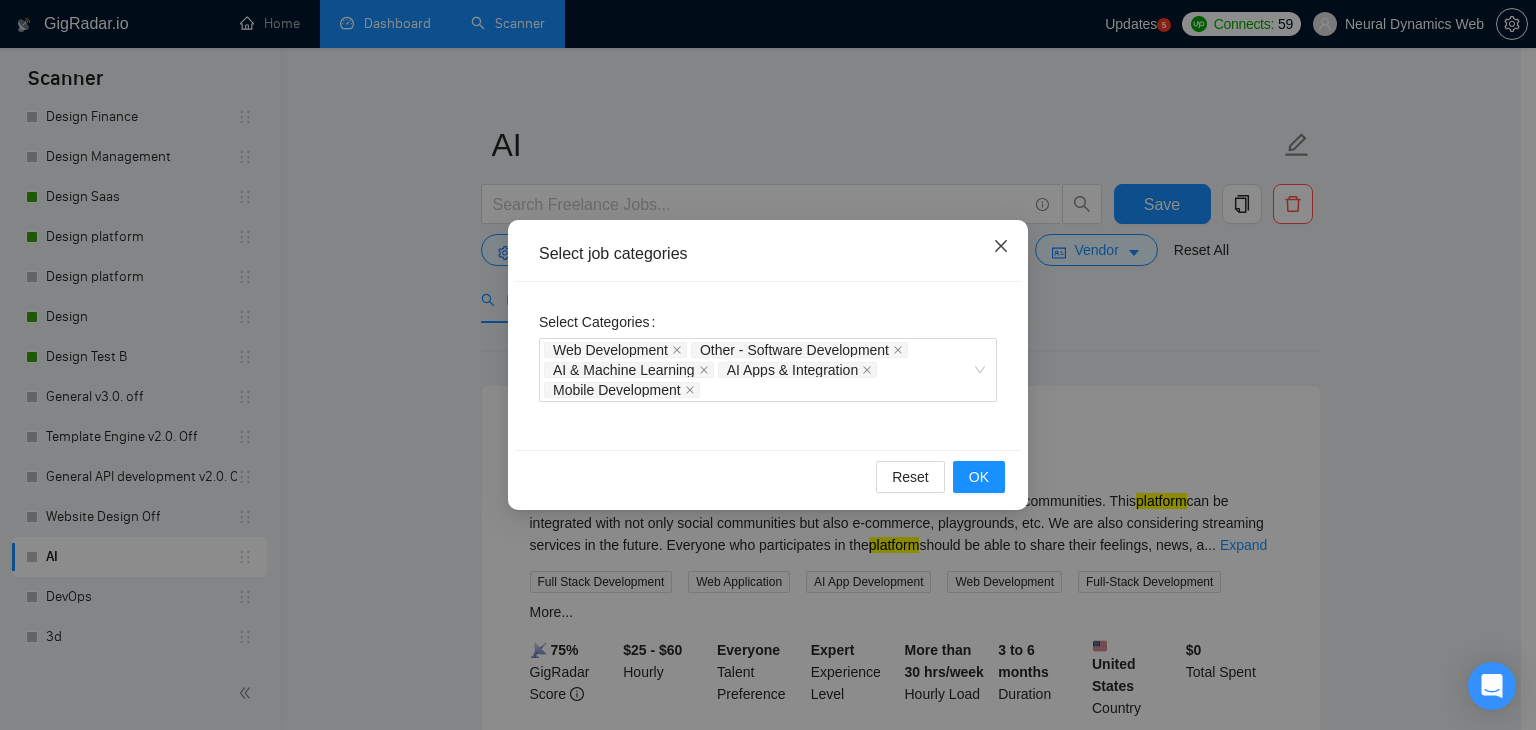 click at bounding box center [1001, 247] 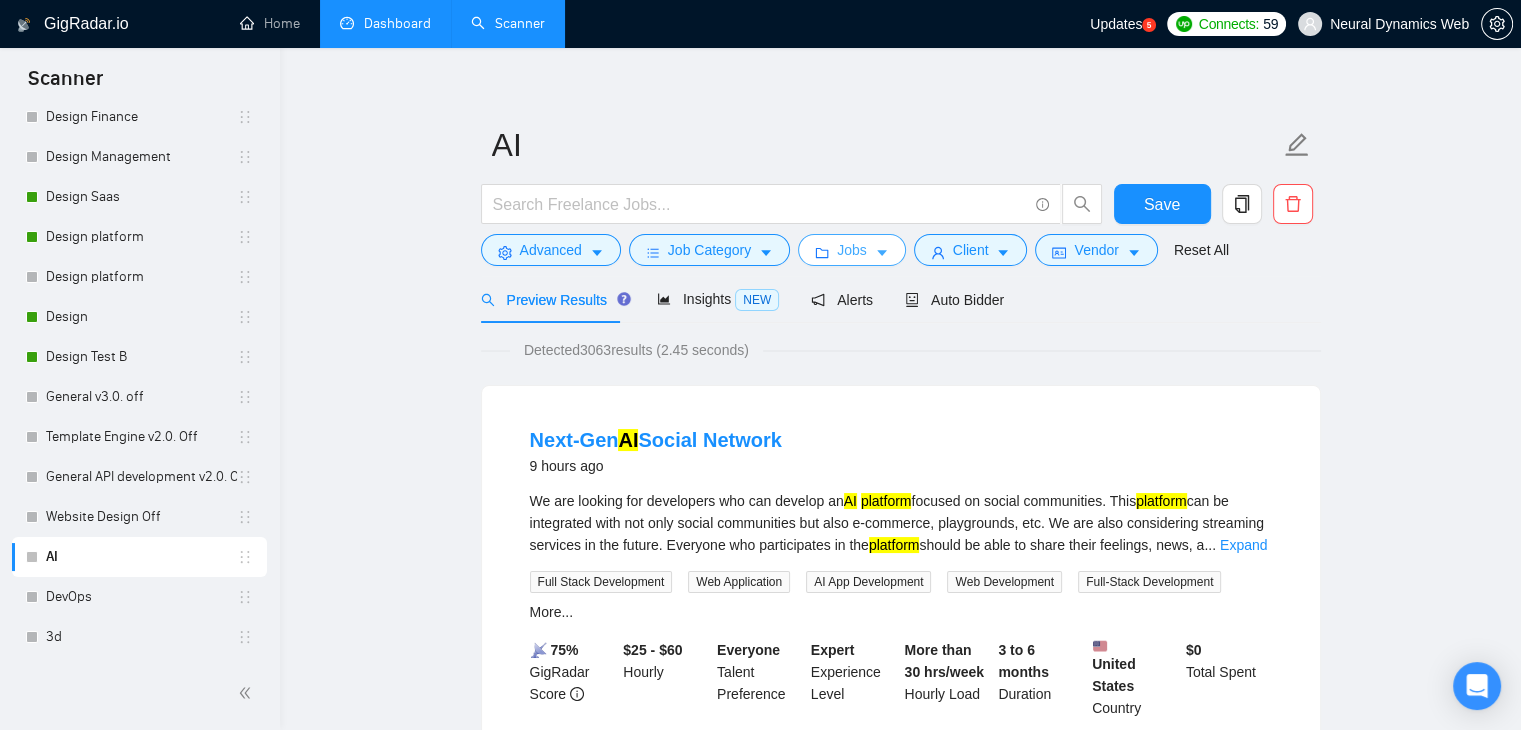 click on "Jobs" at bounding box center (852, 250) 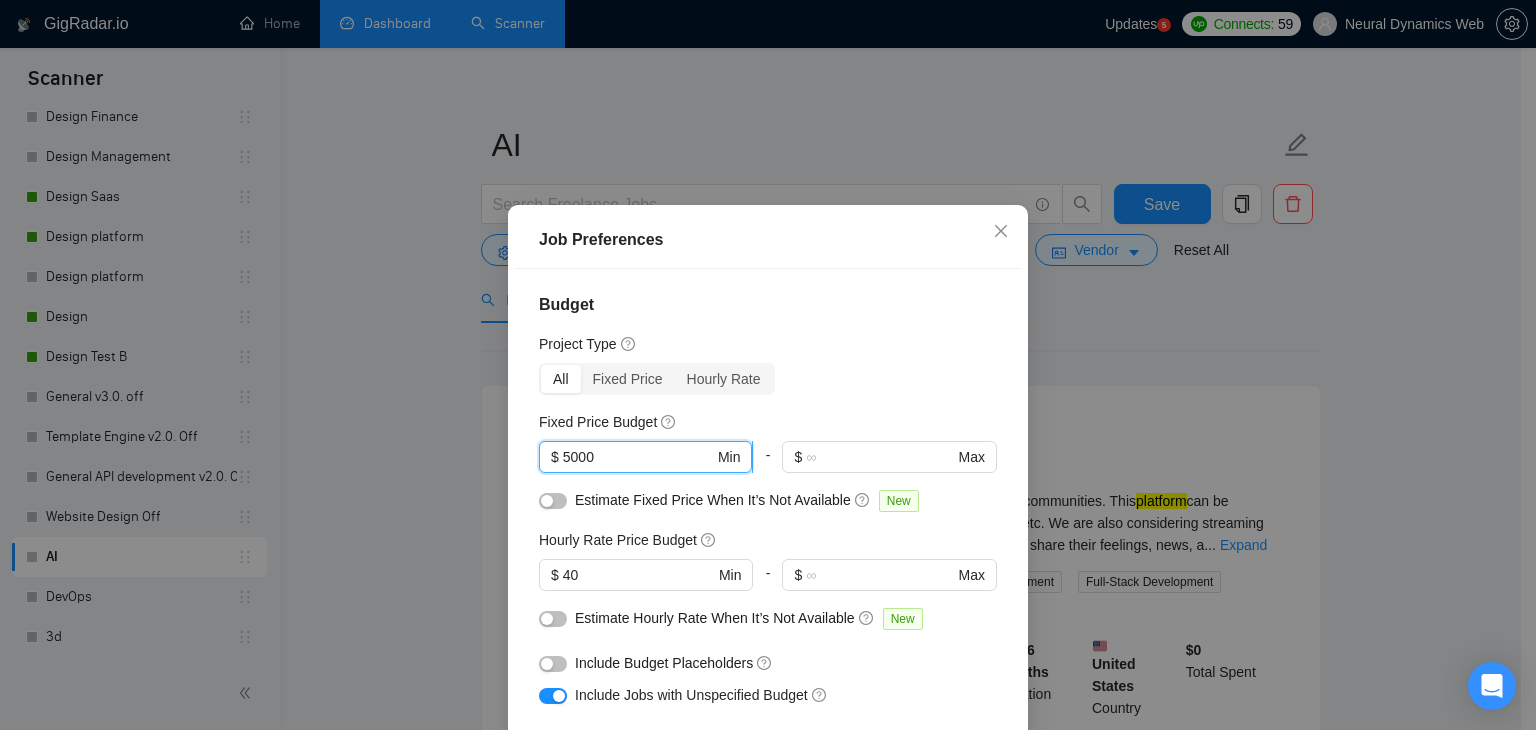drag, startPoint x: 590, startPoint y: 460, endPoint x: 550, endPoint y: 459, distance: 40.012497 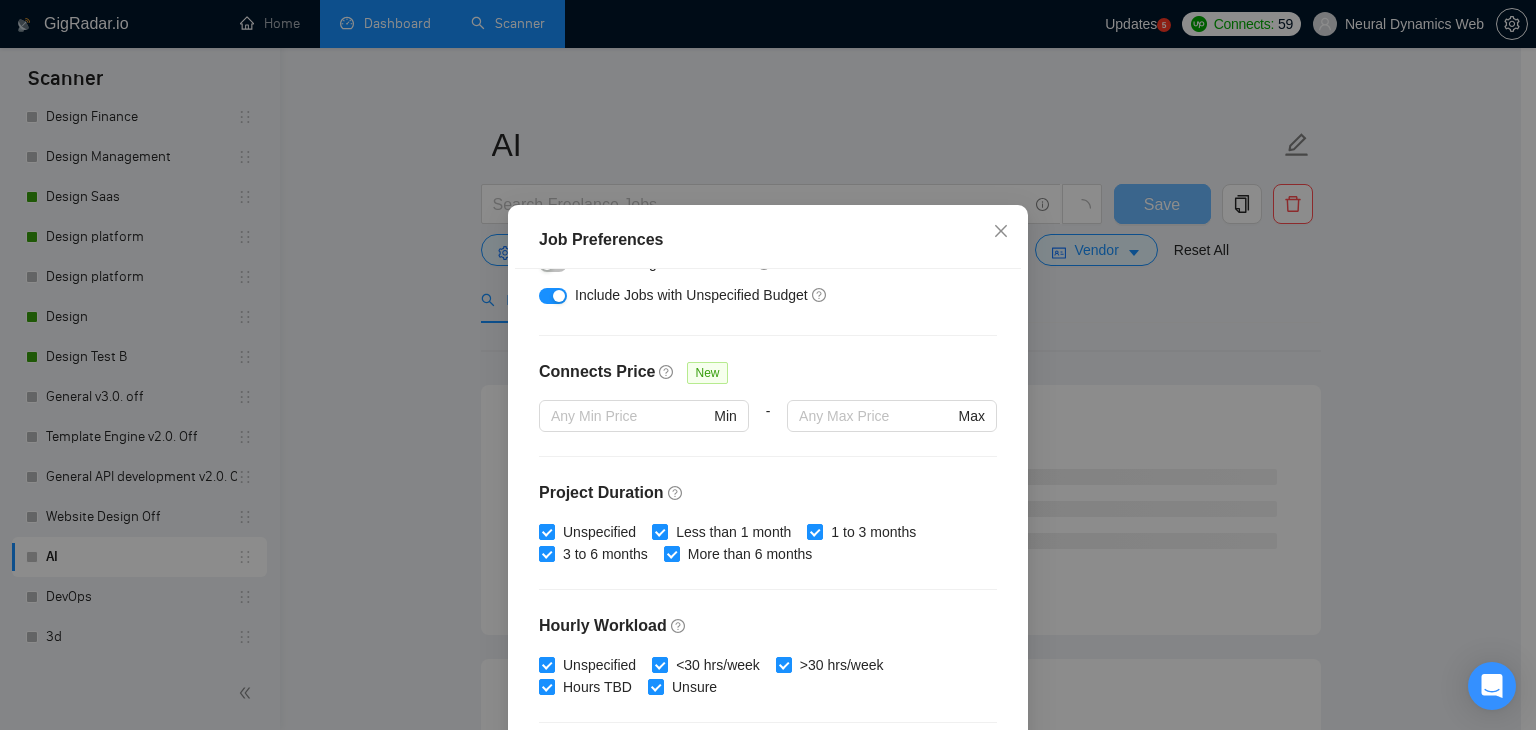 scroll, scrollTop: 616, scrollLeft: 0, axis: vertical 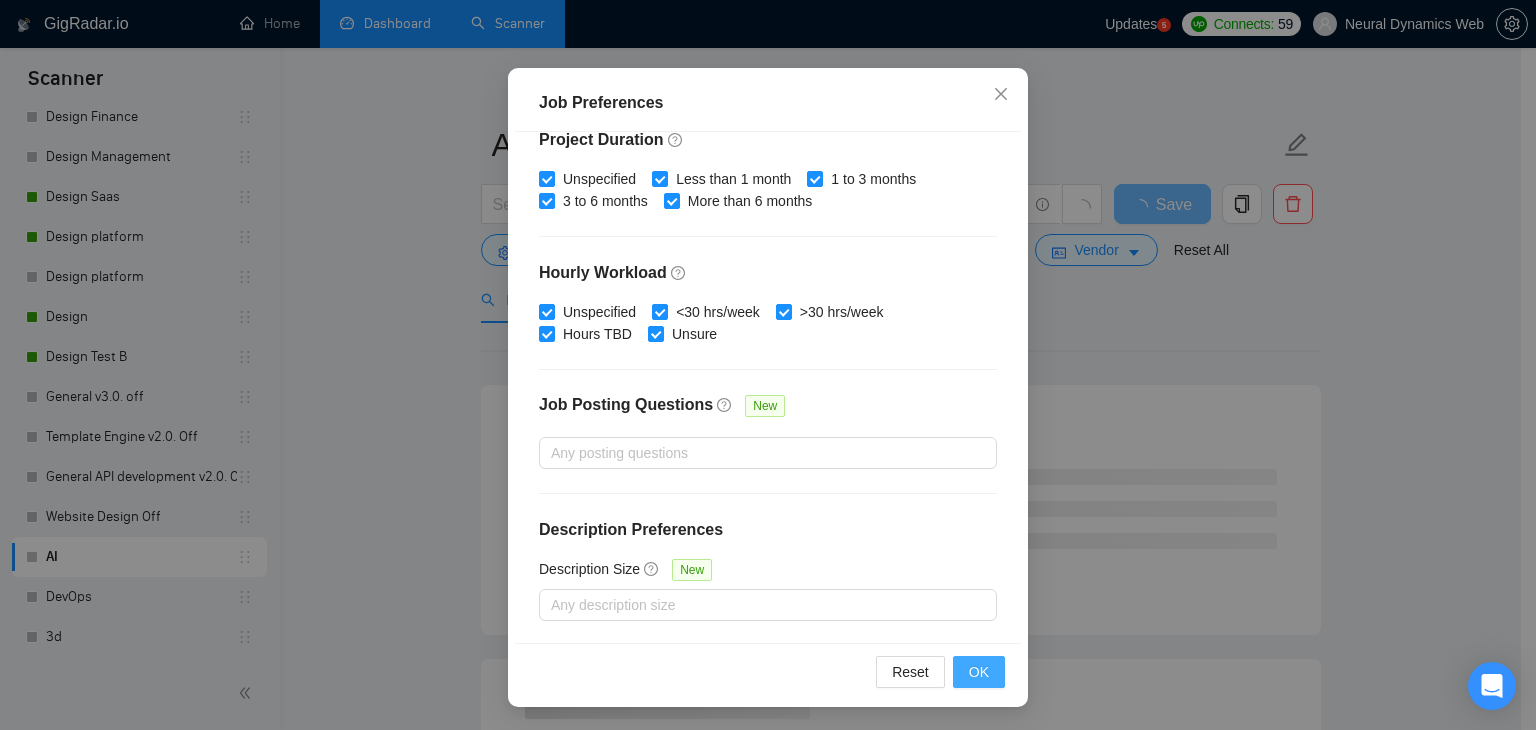 type on "3000" 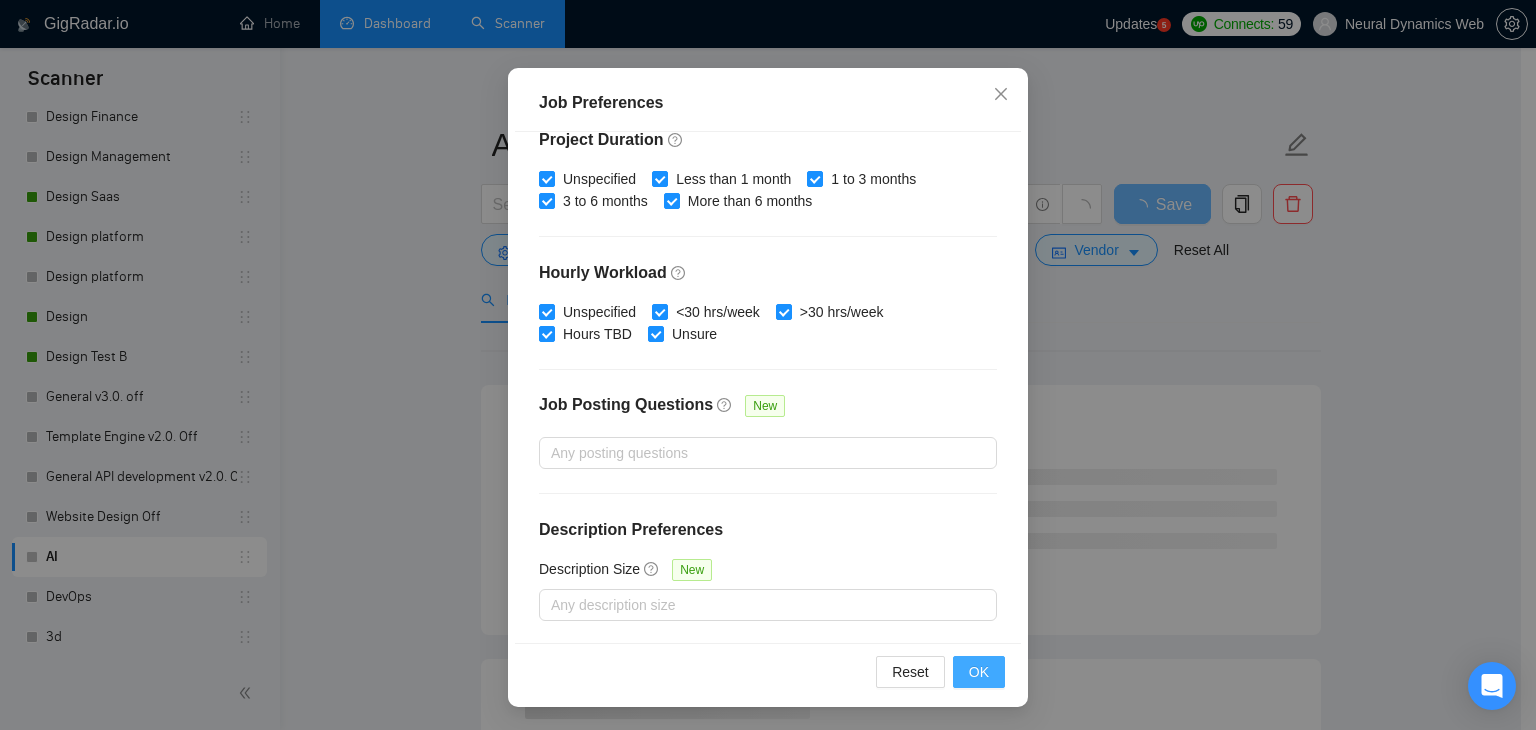 click on "OK" at bounding box center (979, 672) 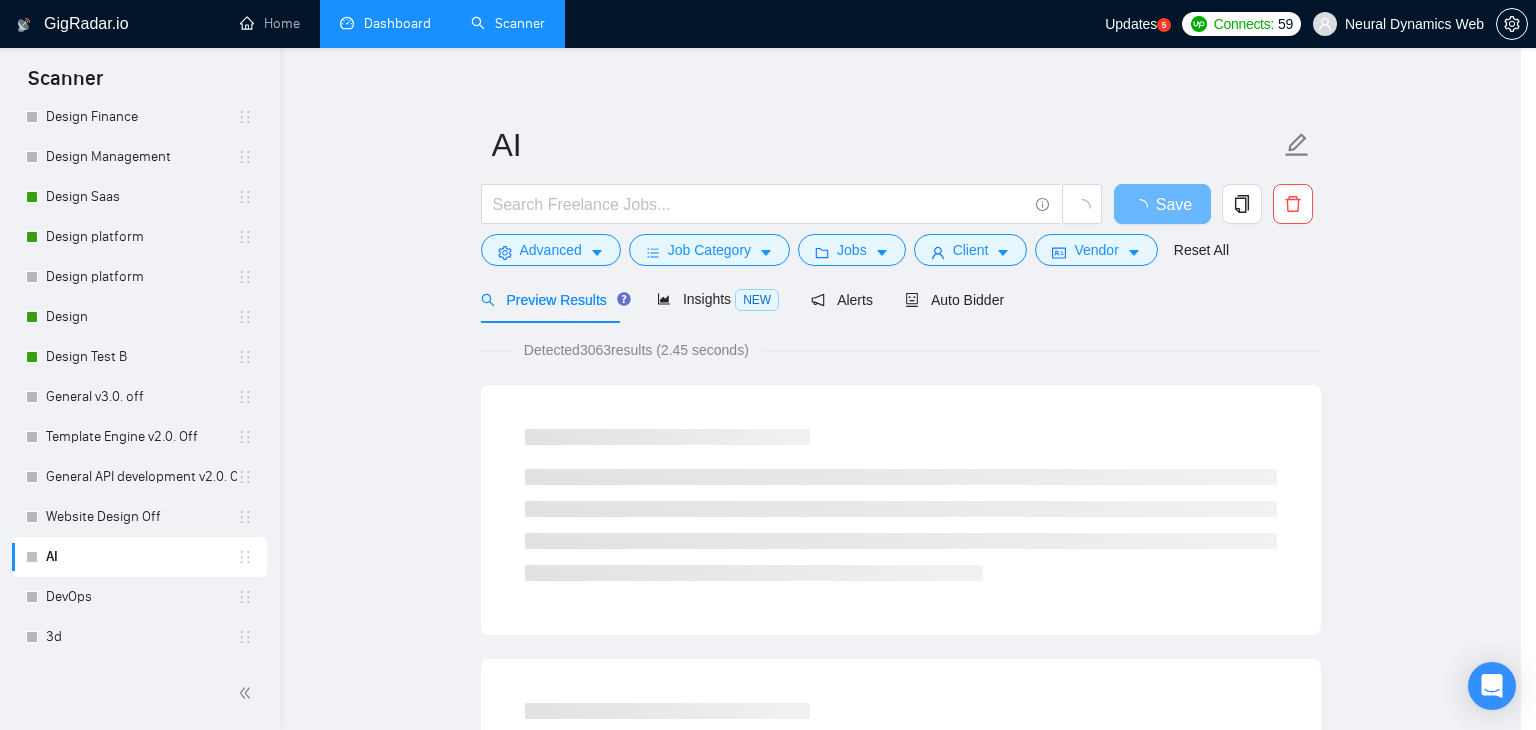 scroll, scrollTop: 52, scrollLeft: 0, axis: vertical 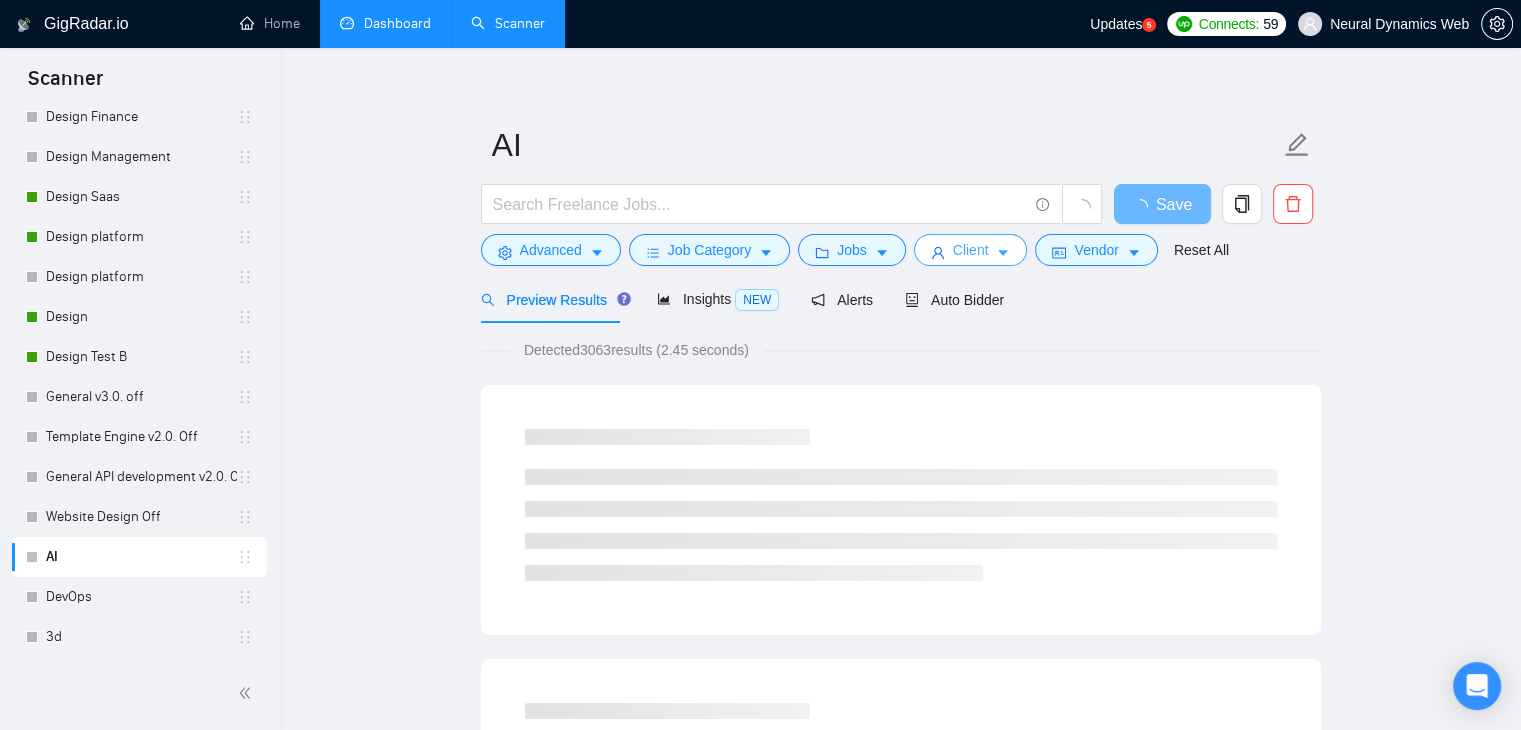 click on "Client" at bounding box center (971, 250) 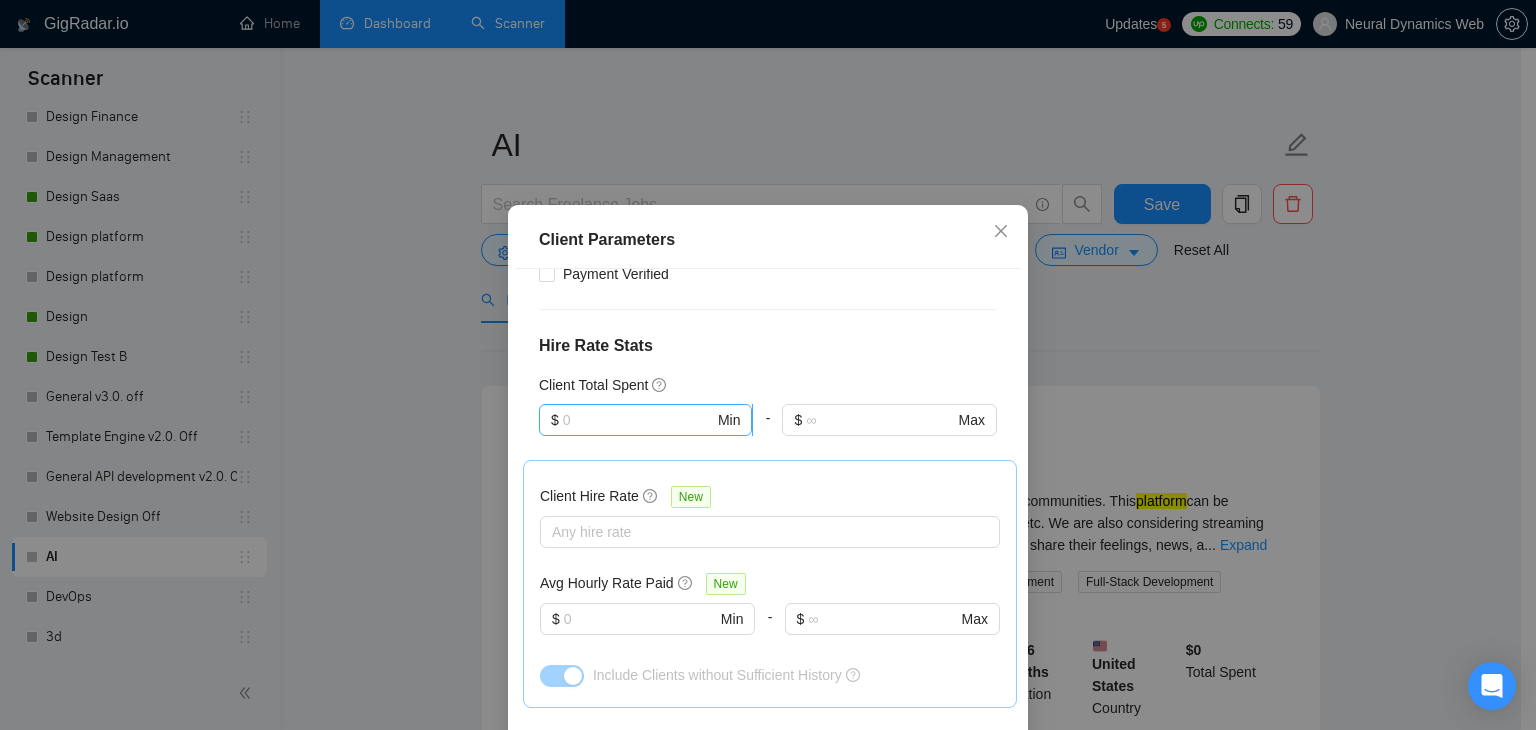 scroll, scrollTop: 1600, scrollLeft: 0, axis: vertical 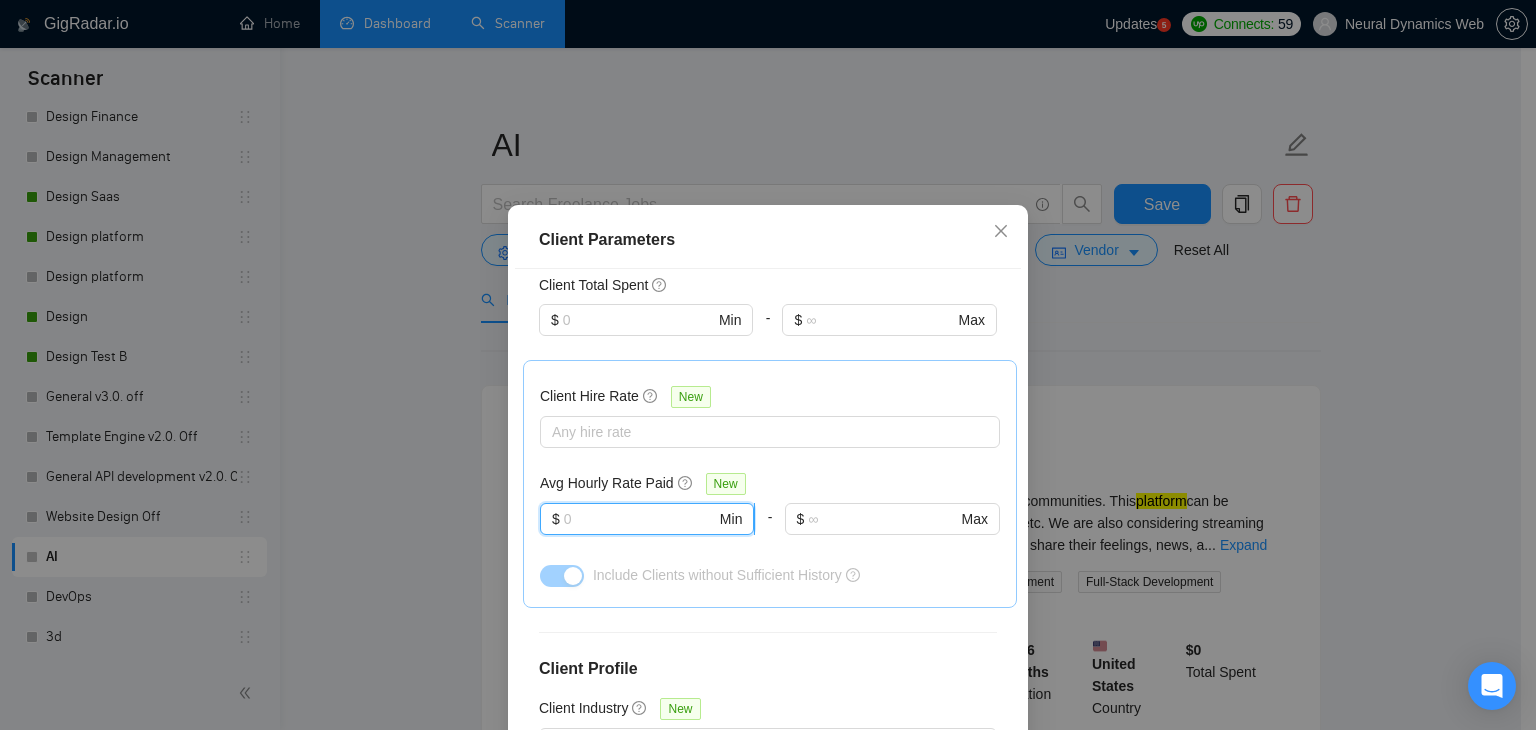 click at bounding box center [640, 519] 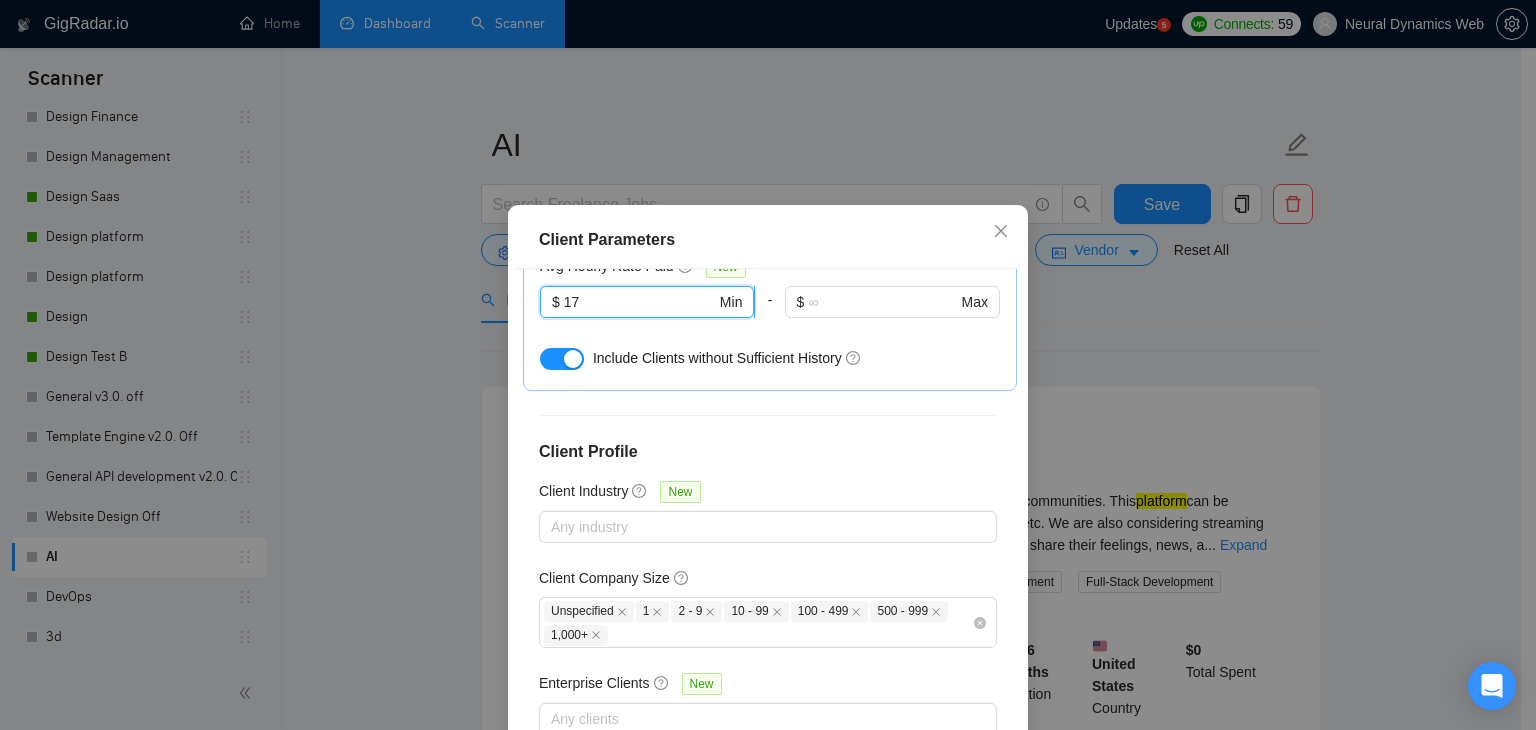 scroll, scrollTop: 1820, scrollLeft: 0, axis: vertical 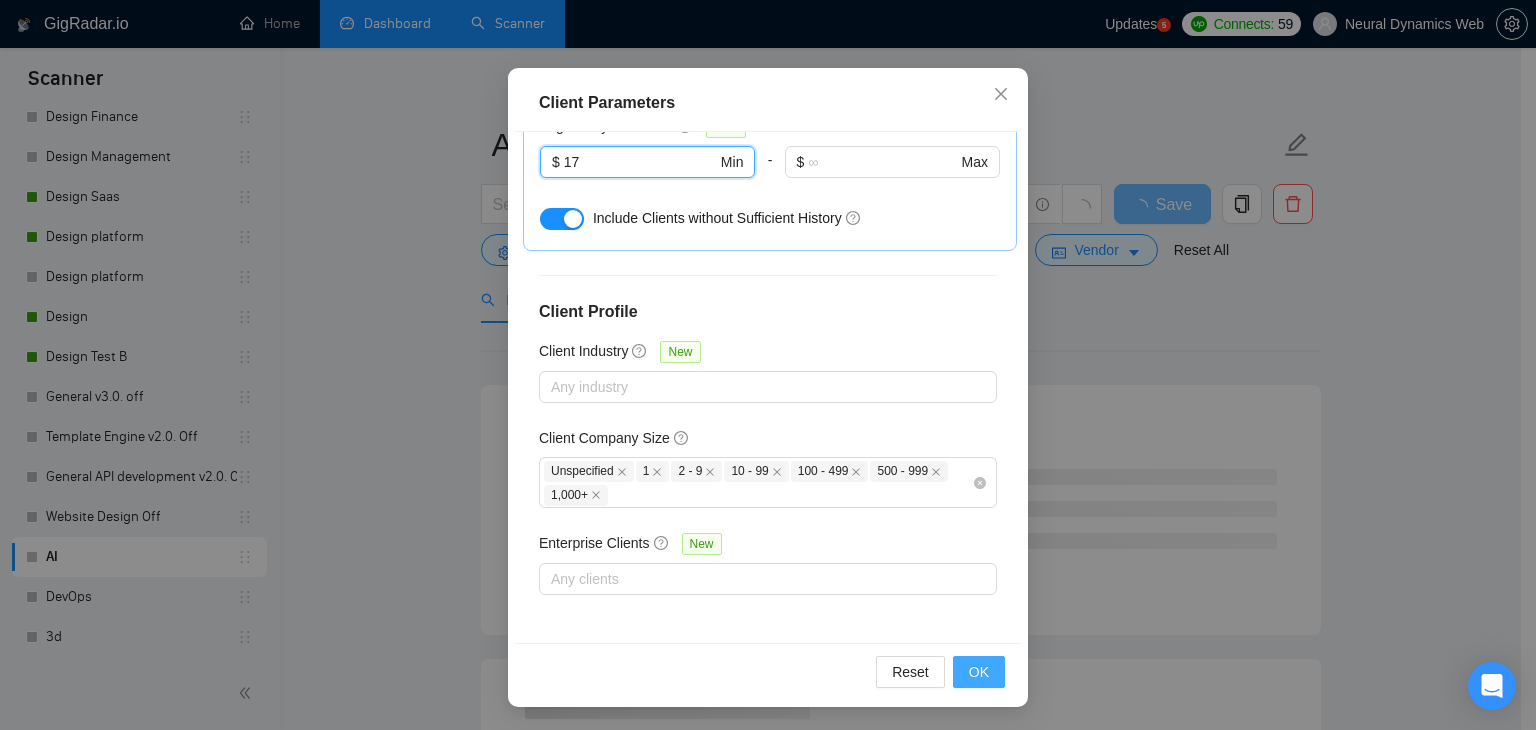 type on "17" 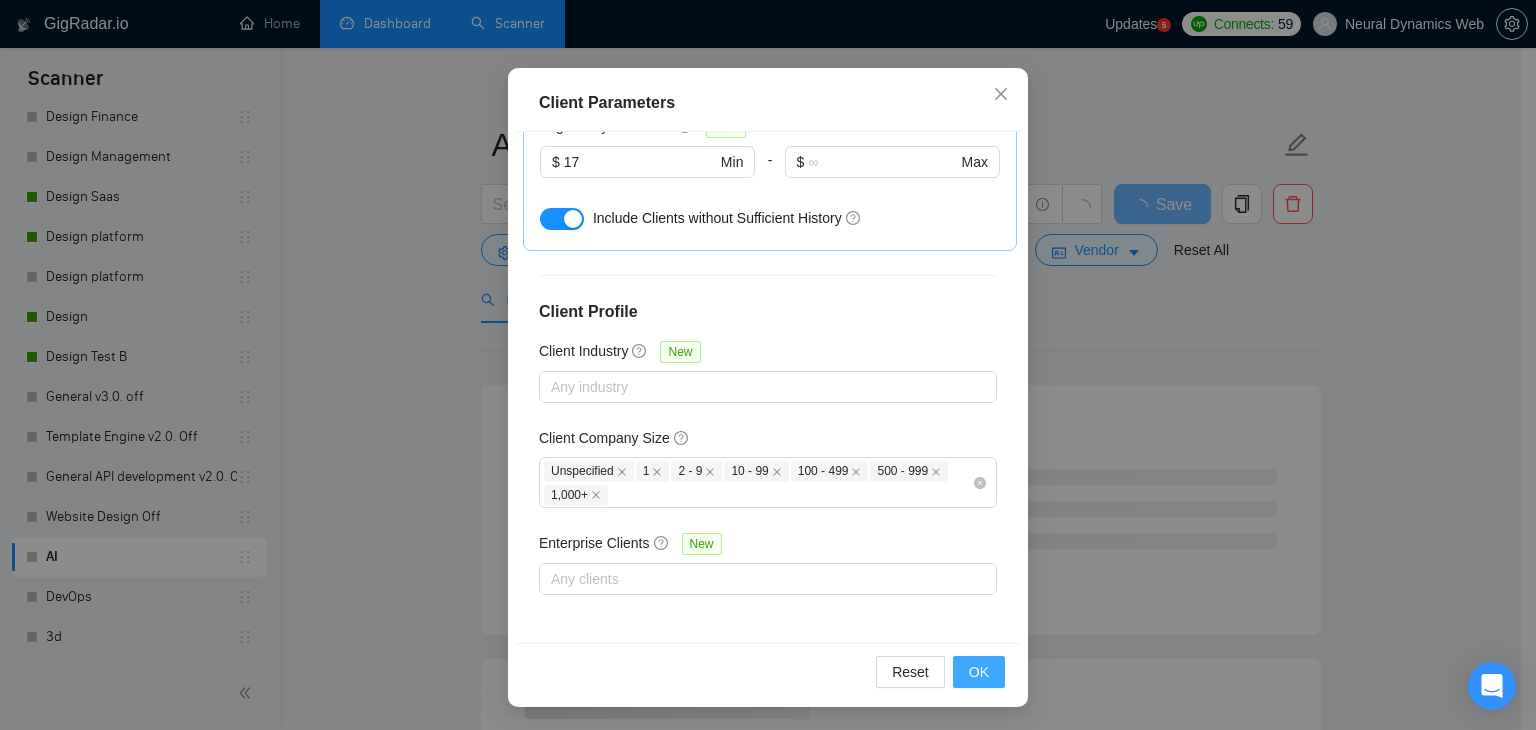 drag, startPoint x: 989, startPoint y: 669, endPoint x: 984, endPoint y: 619, distance: 50.24938 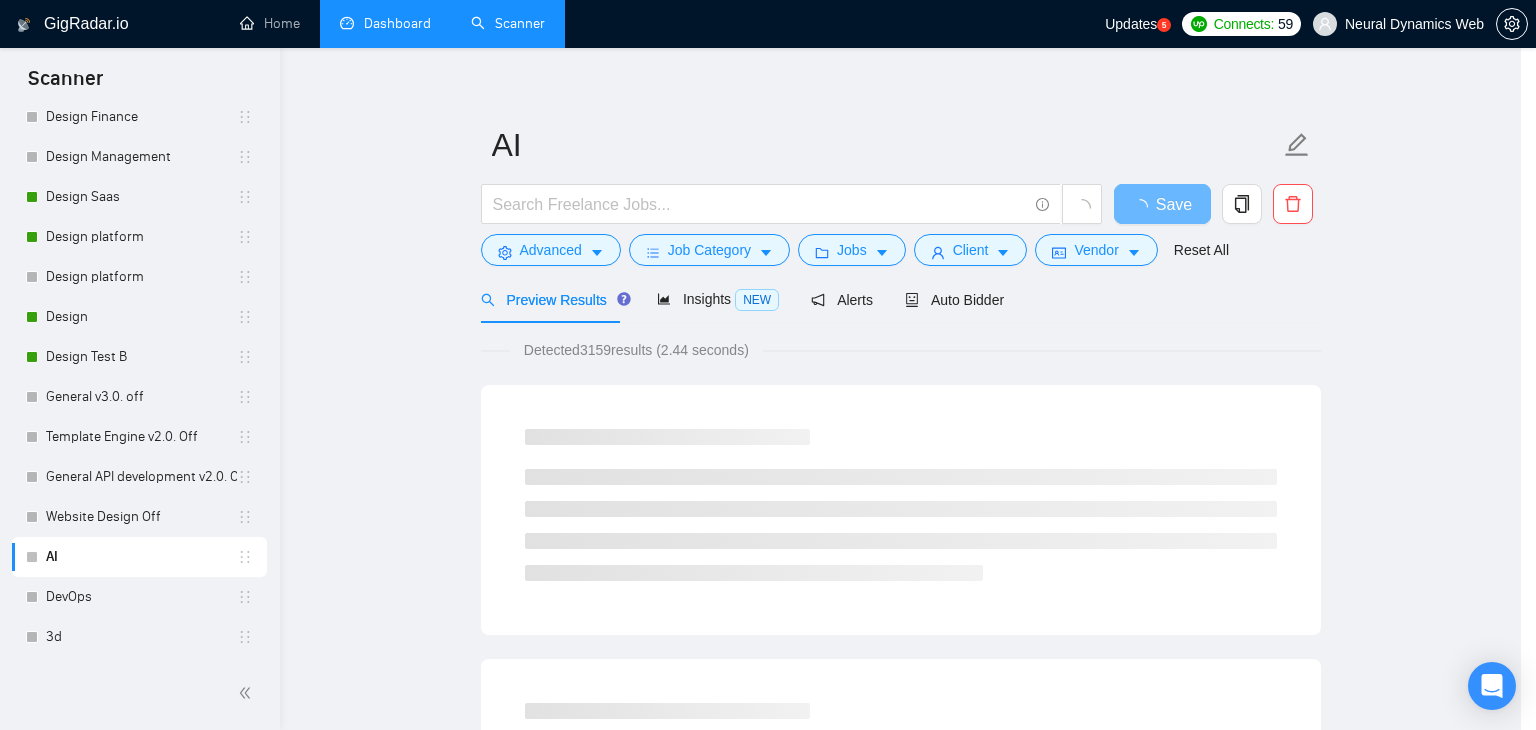 scroll, scrollTop: 52, scrollLeft: 0, axis: vertical 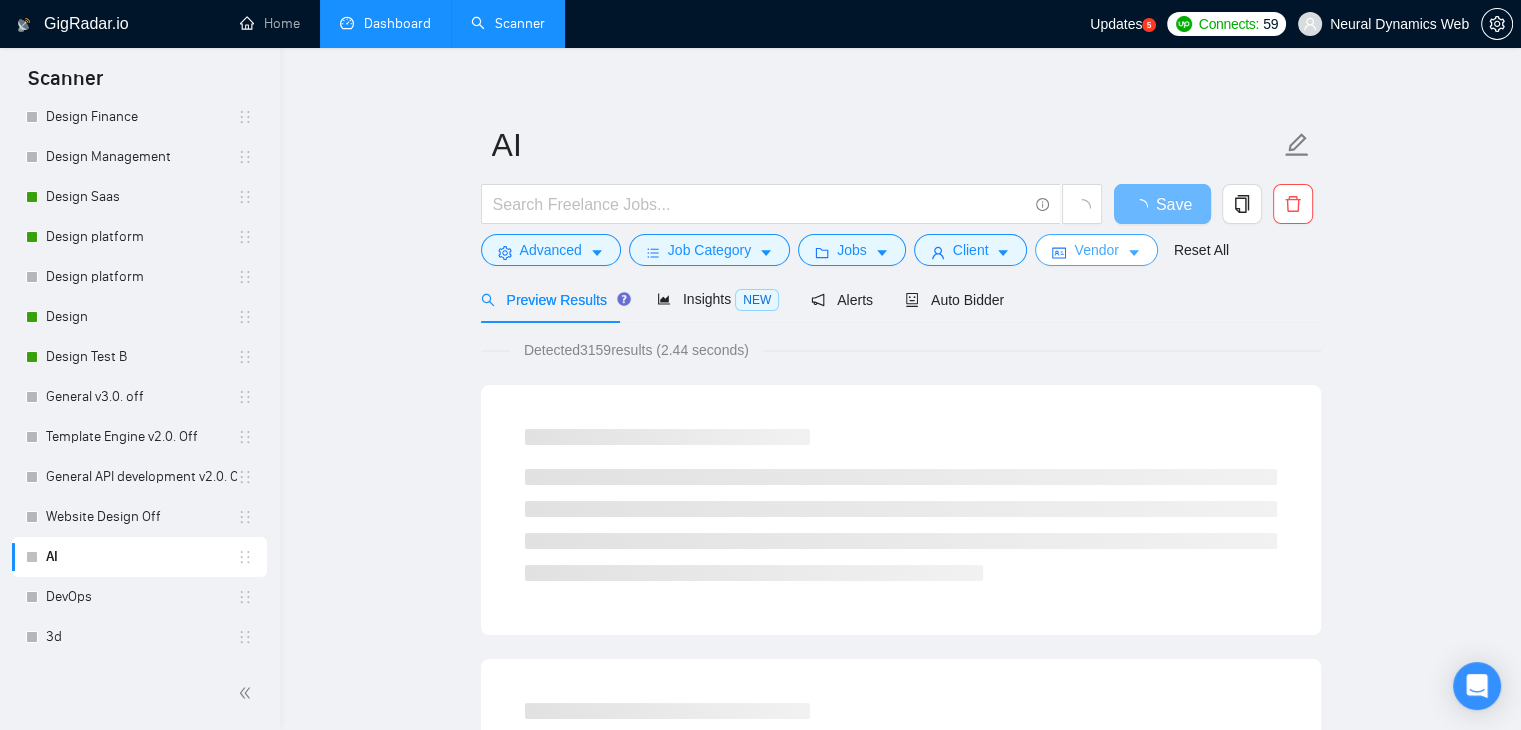click 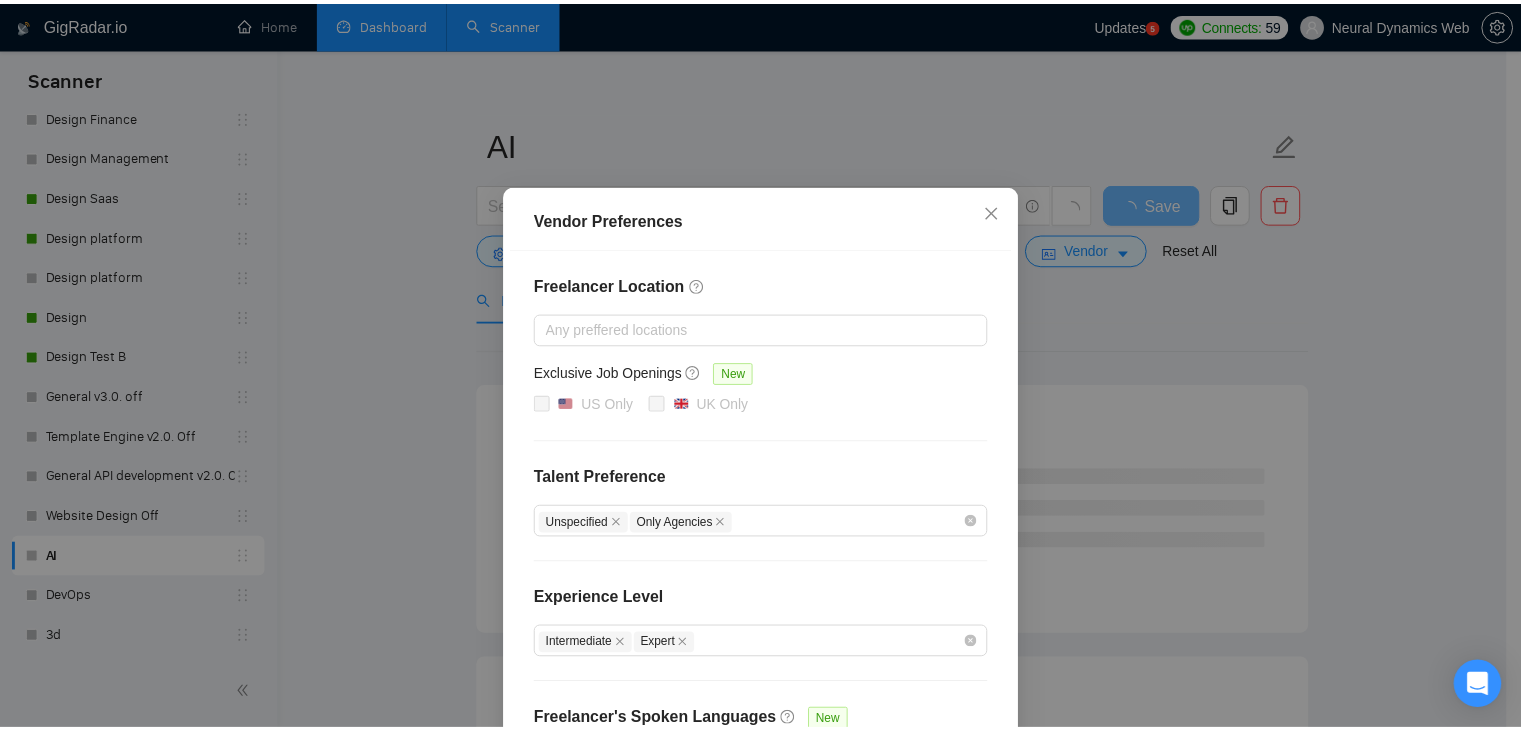 scroll, scrollTop: 0, scrollLeft: 0, axis: both 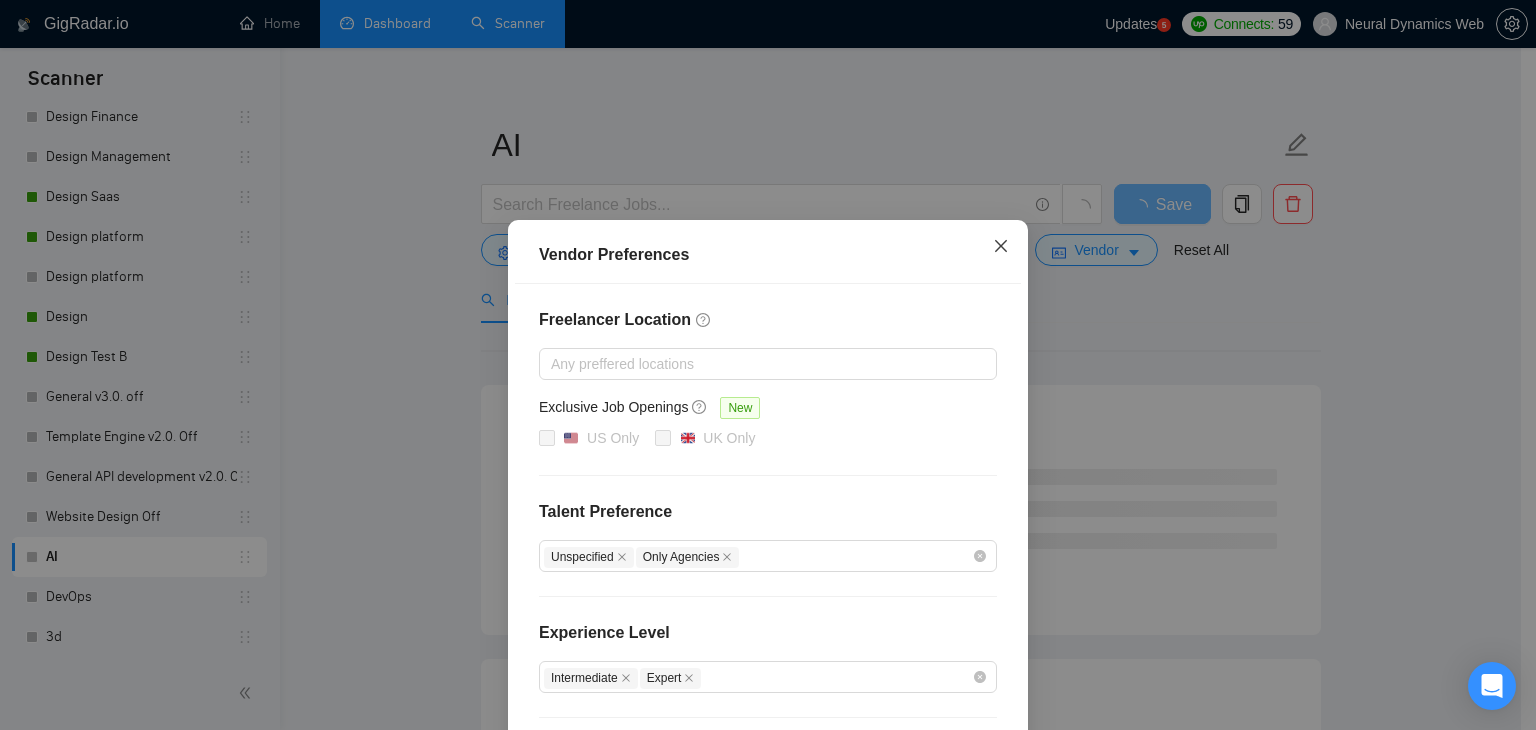 click at bounding box center [1001, 247] 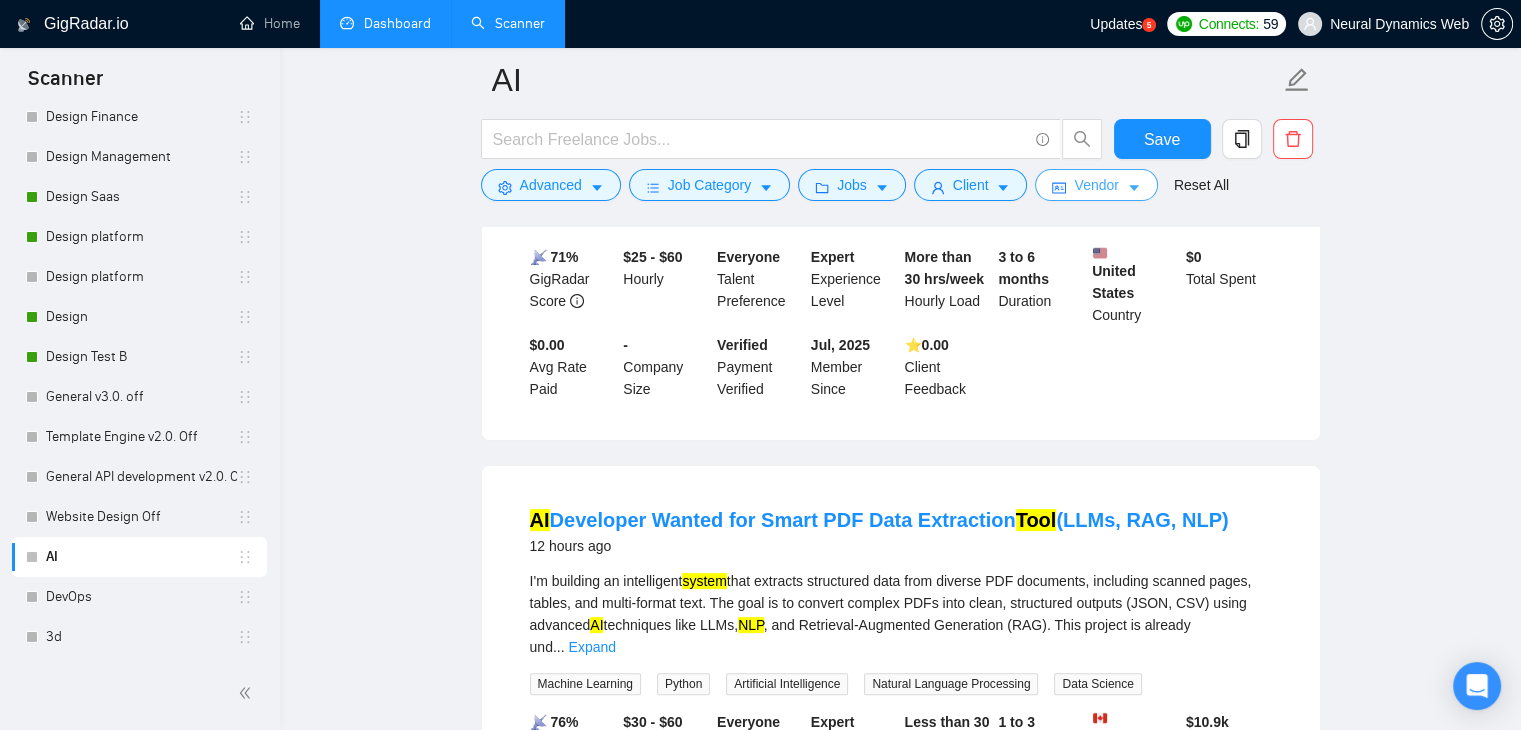 scroll, scrollTop: 0, scrollLeft: 0, axis: both 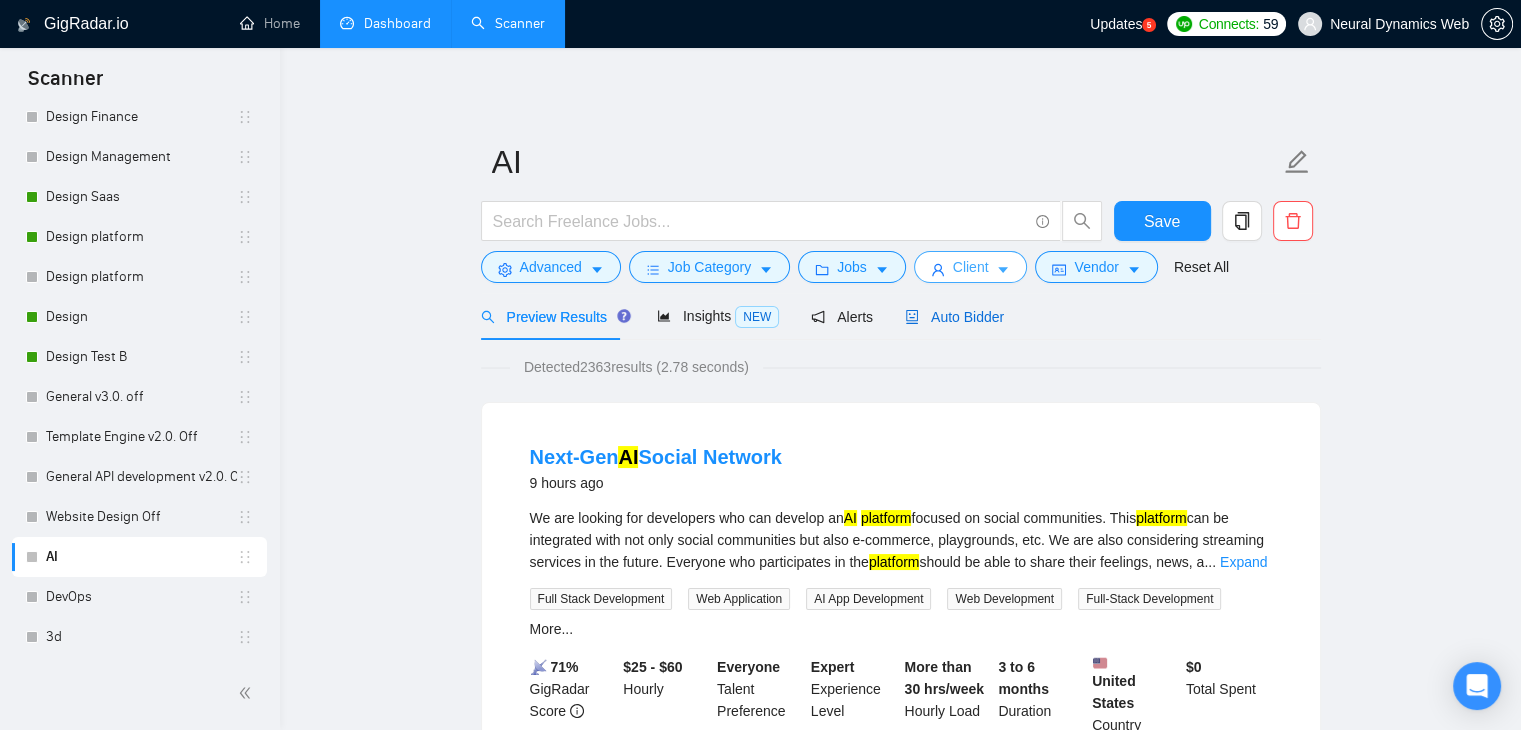drag, startPoint x: 956, startPoint y: 309, endPoint x: 1016, endPoint y: 271, distance: 71.021126 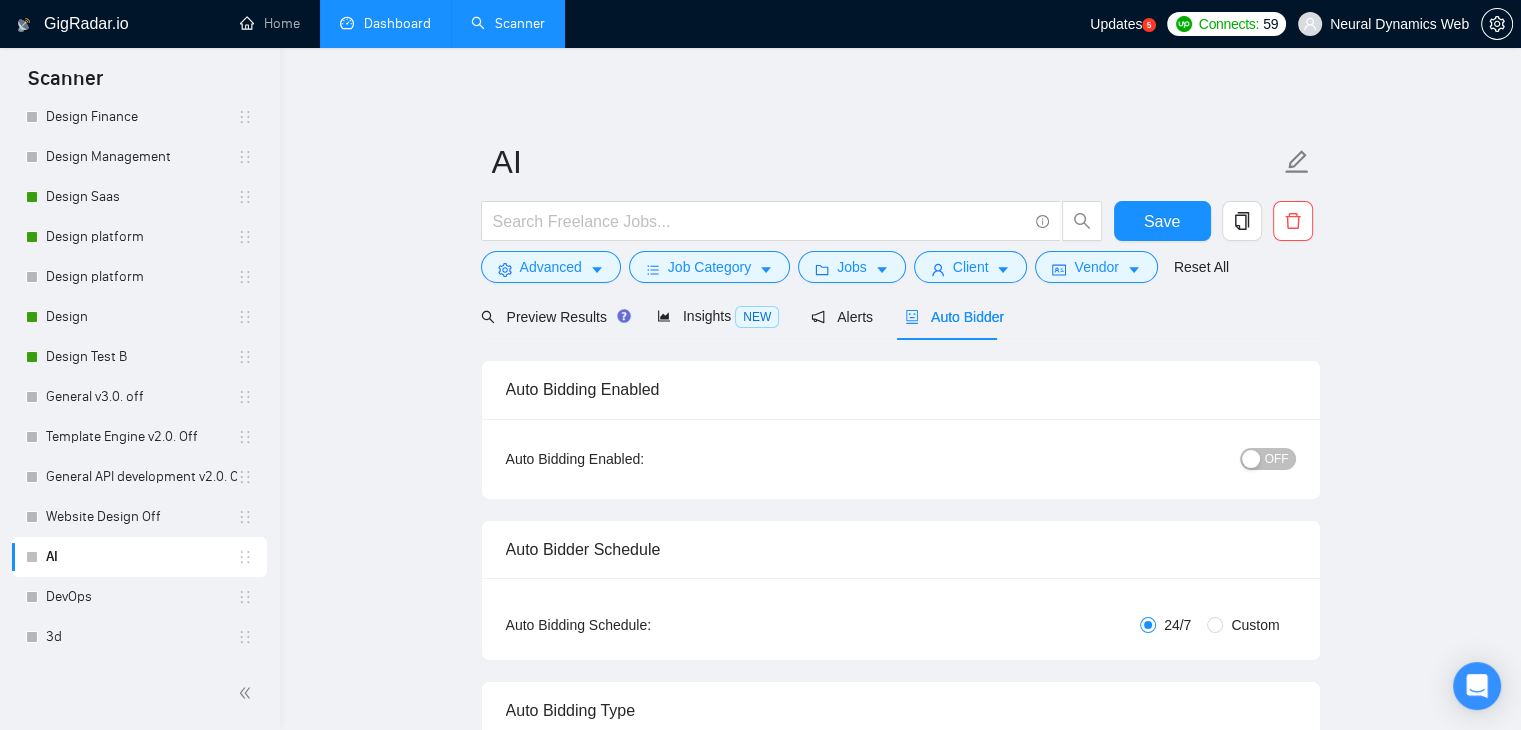 type 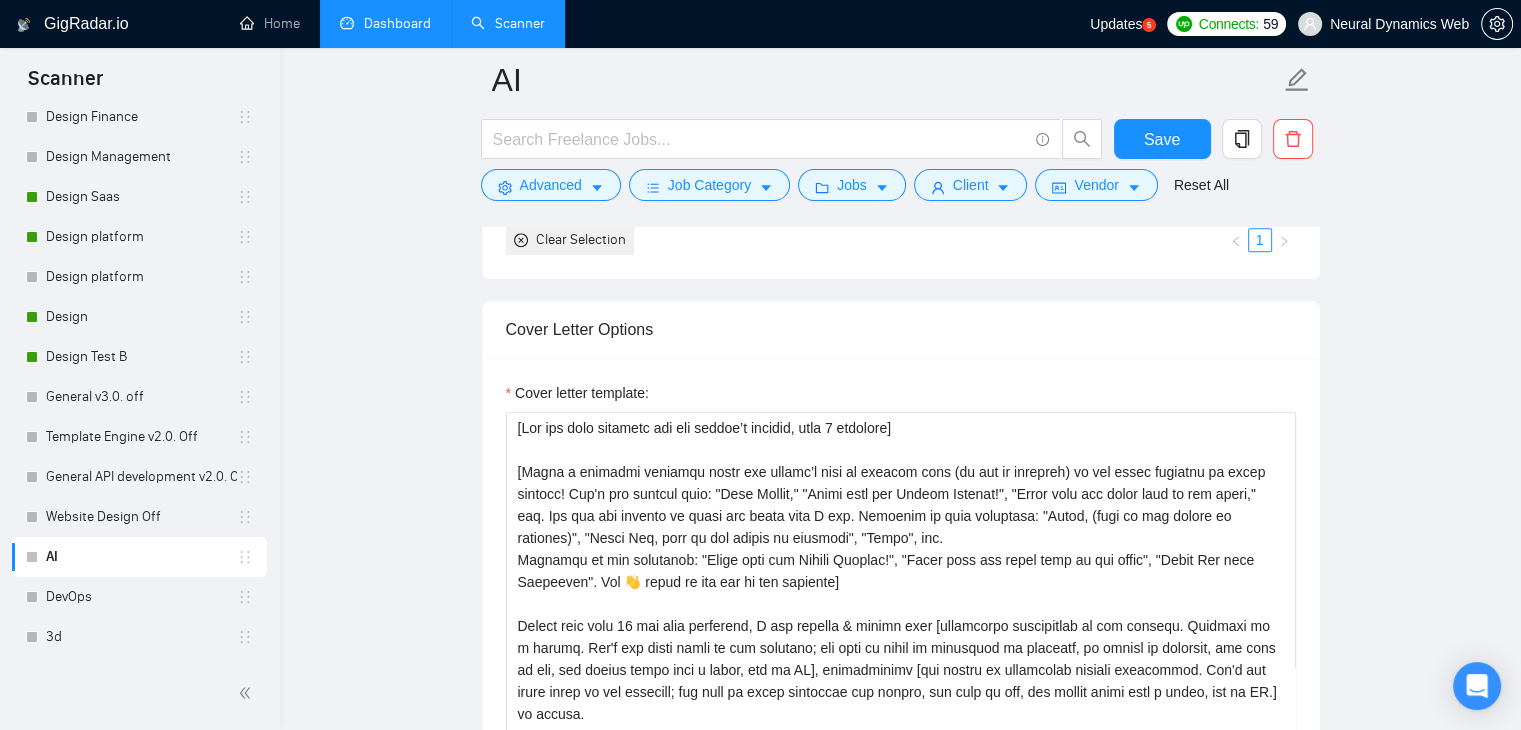 scroll, scrollTop: 1700, scrollLeft: 0, axis: vertical 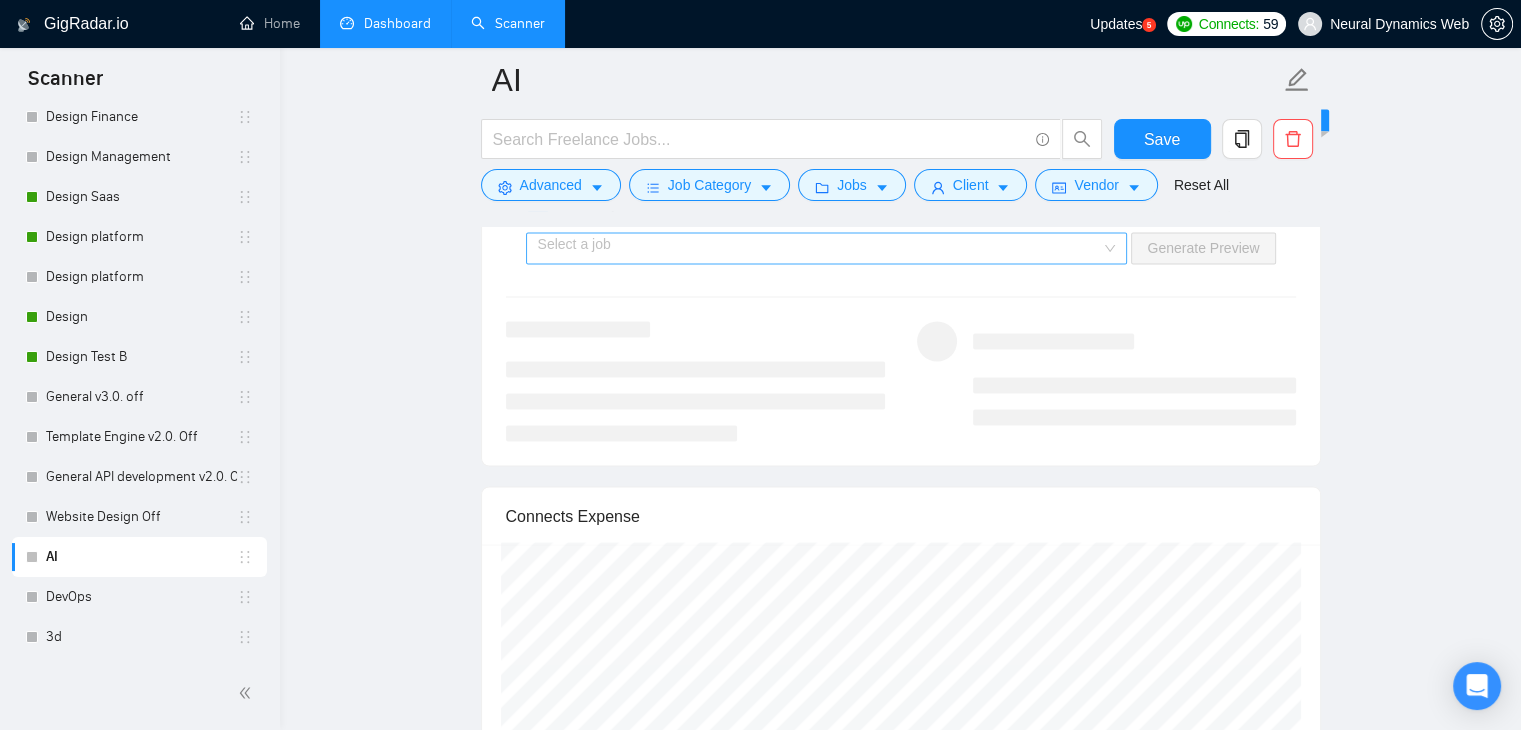 click at bounding box center [820, 248] 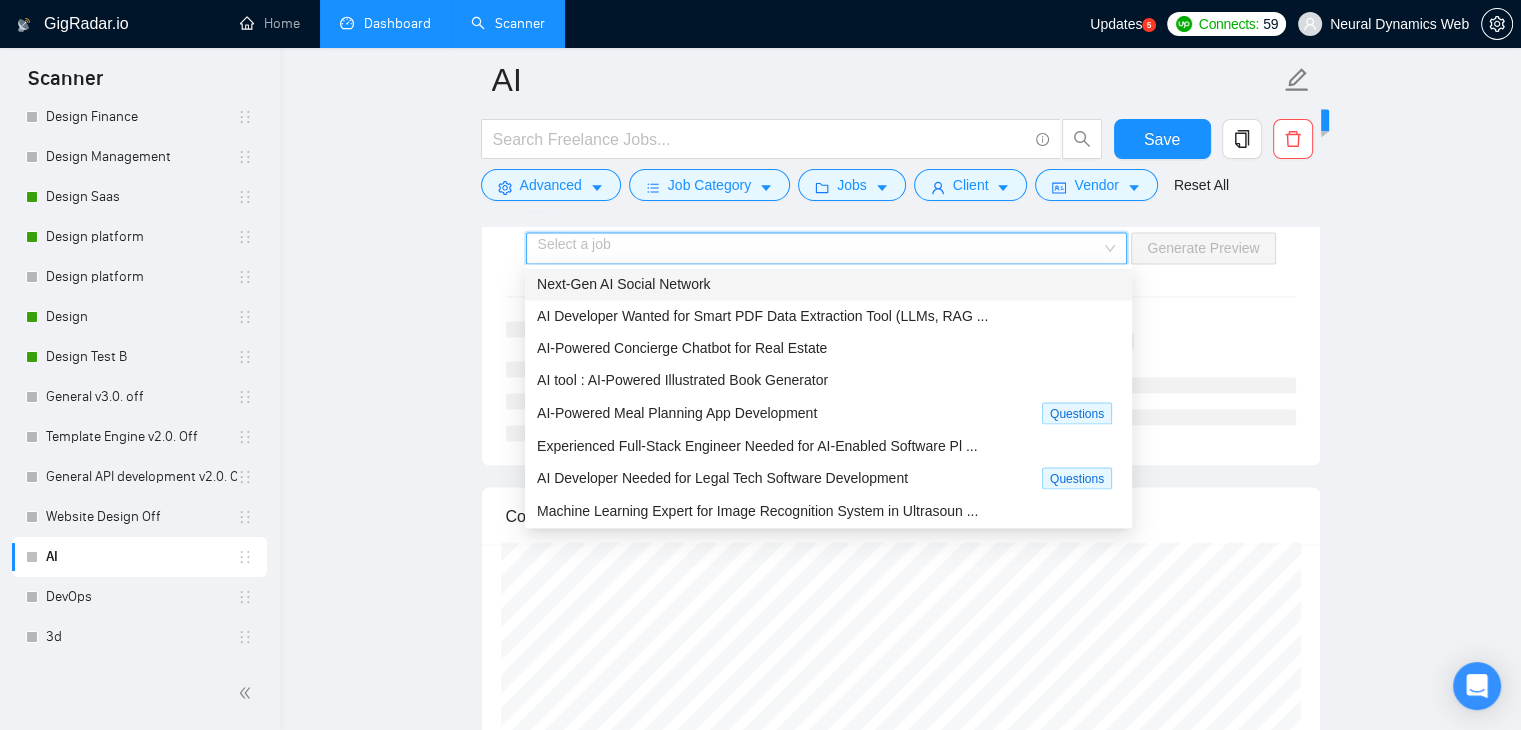 click on "Next-Gen AI Social Network" at bounding box center (624, 284) 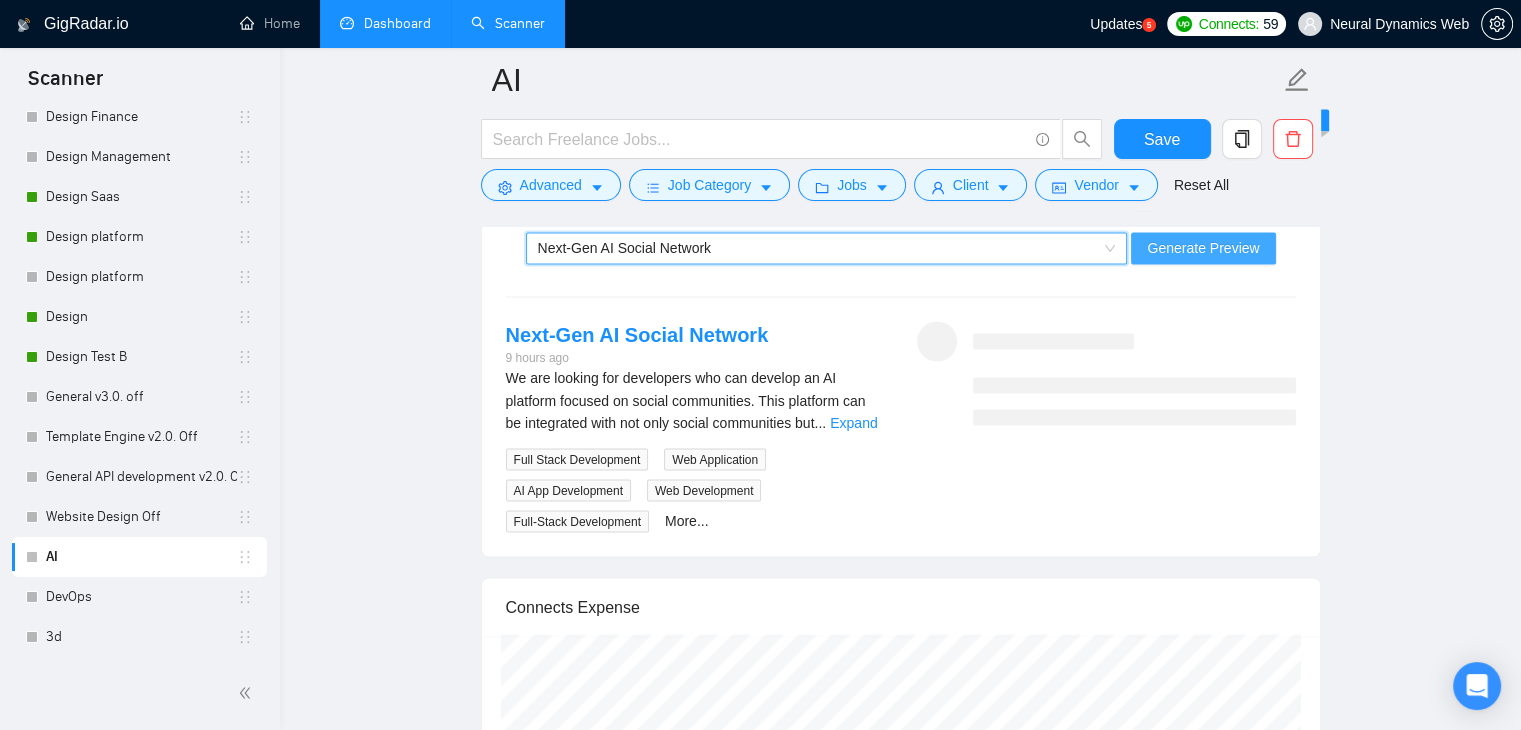 click on "Generate Preview" at bounding box center (1203, 248) 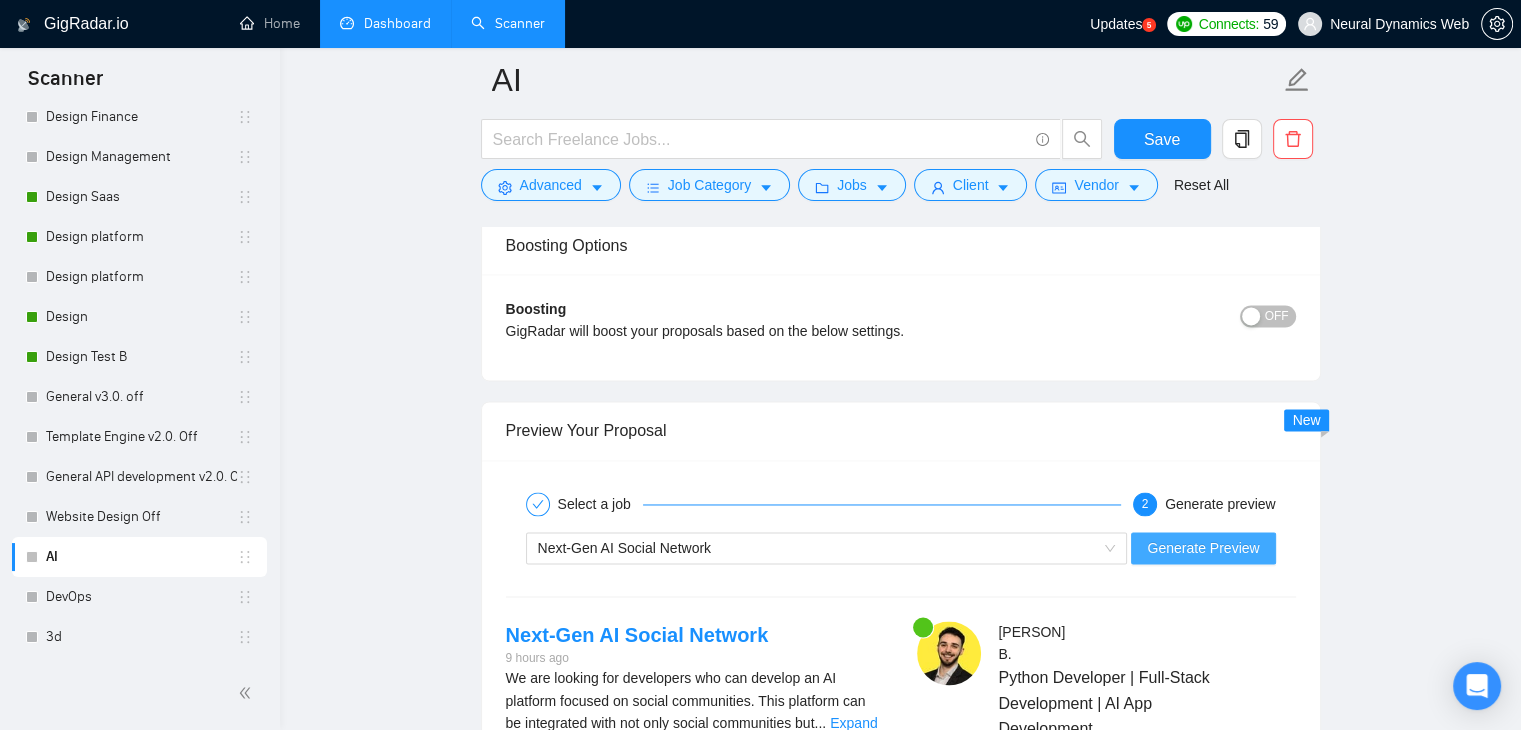 scroll, scrollTop: 364, scrollLeft: 0, axis: vertical 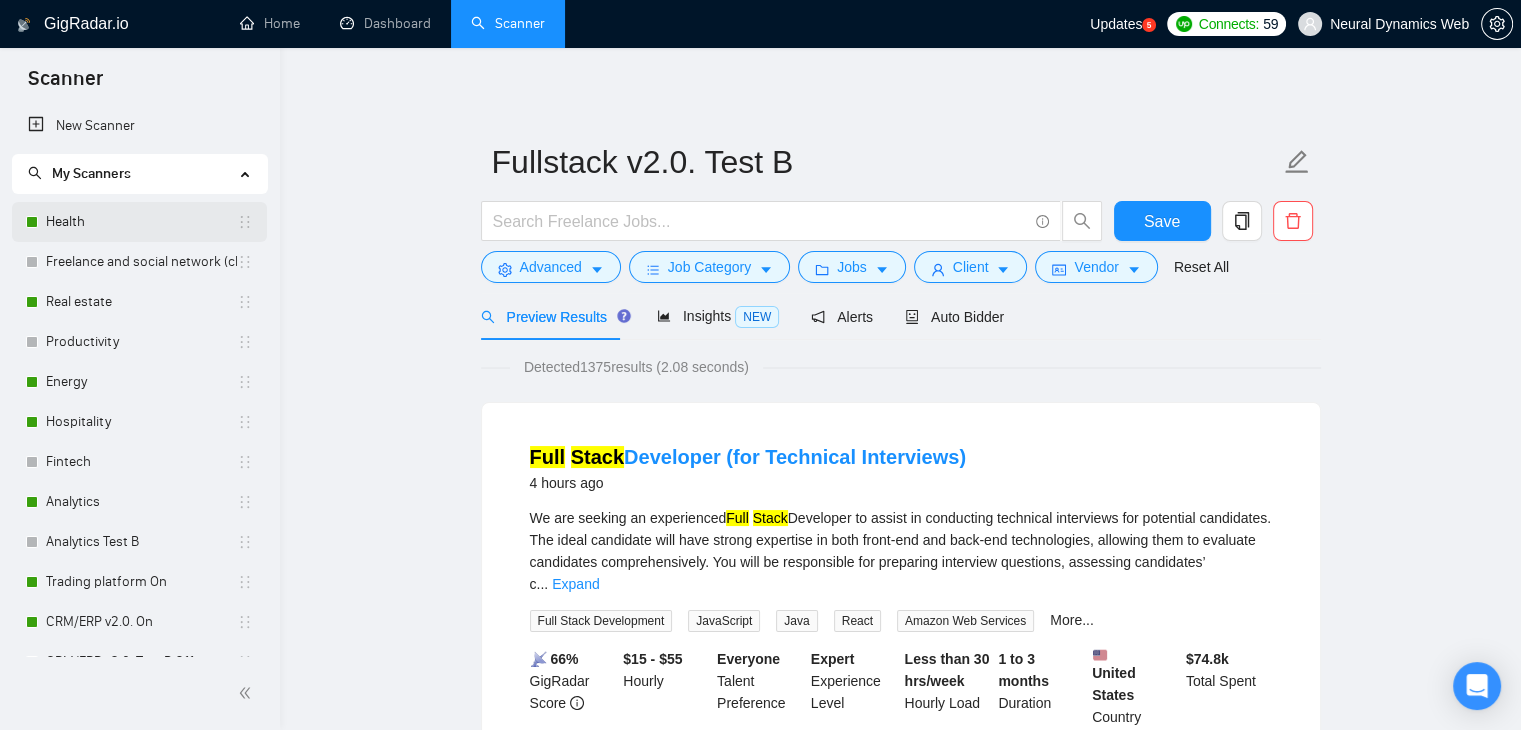 click on "Health" at bounding box center (141, 222) 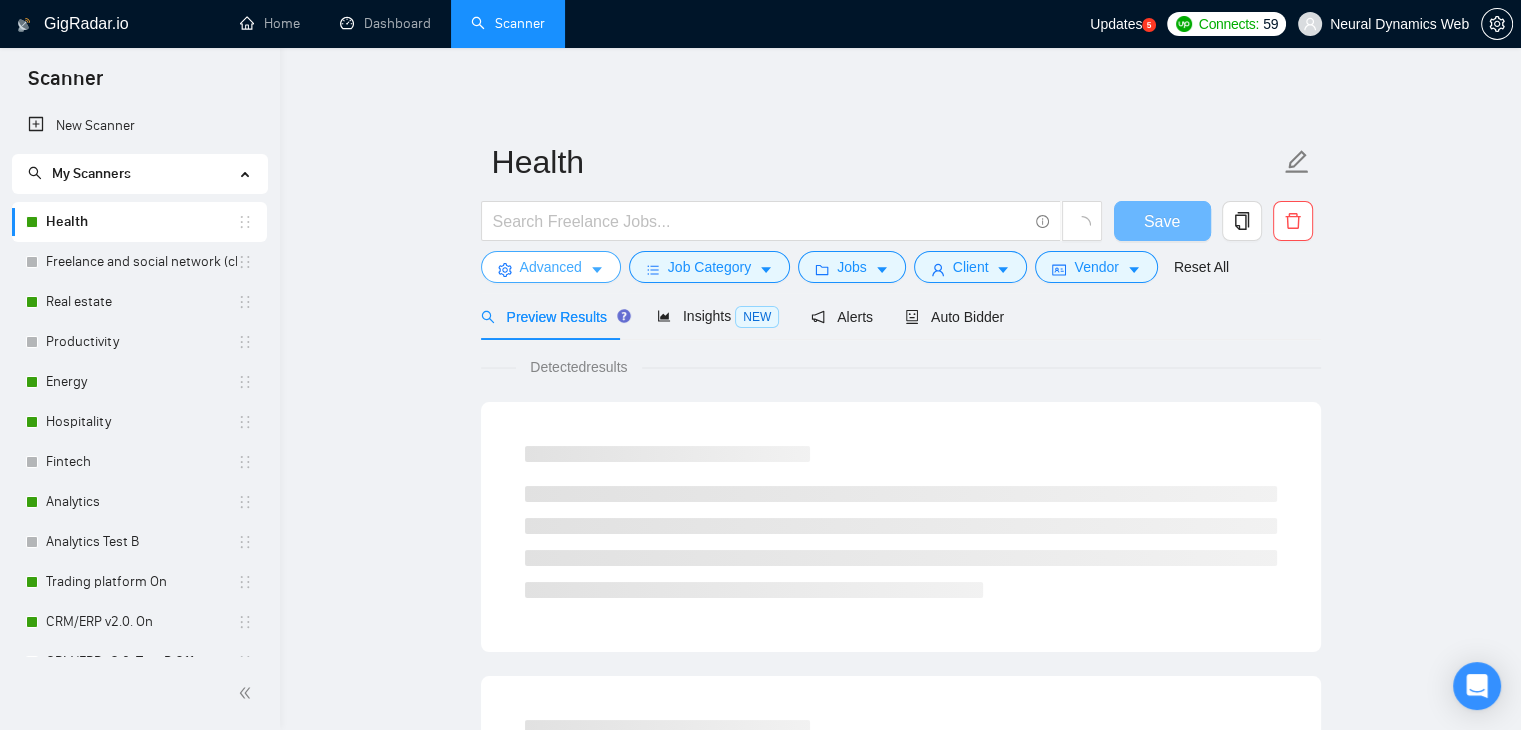 click on "Advanced" at bounding box center [551, 267] 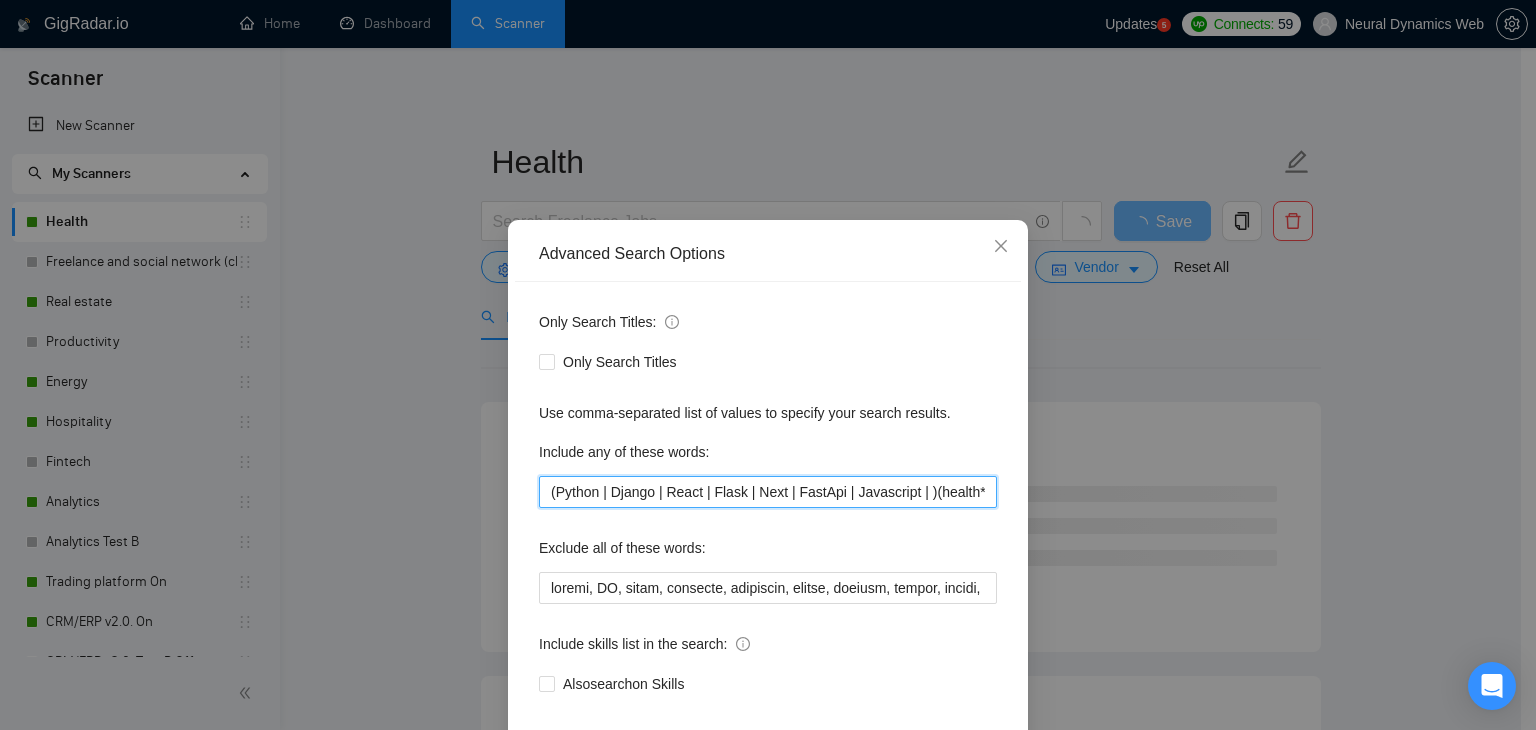 scroll, scrollTop: 0, scrollLeft: 368, axis: horizontal 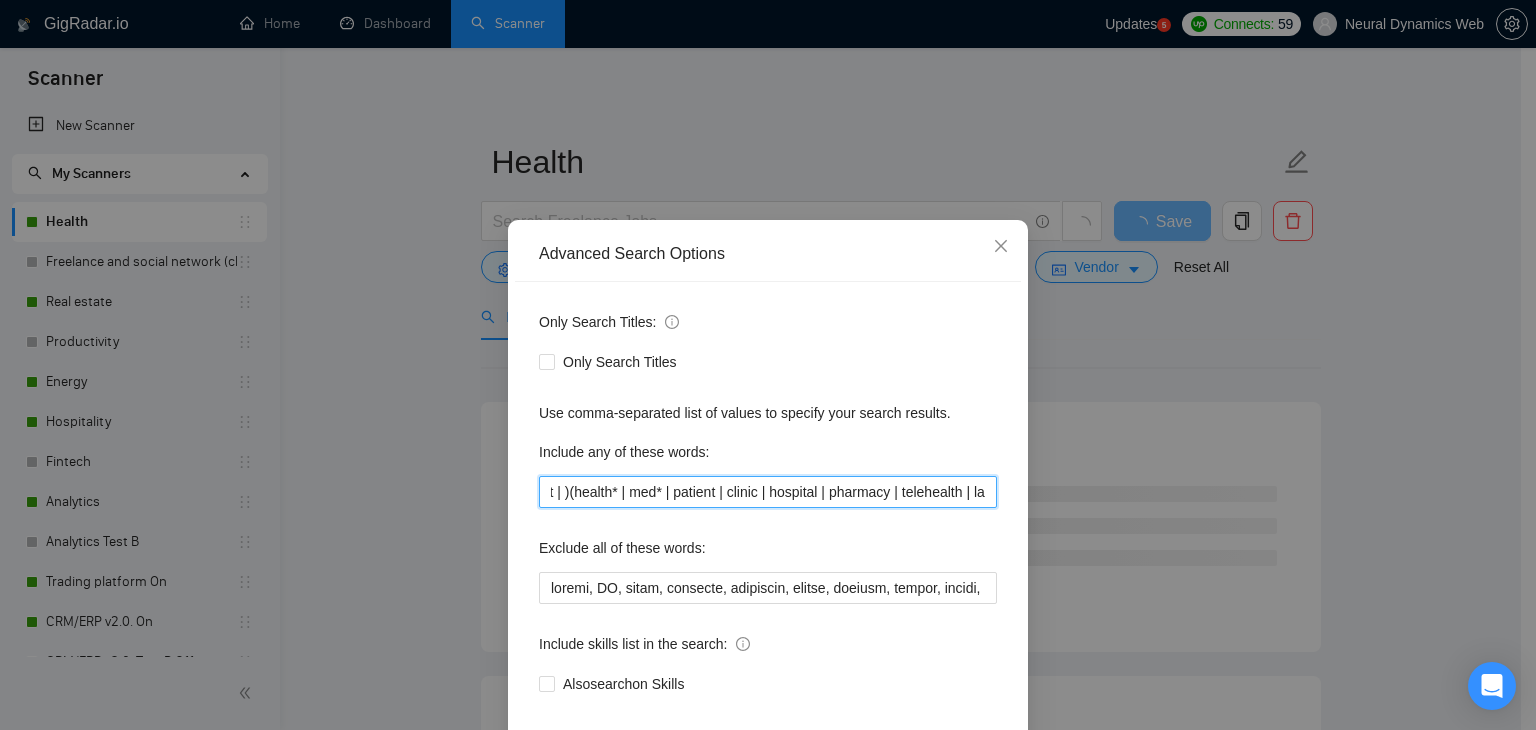 drag, startPoint x: 816, startPoint y: 490, endPoint x: 1067, endPoint y: 479, distance: 251.24092 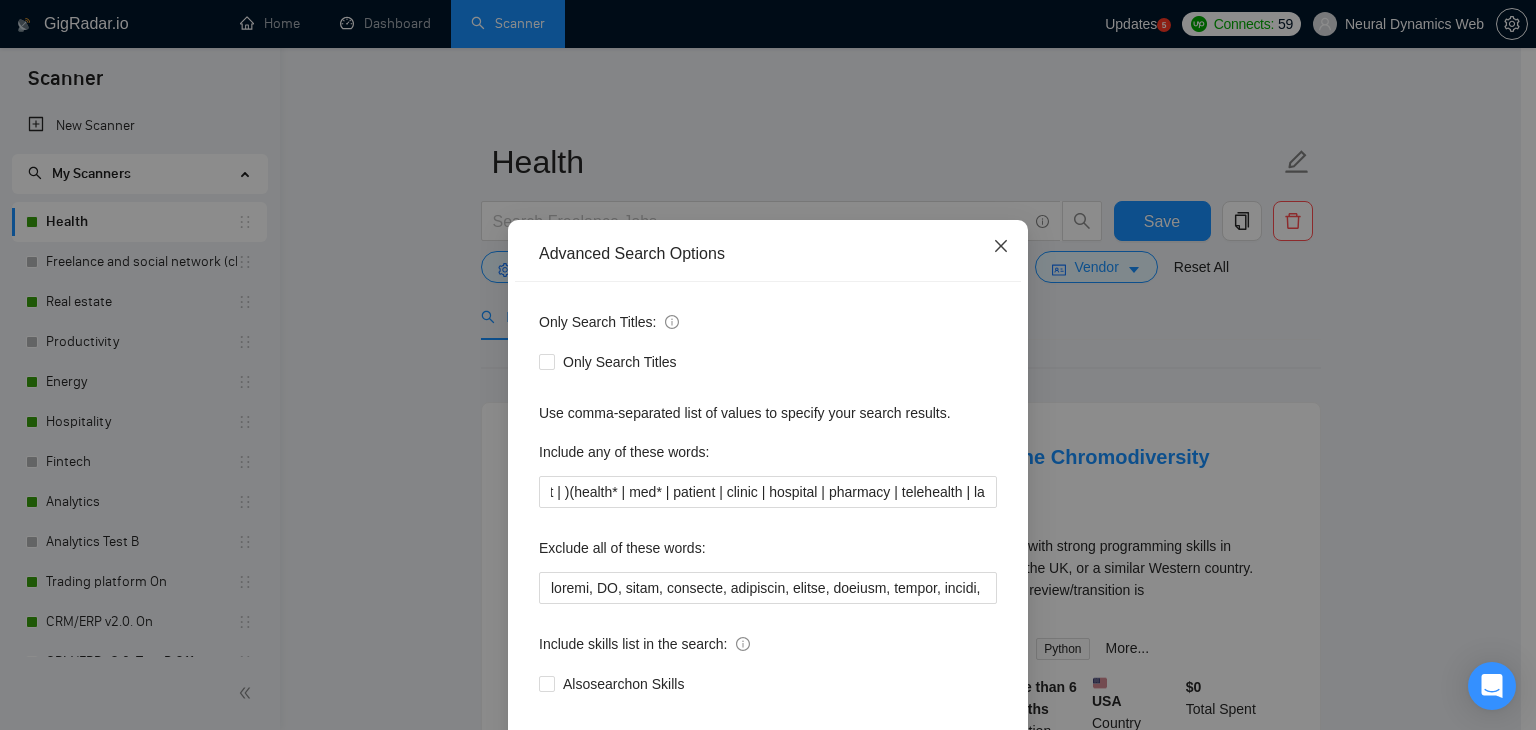 click at bounding box center [1001, 247] 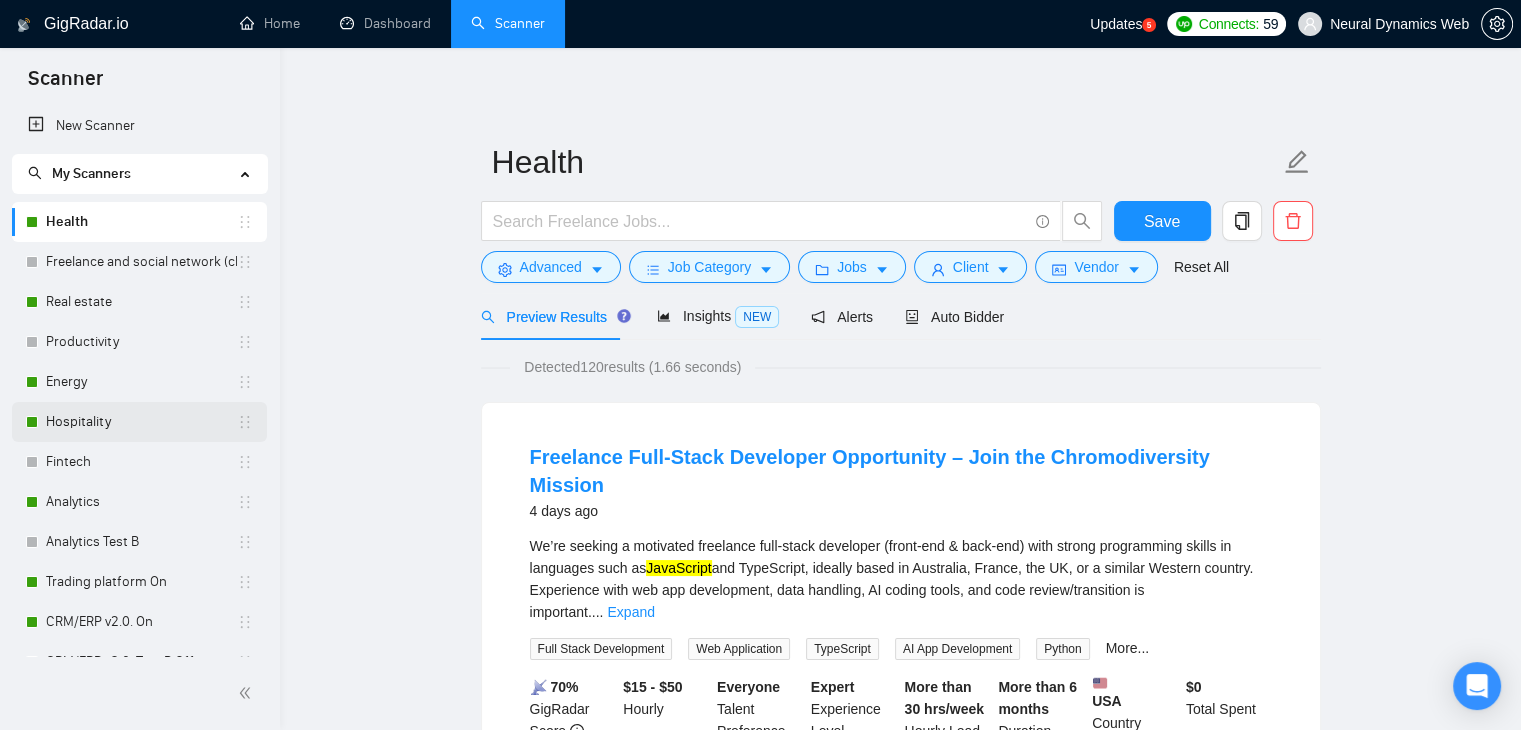click on "Hospitality" at bounding box center [141, 422] 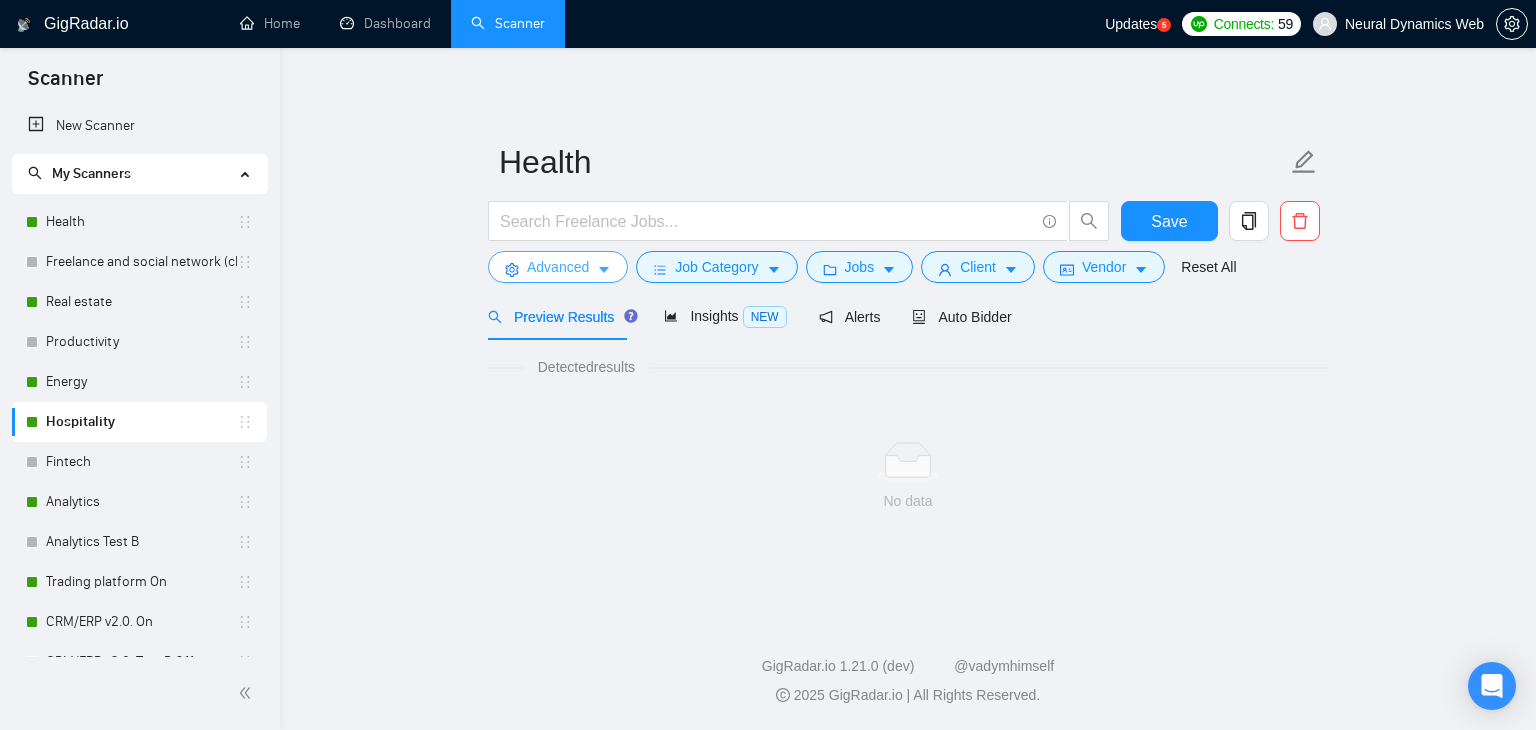 click on "Advanced" at bounding box center (558, 267) 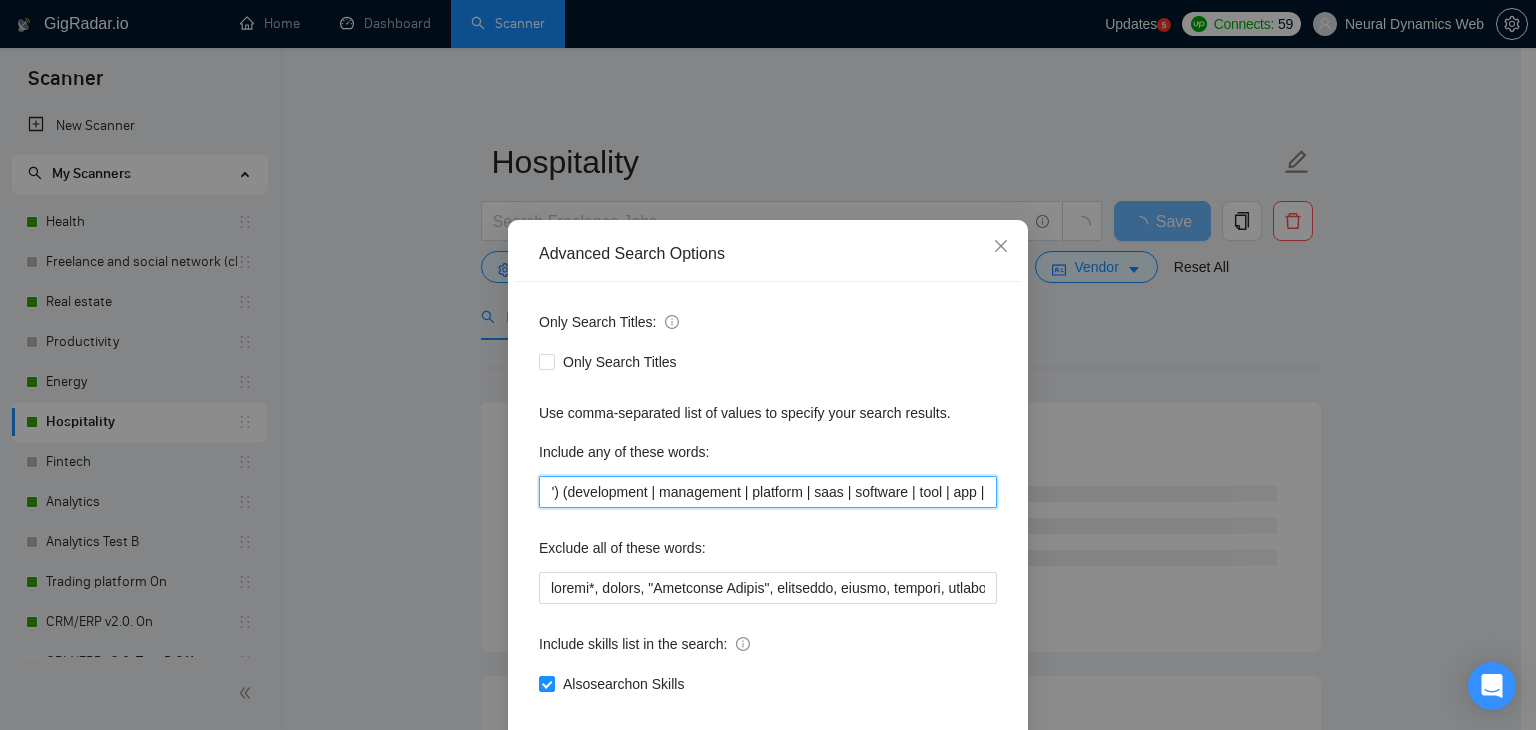 drag, startPoint x: 844, startPoint y: 505, endPoint x: 1051, endPoint y: 501, distance: 207.03865 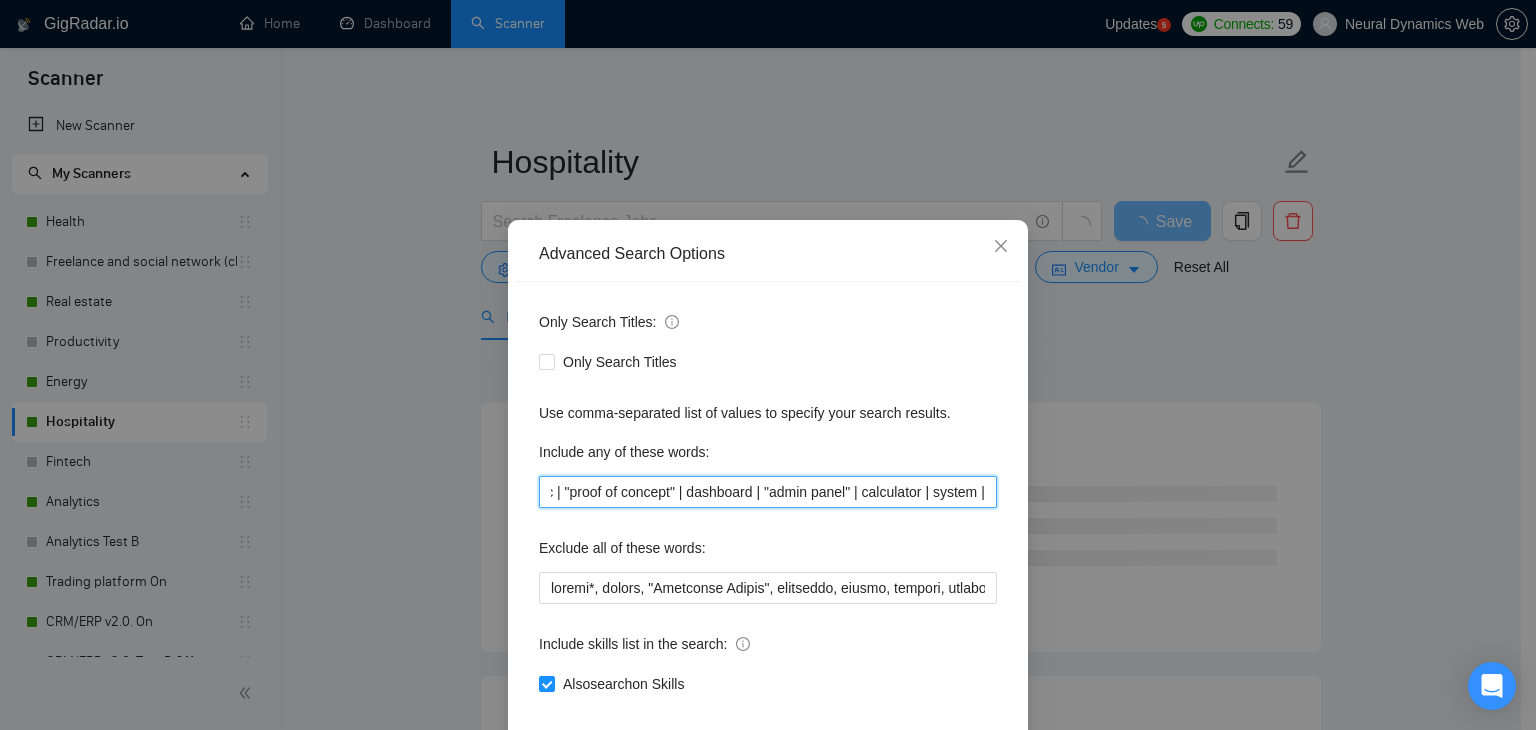 click on "(hospitality | booking | property | reservation | hotel | "real estate") (development | management | platform | saas | software | tool | app | portal | mvp | poc | "proof of concept" | dashboard | "admin panel" | calculator | system | crm | erp | backend | frontend | fullstack | marketplace |  agent | "login area" | "admin console")" at bounding box center (768, 492) 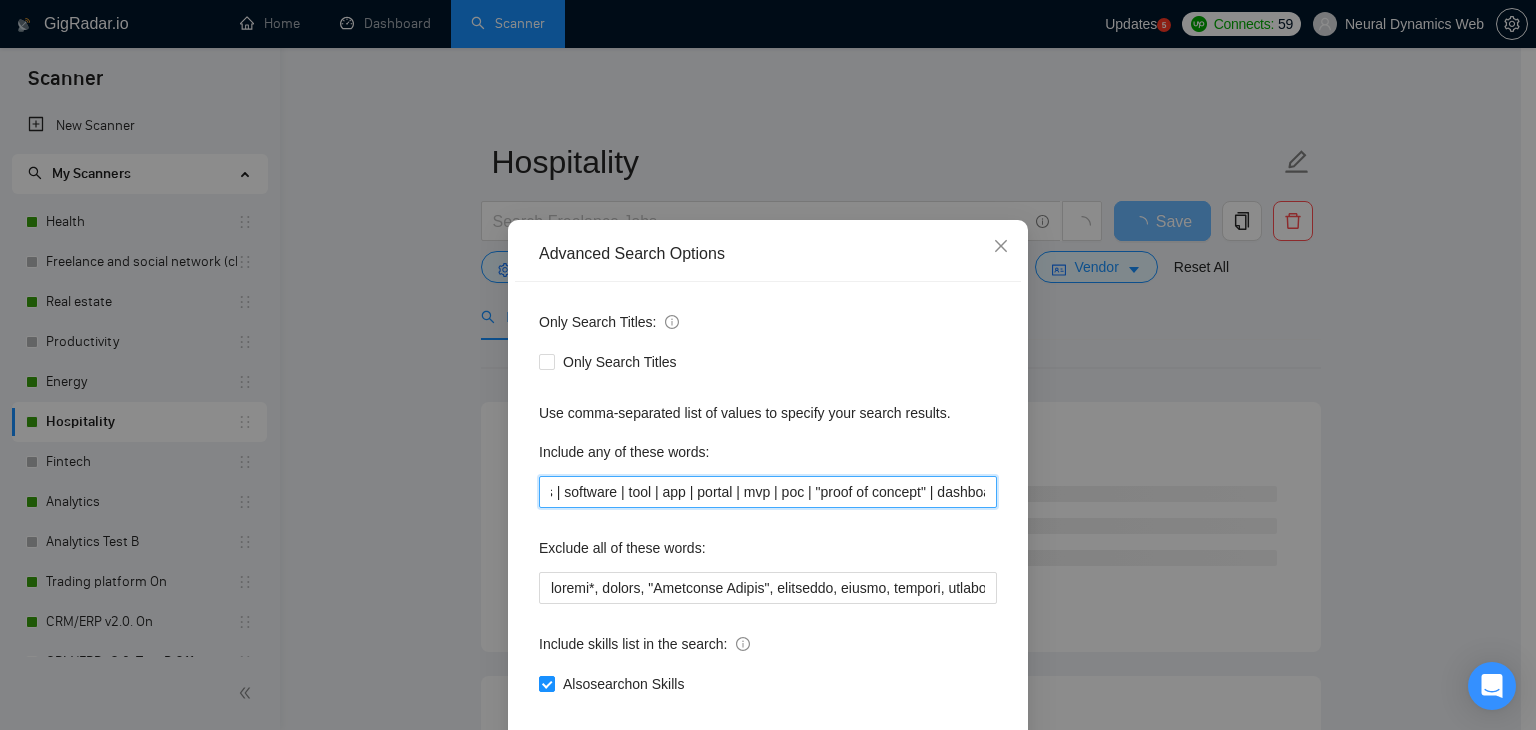 drag, startPoint x: 645, startPoint y: 488, endPoint x: 530, endPoint y: 479, distance: 115.35164 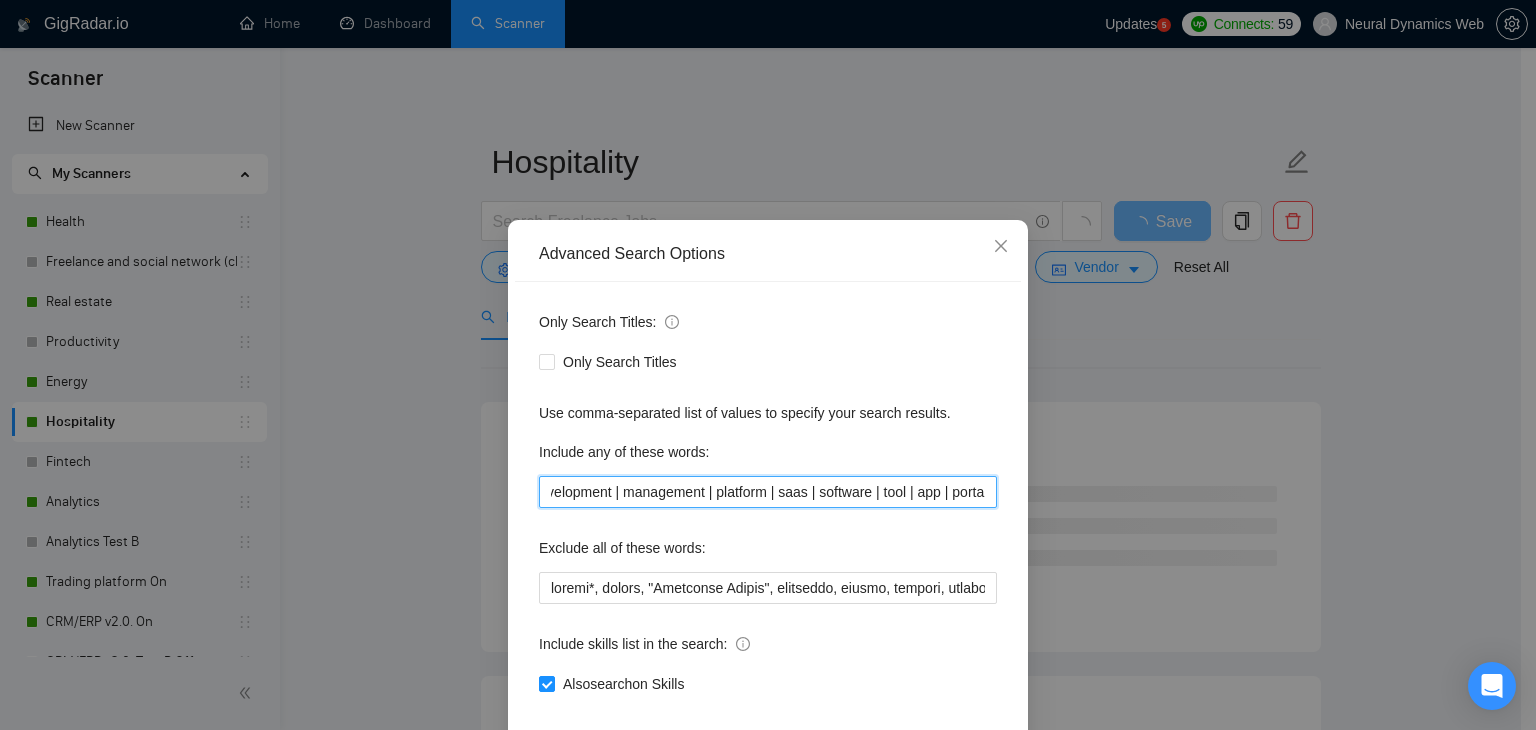 click on "(hospitality | booking | property | reservation | hotel | "real estate") (development | management | platform | saas | software | tool | app | portal | mvp | poc | "proof of concept" | dashboard | "admin panel" | calculator | system | crm | erp | backend | frontend | fullstack | marketplace |  agent | "login area" | "admin console")" at bounding box center (768, 492) 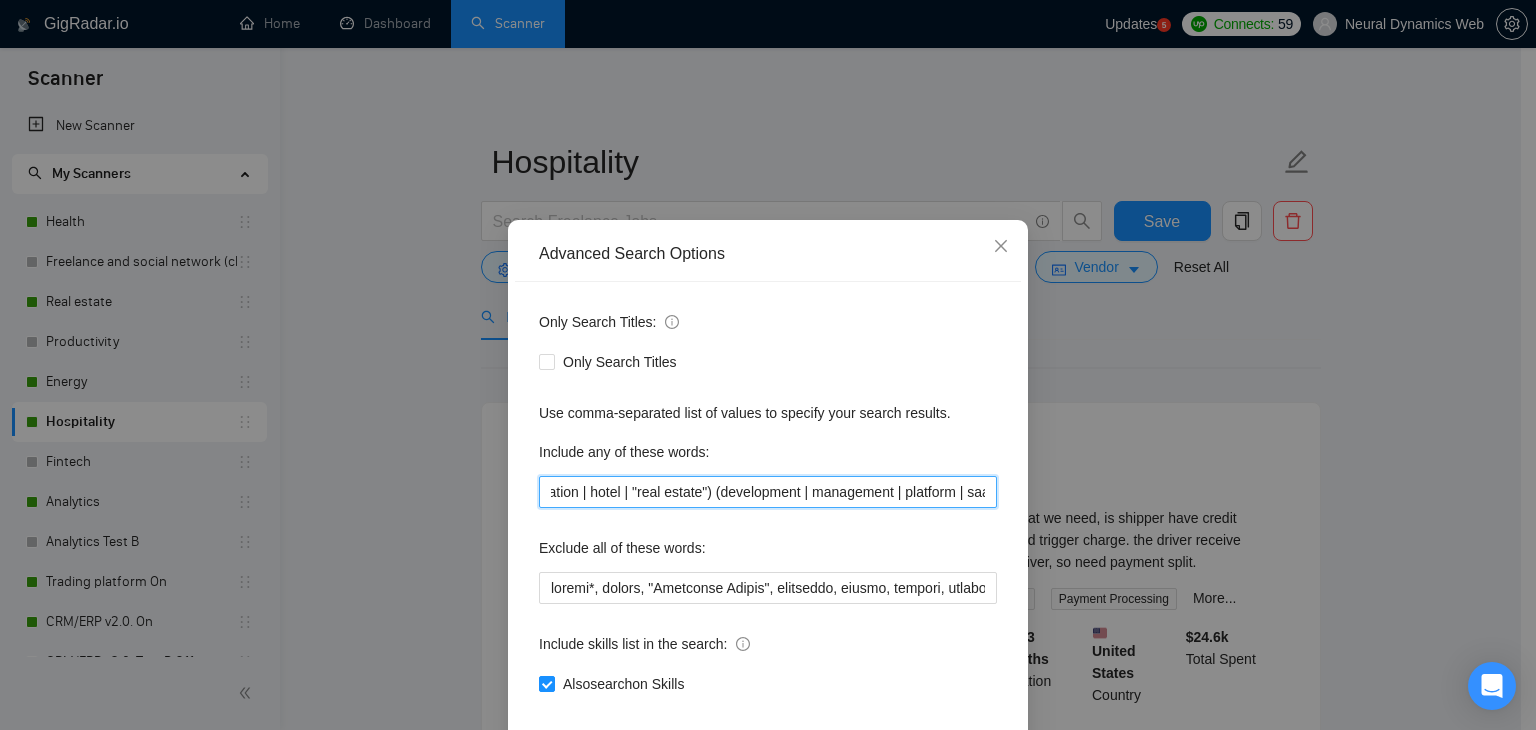 drag, startPoint x: 564, startPoint y: 498, endPoint x: 541, endPoint y: 498, distance: 23 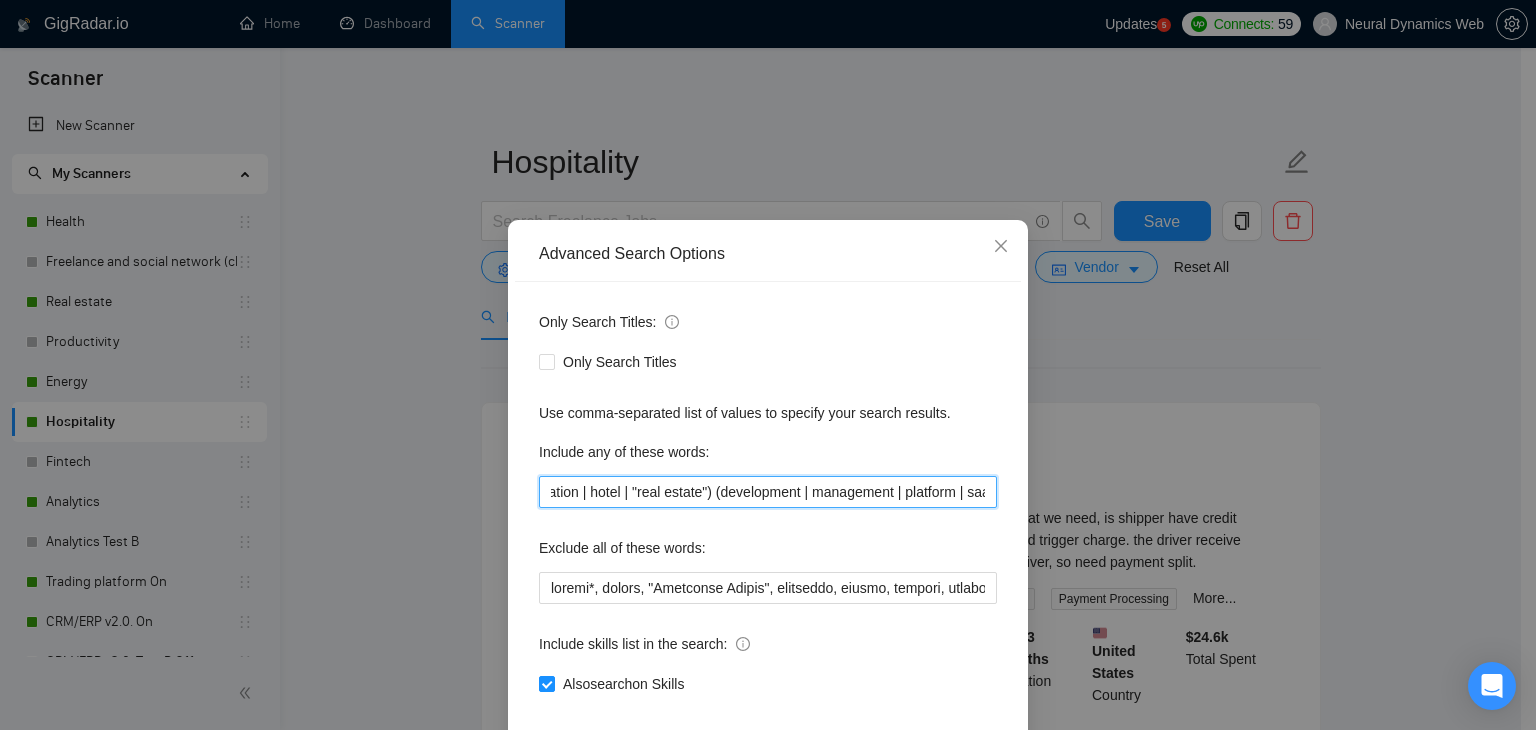 click on "(hospitality | booking | property | reservation | hotel | "real estate") (development | management | platform | saas | software | tool | app | portal | mvp | poc | "proof of concept" | dashboard | "admin panel" | calculator | system | crm | erp | backend | frontend | fullstack | marketplace |  agent | "login area" | "admin console")" at bounding box center [768, 492] 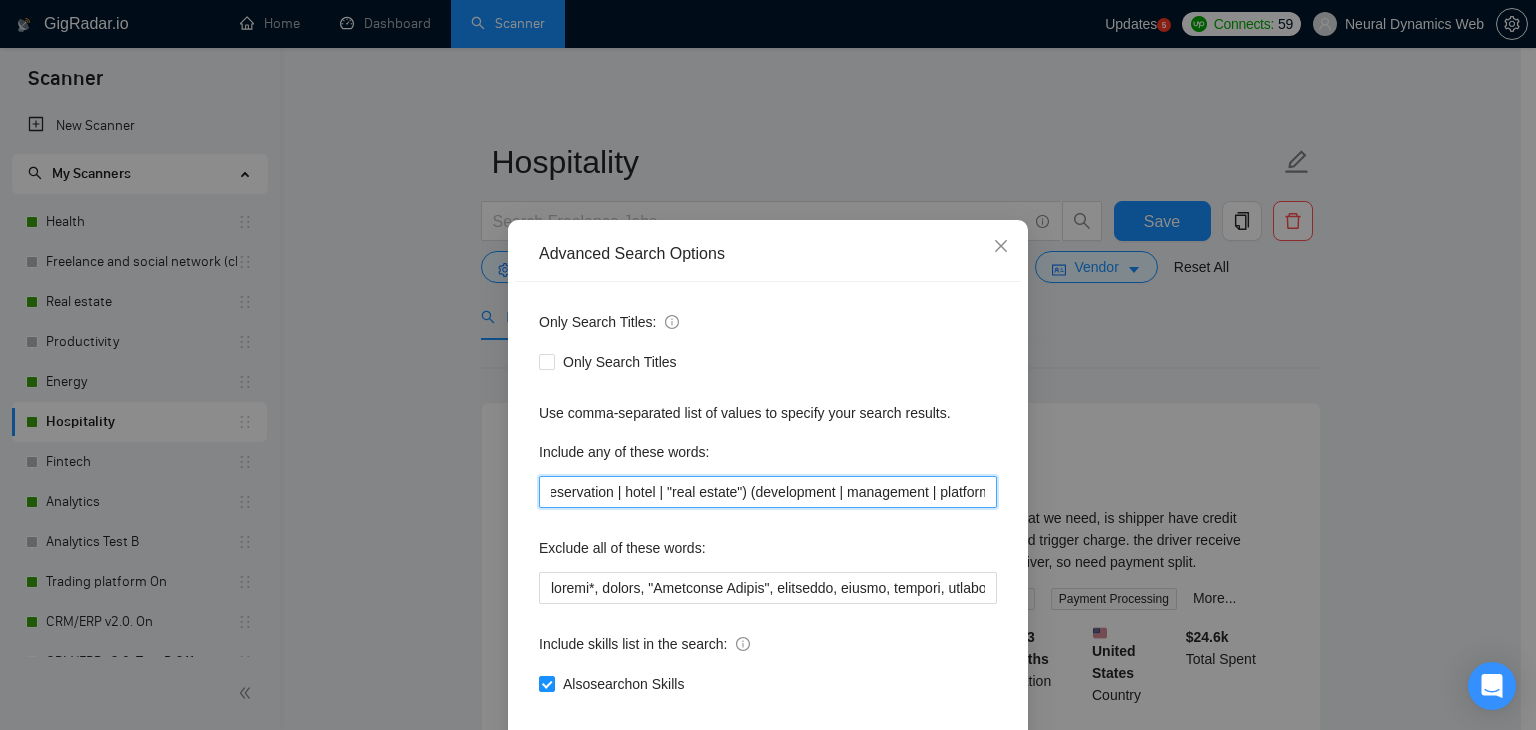 click on "(hospitality | booking | property | reservation | hotel | "real estate") (development | management | platform | saas | software | tool | app | portal | mvp | poc | "proof of concept" | dashboard | "admin panel" | calculator | system | crm | erp | backend | frontend | fullstack | marketplace |  agent | "login area" | "admin console")" at bounding box center [768, 492] 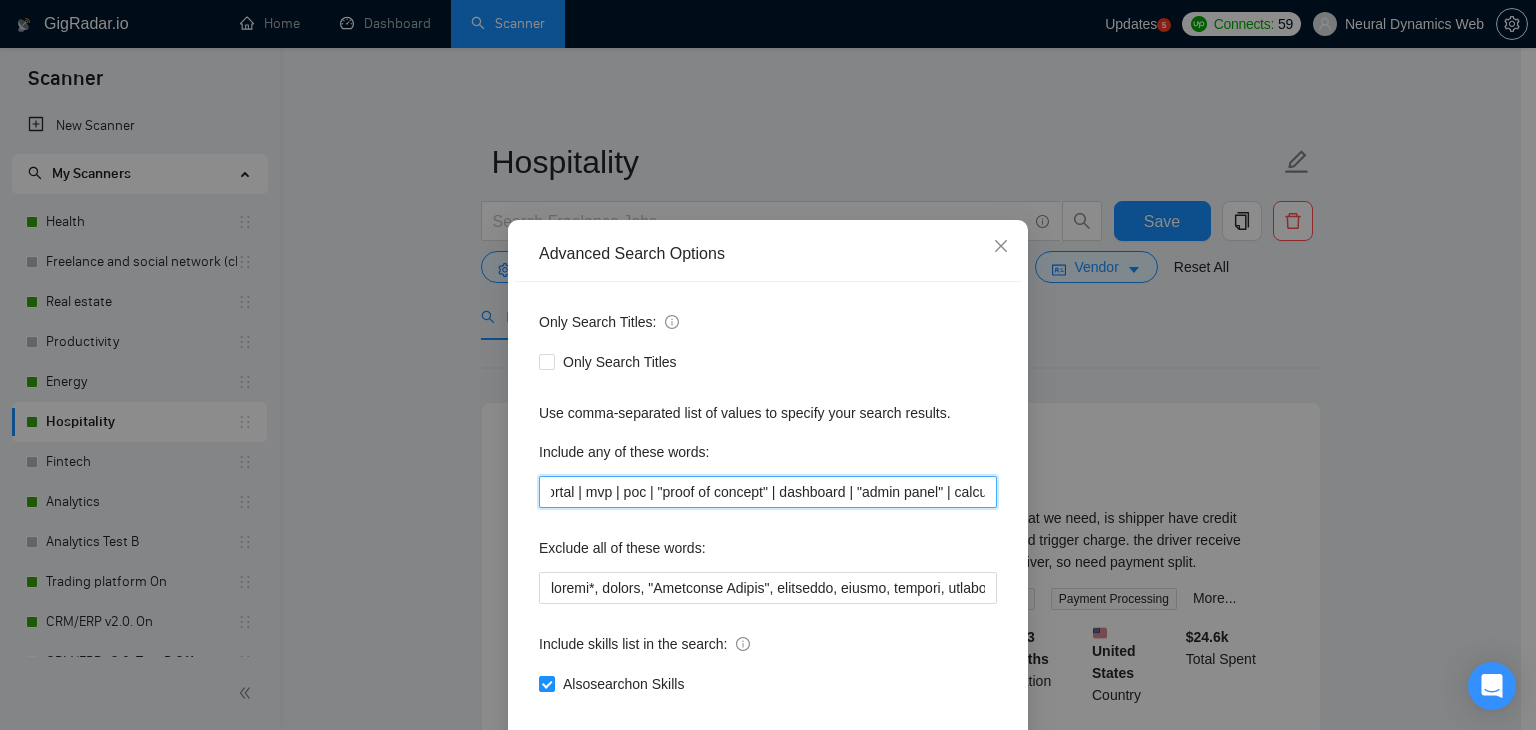 scroll, scrollTop: 0, scrollLeft: 1526, axis: horizontal 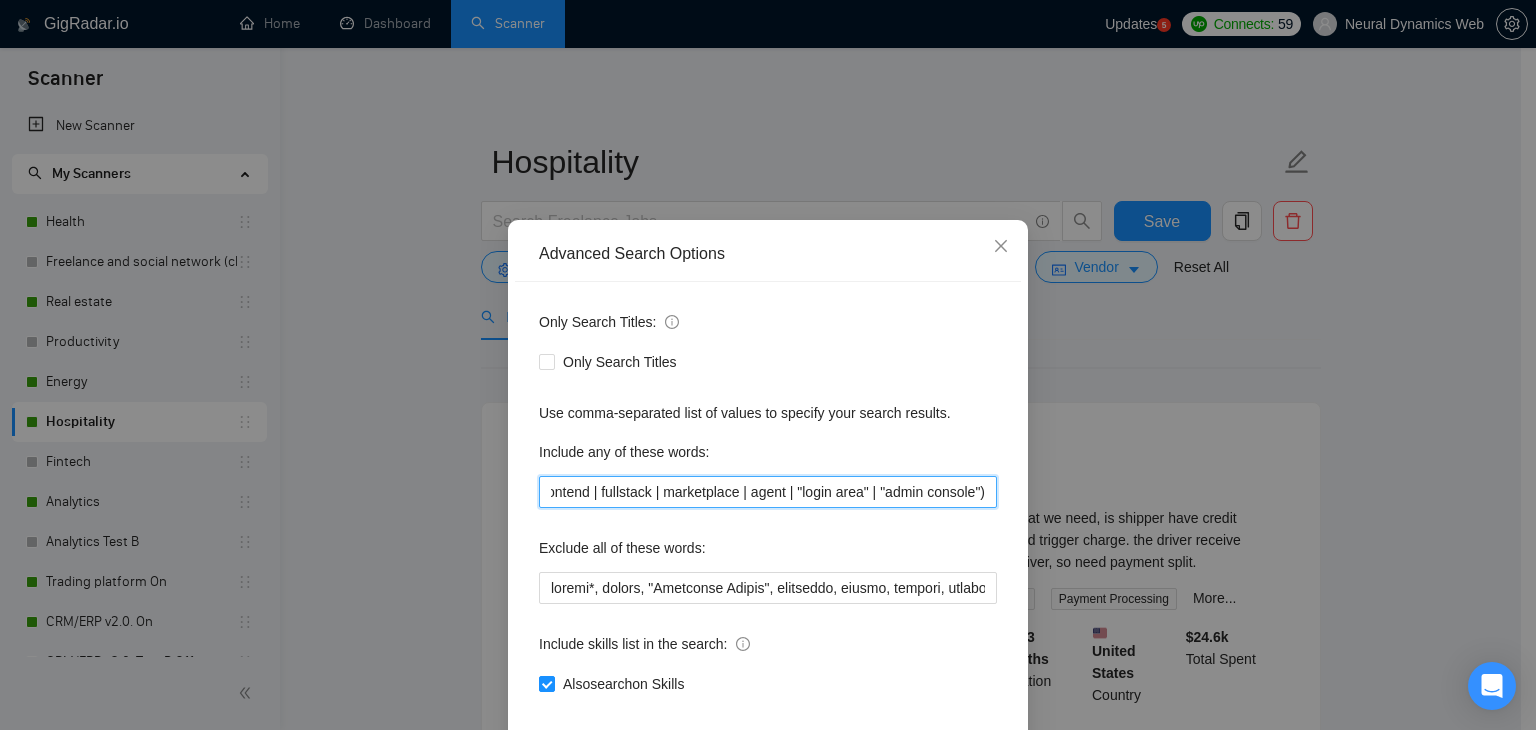 drag, startPoint x: 743, startPoint y: 492, endPoint x: 1132, endPoint y: 500, distance: 389.08224 